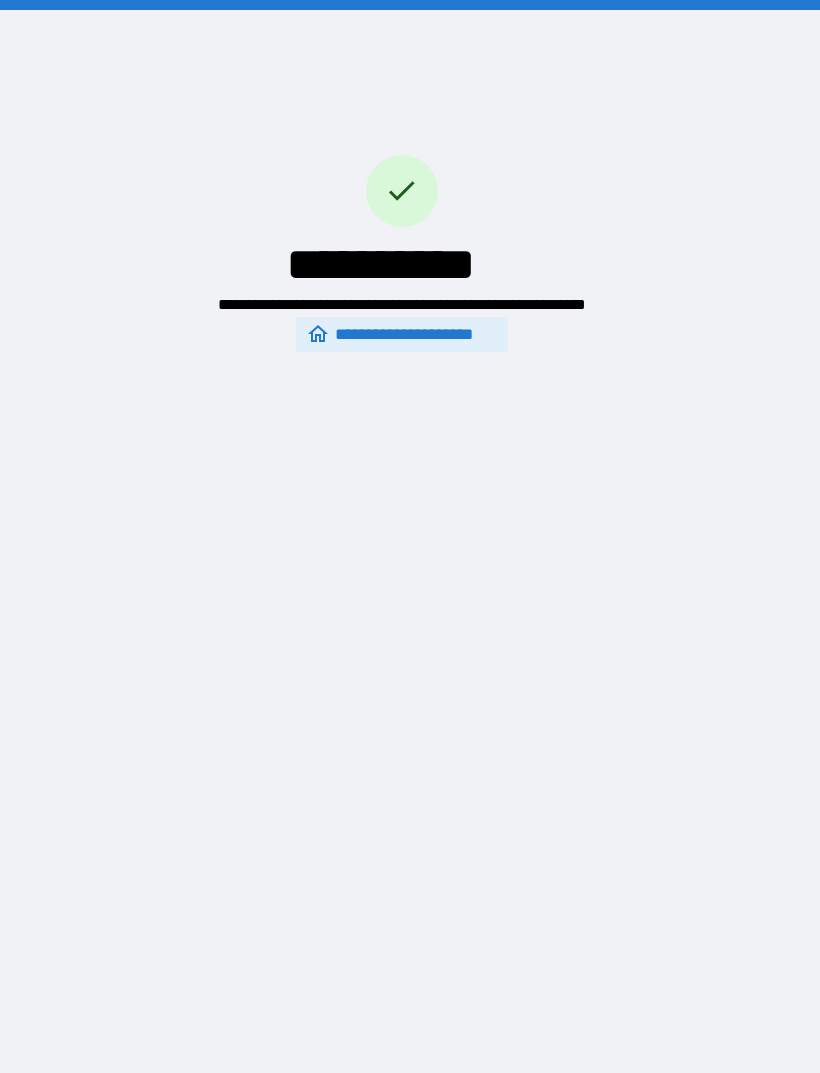 scroll, scrollTop: 64, scrollLeft: 0, axis: vertical 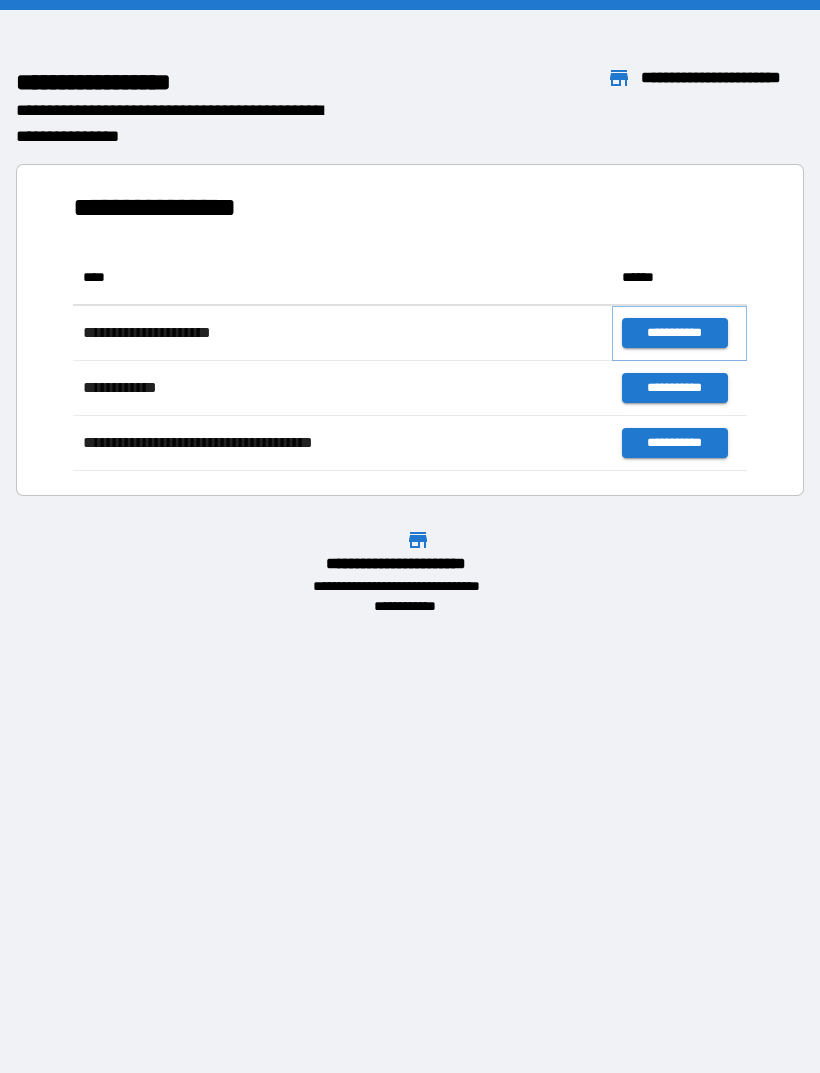 click on "**********" at bounding box center (674, 333) 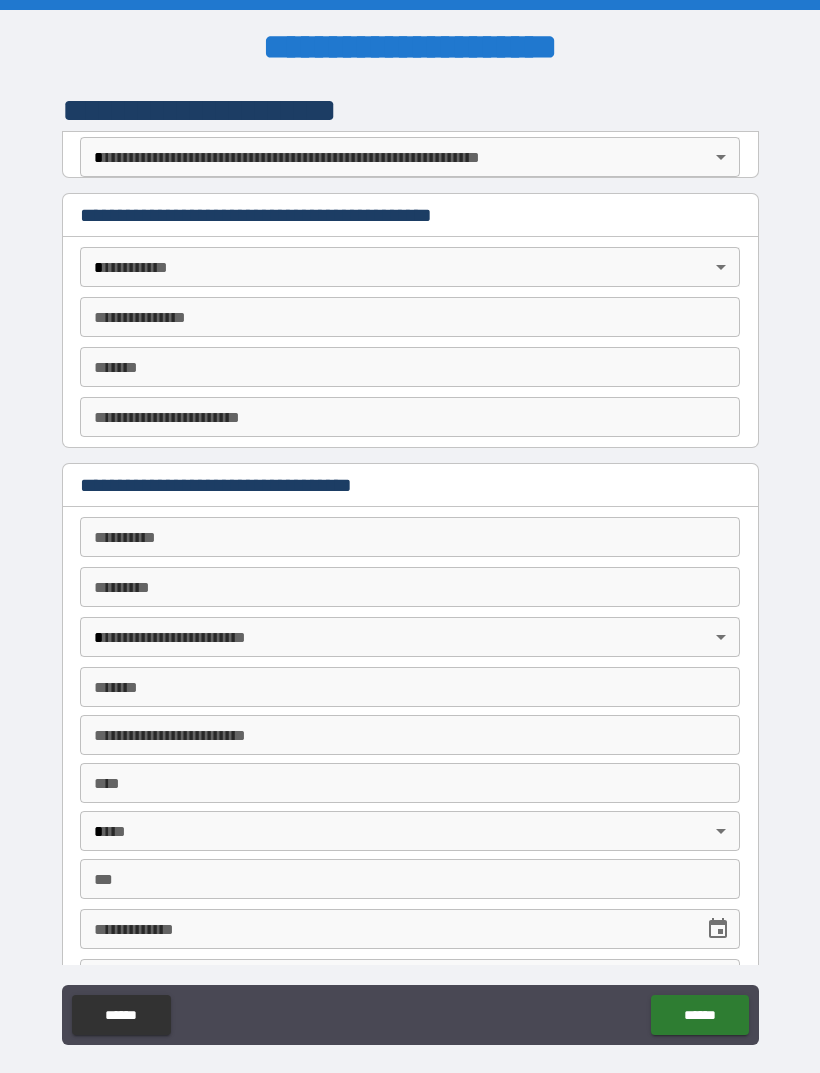 click on "**********" at bounding box center (410, 568) 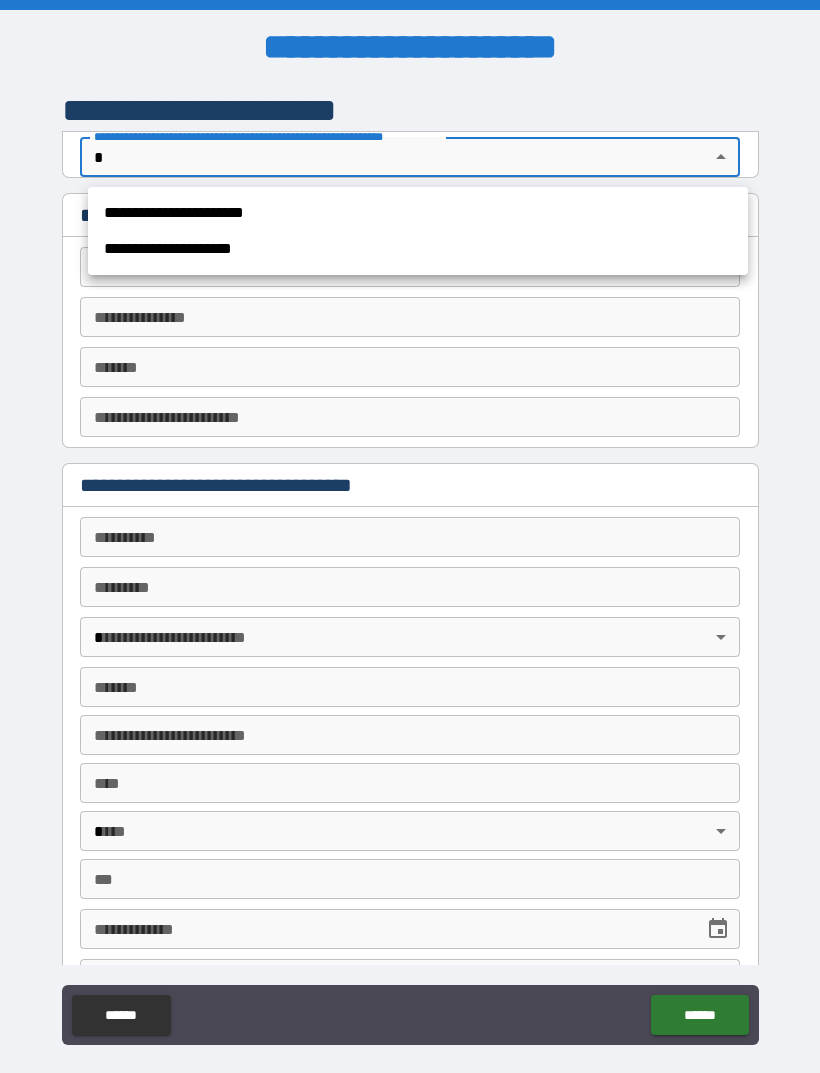 click on "**********" at bounding box center (418, 213) 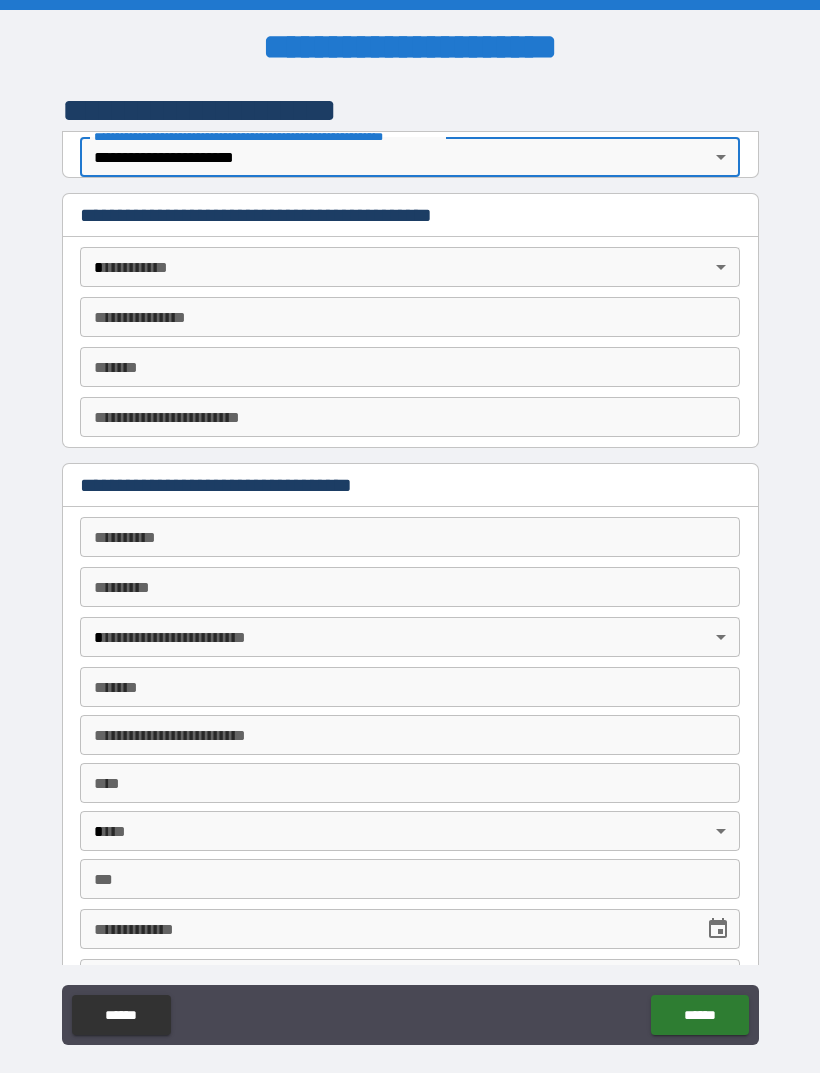 click on "**********" at bounding box center [410, 568] 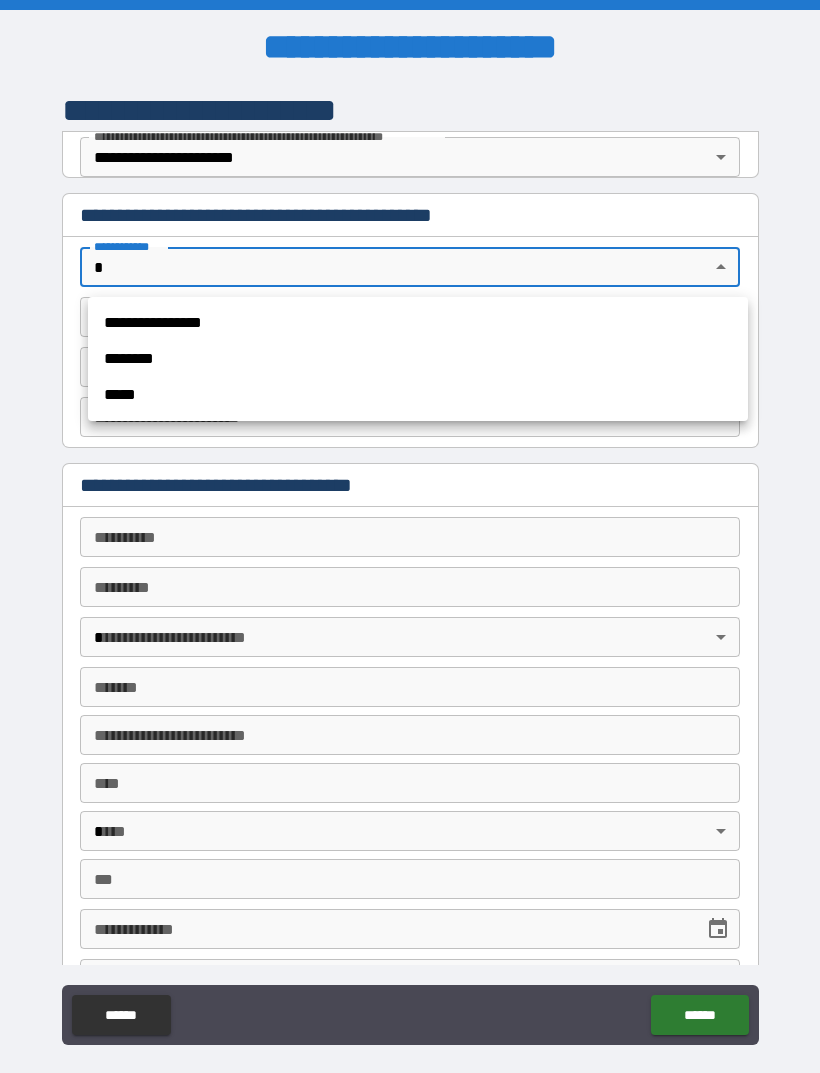 click on "********" at bounding box center (418, 359) 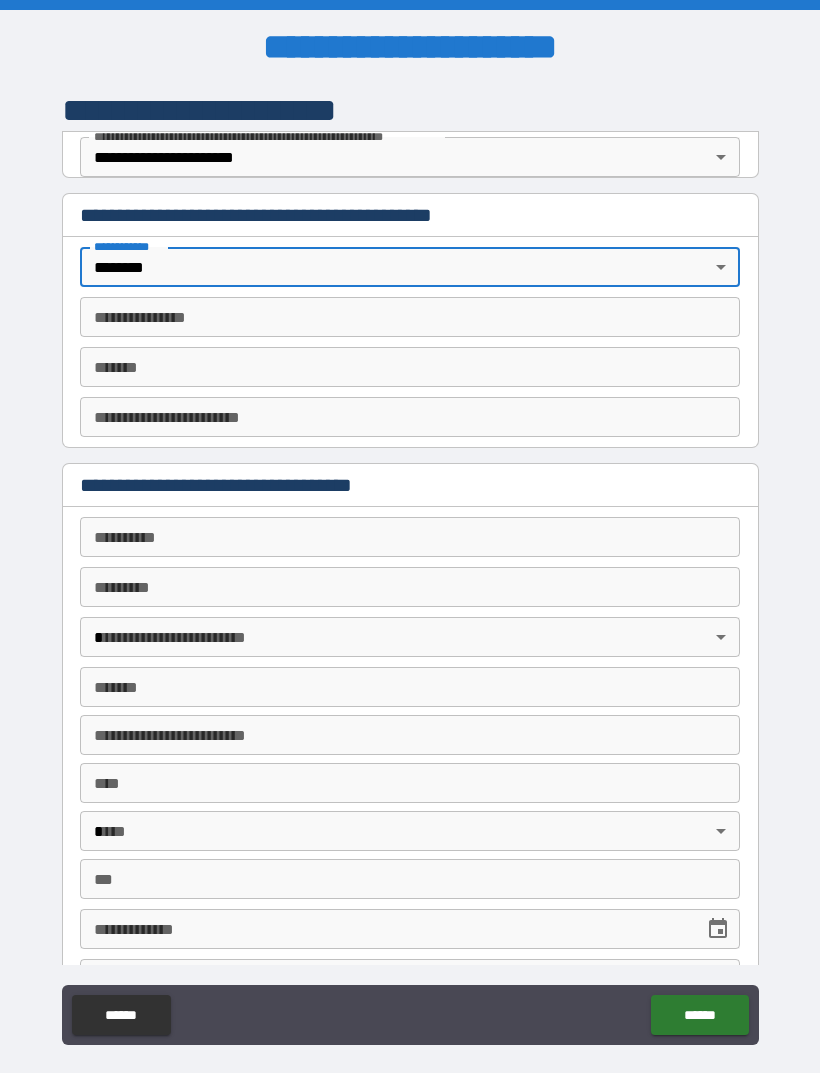 click on "**********" at bounding box center [410, 417] 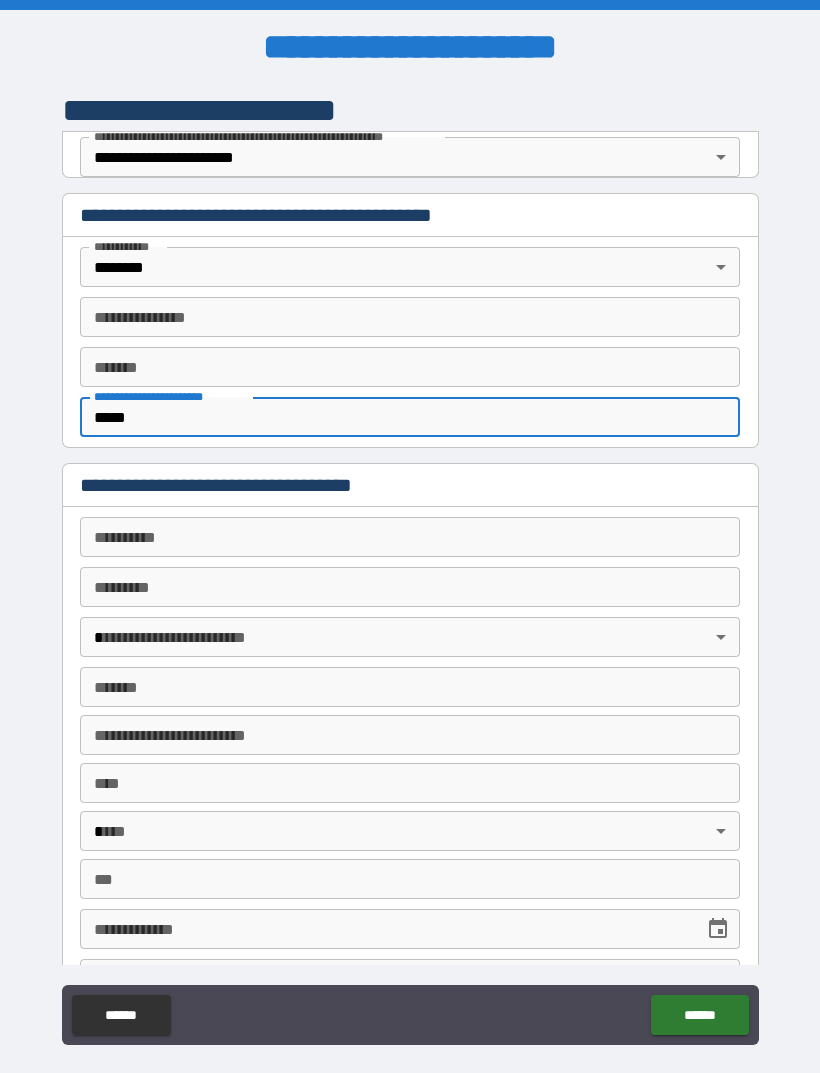 type on "*****" 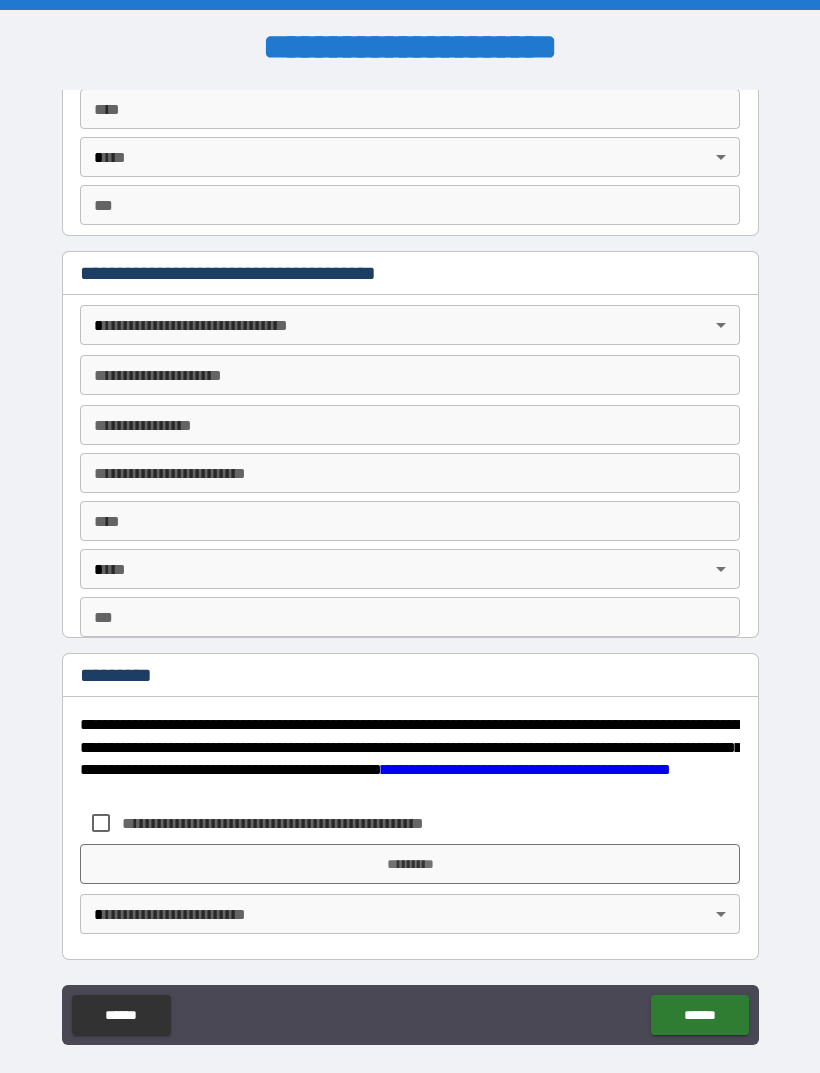 scroll, scrollTop: 2108, scrollLeft: 0, axis: vertical 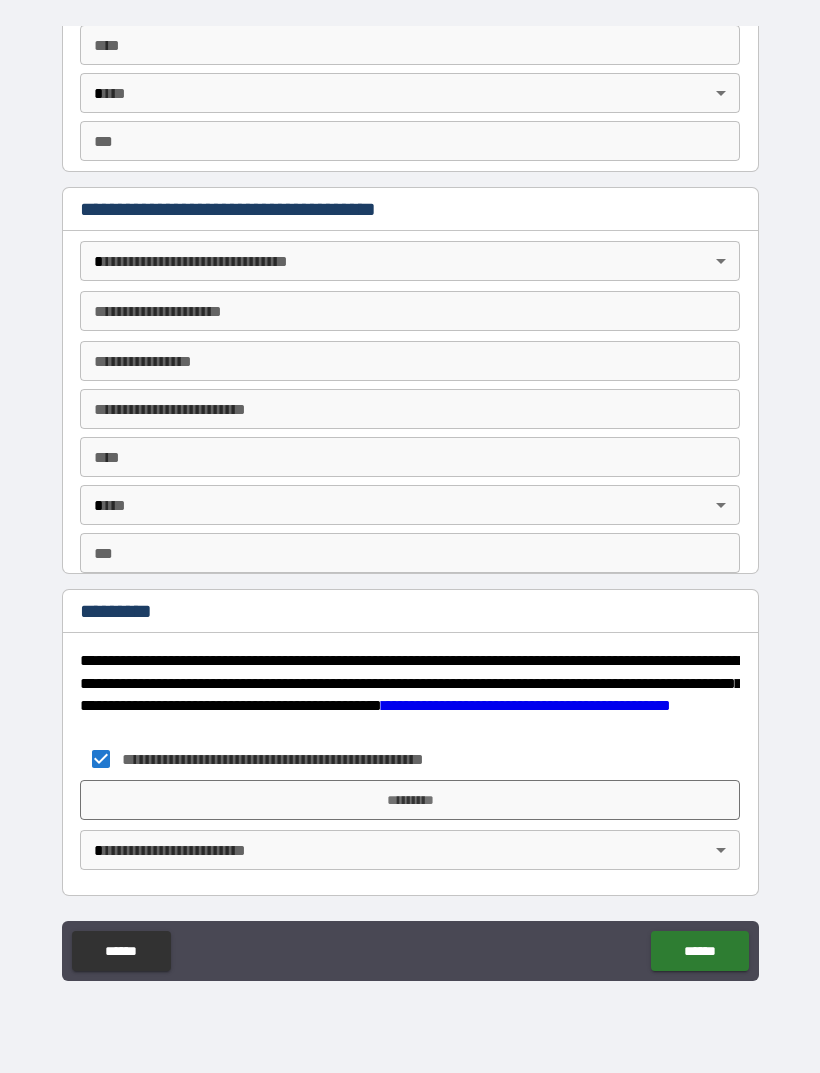 click on "*********" at bounding box center [410, 800] 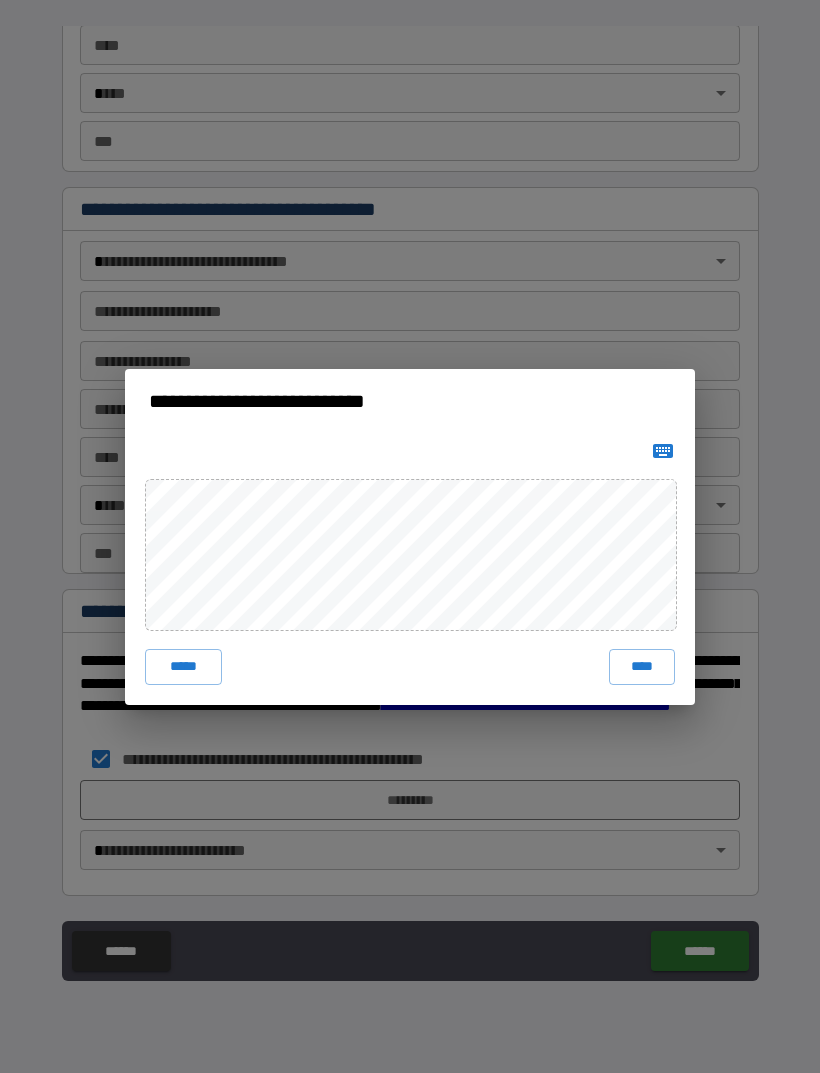 click on "****" at bounding box center (642, 667) 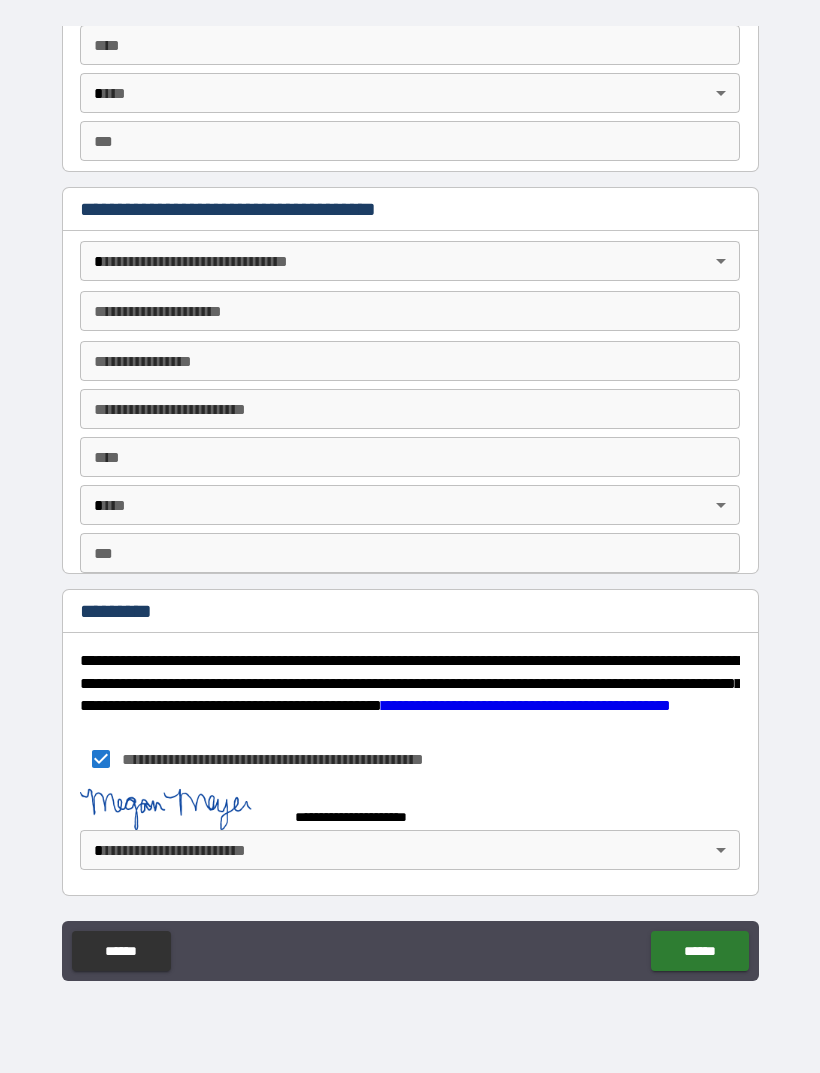 scroll, scrollTop: 2098, scrollLeft: 0, axis: vertical 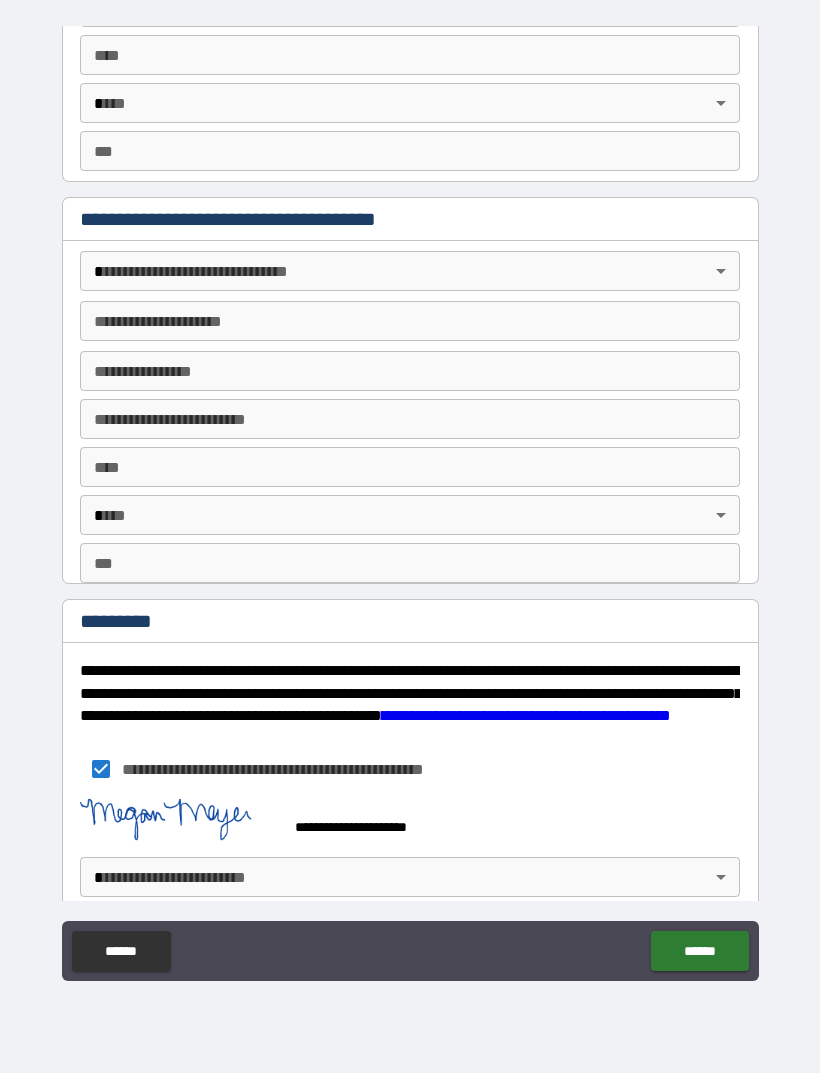 click on "**********" at bounding box center [410, 504] 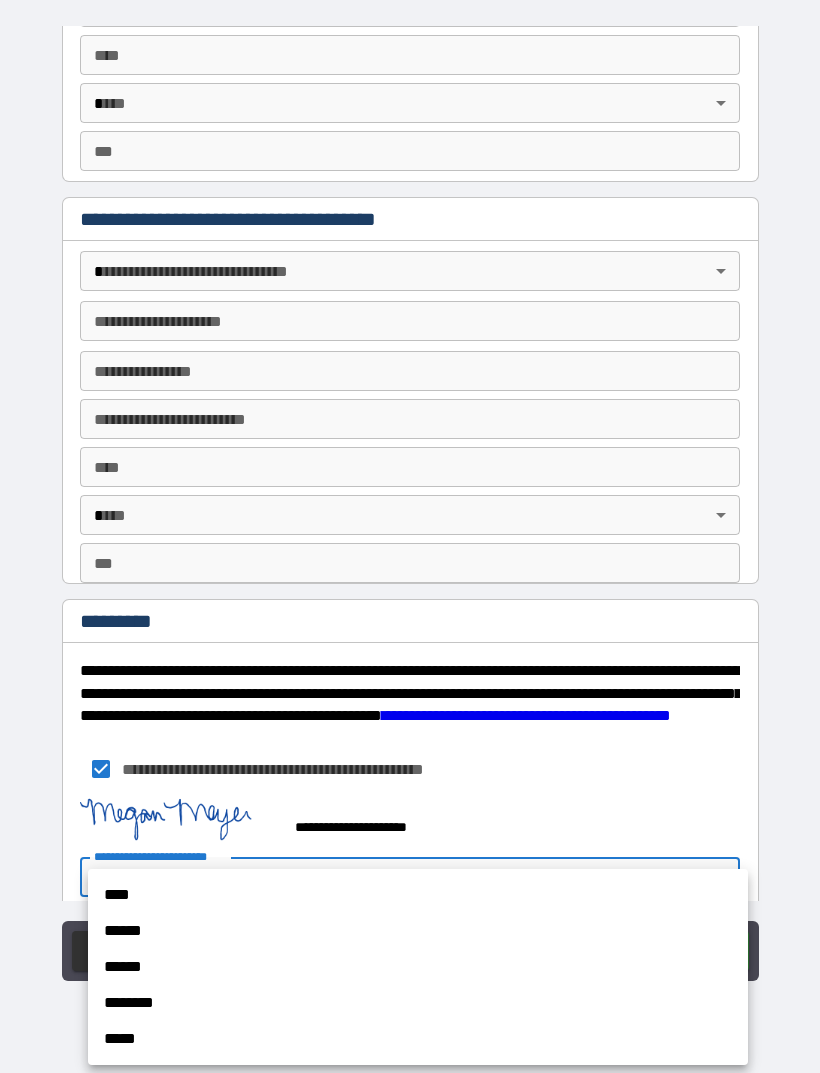 click on "****" at bounding box center (418, 895) 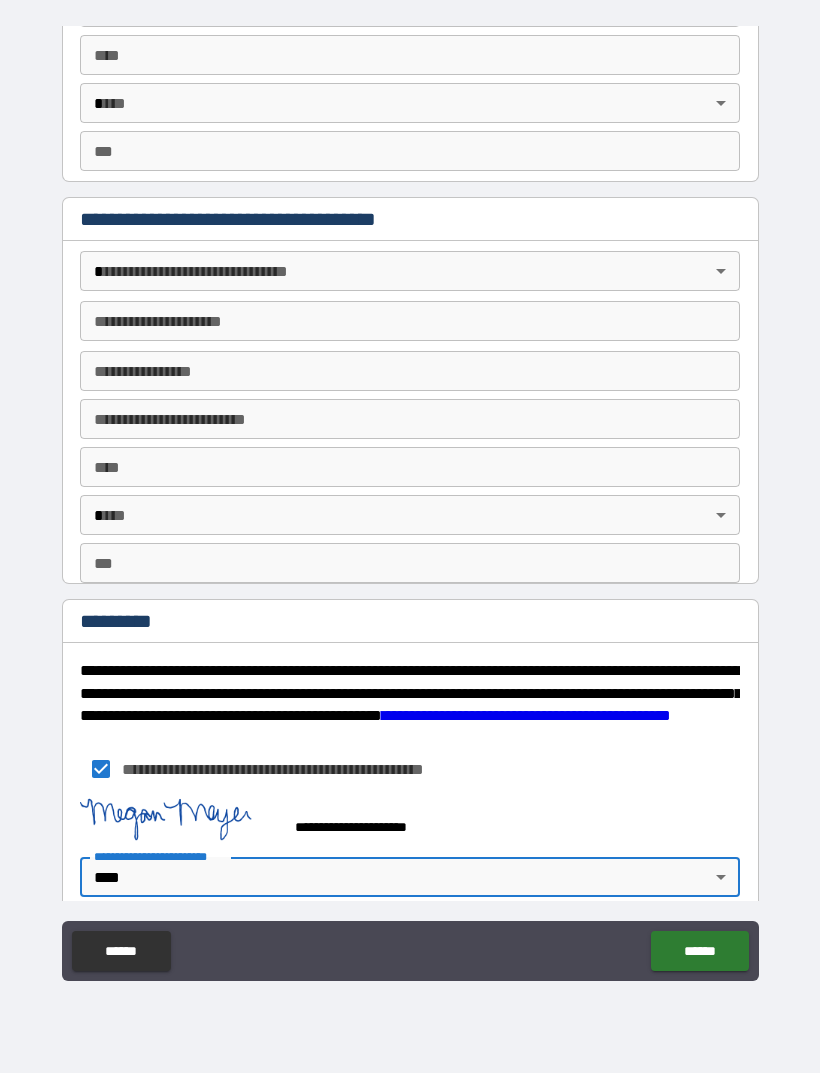 click on "******" at bounding box center [699, 951] 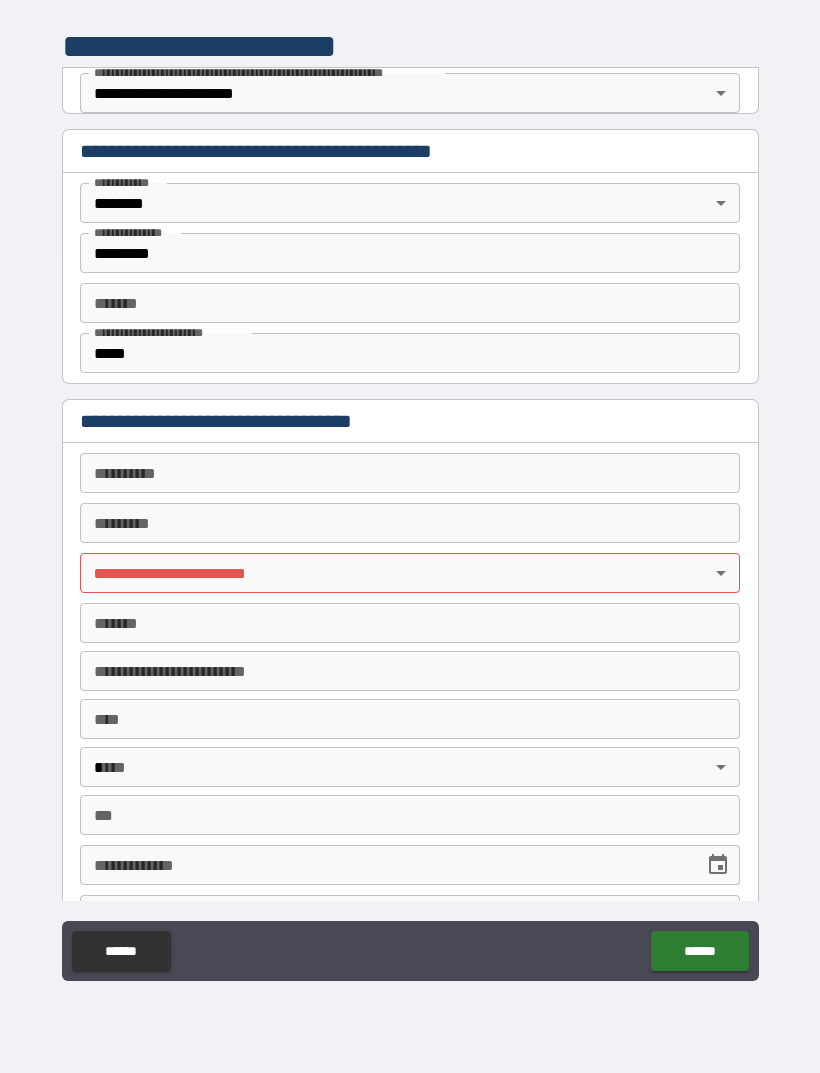 scroll, scrollTop: 0, scrollLeft: 0, axis: both 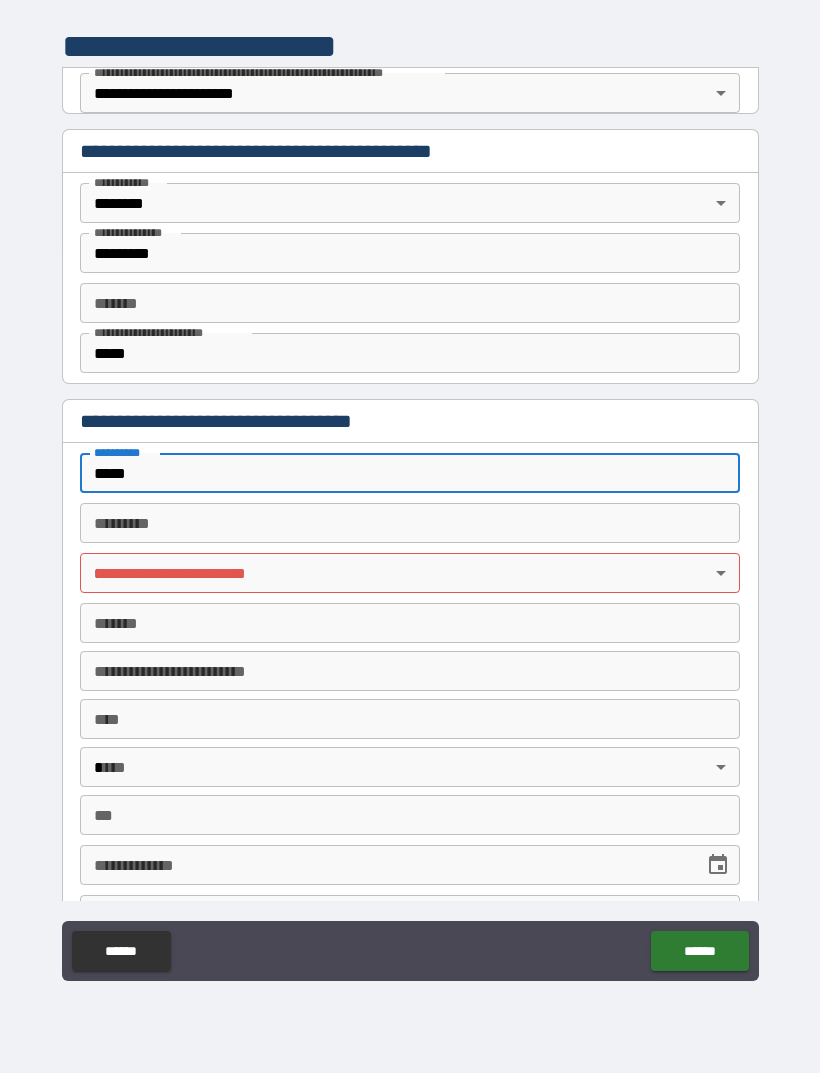 type on "*****" 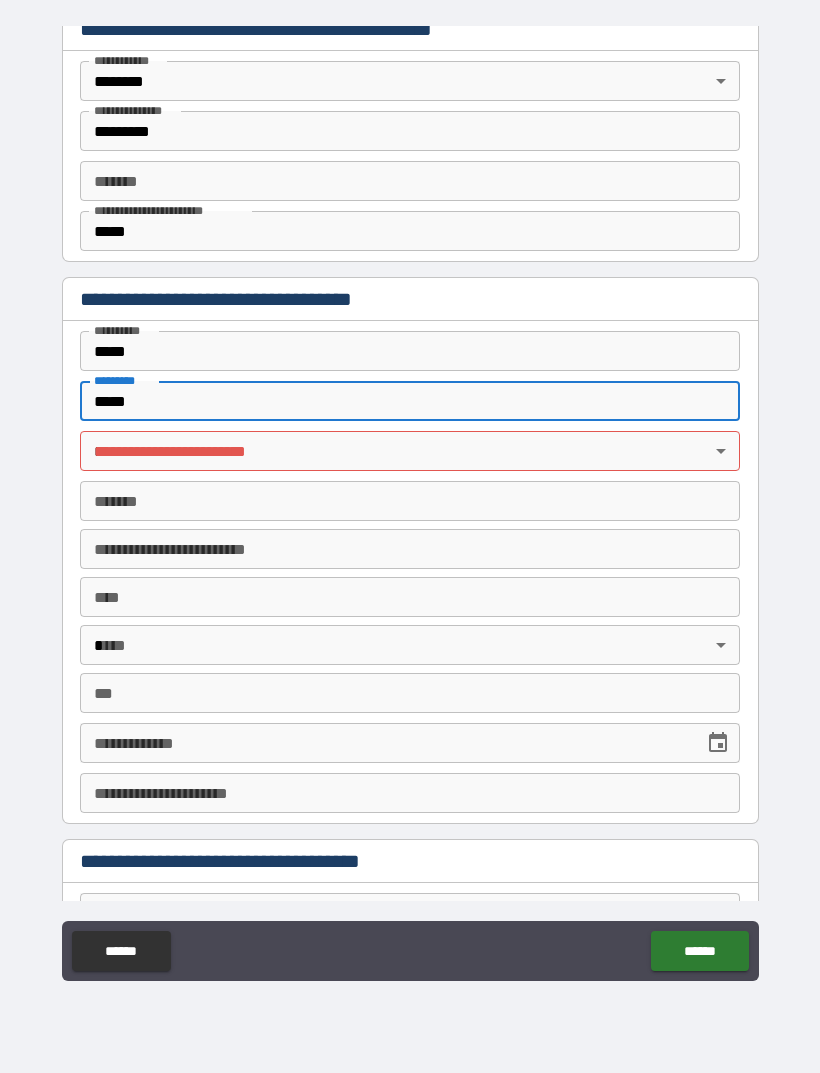scroll, scrollTop: 127, scrollLeft: 0, axis: vertical 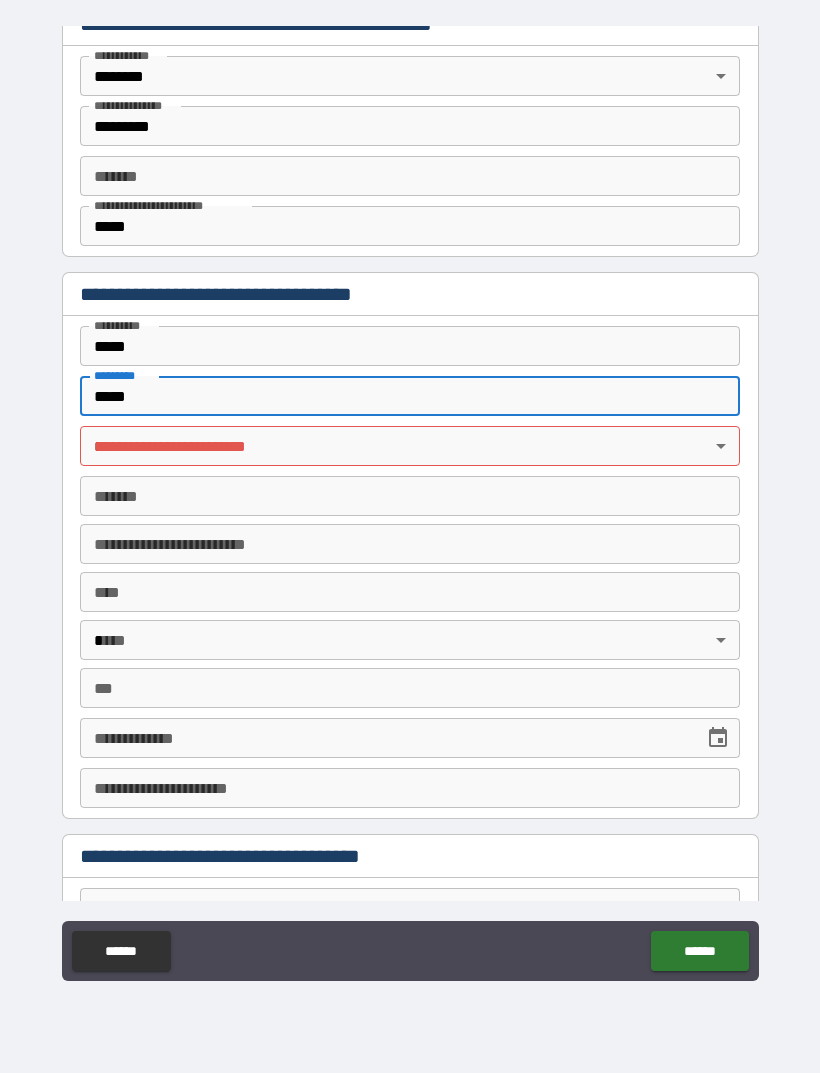 type on "*****" 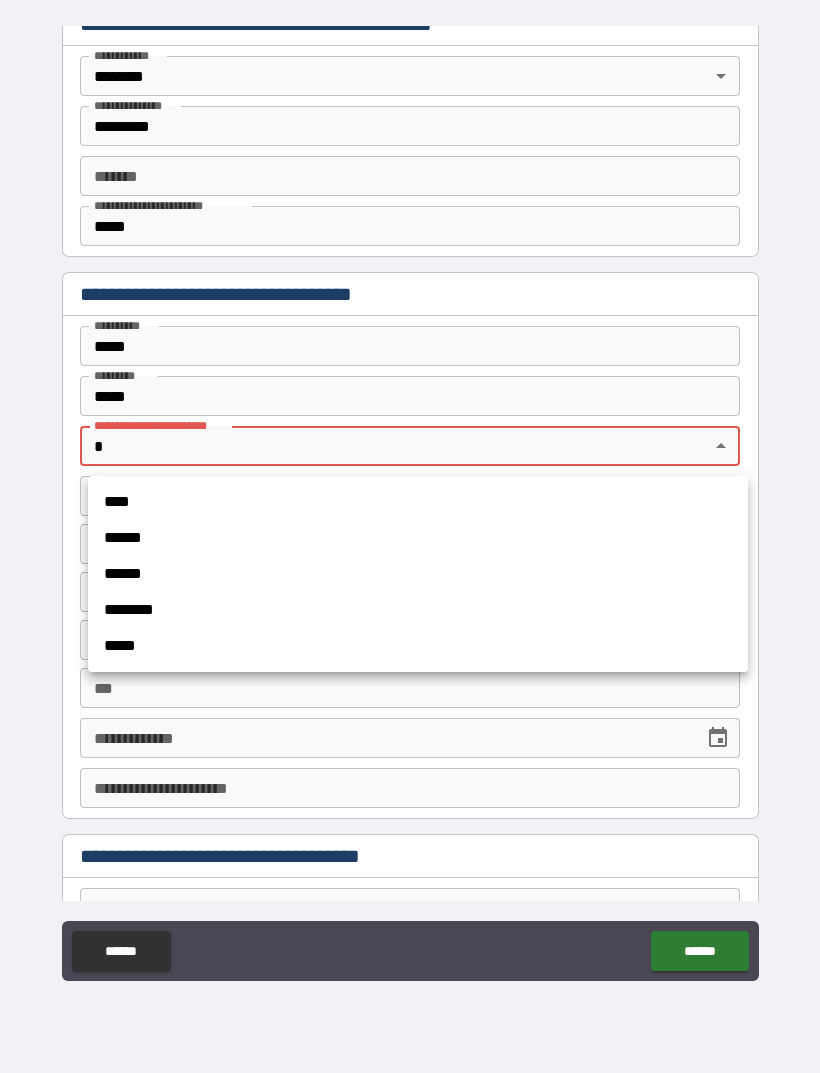 click on "****" at bounding box center (418, 502) 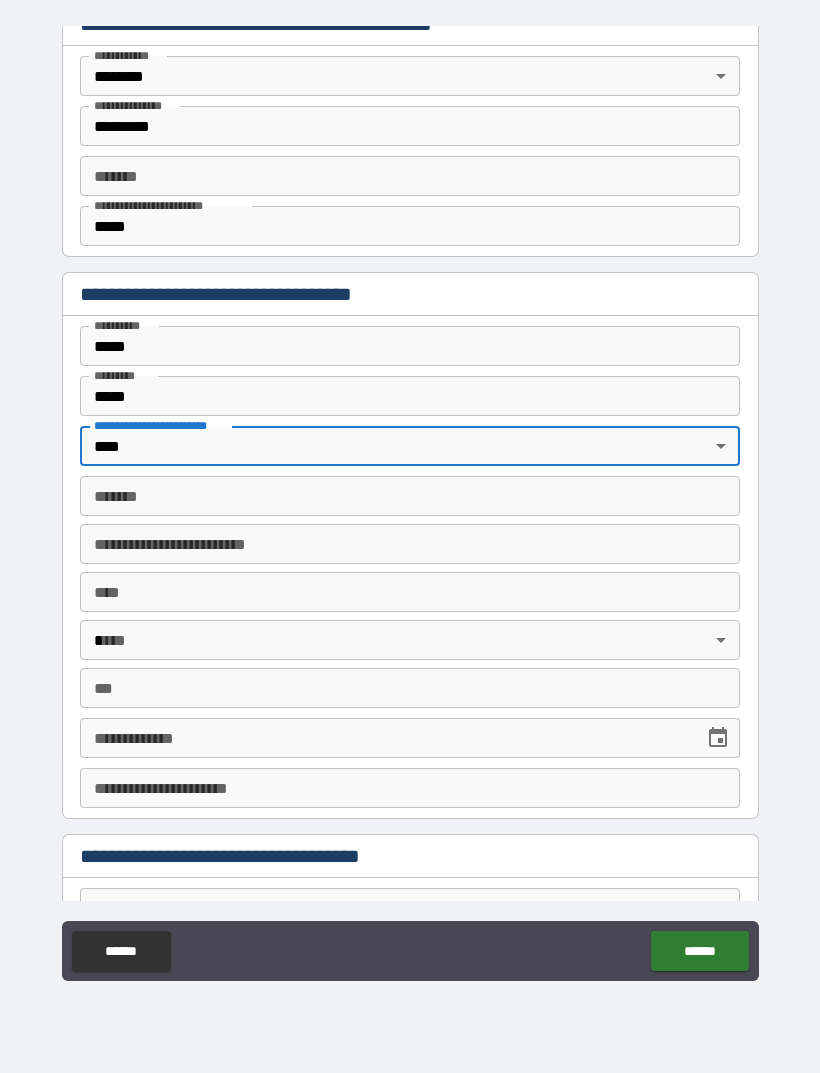 click on "*******" at bounding box center (410, 496) 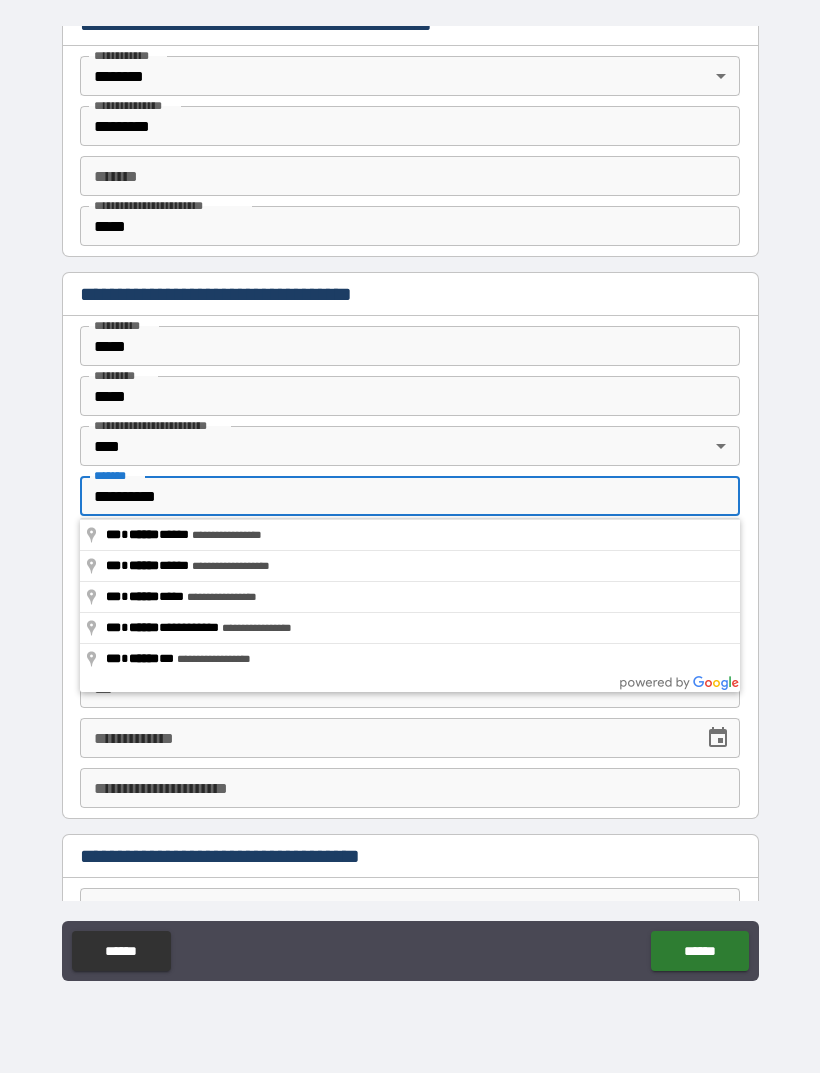 type on "**********" 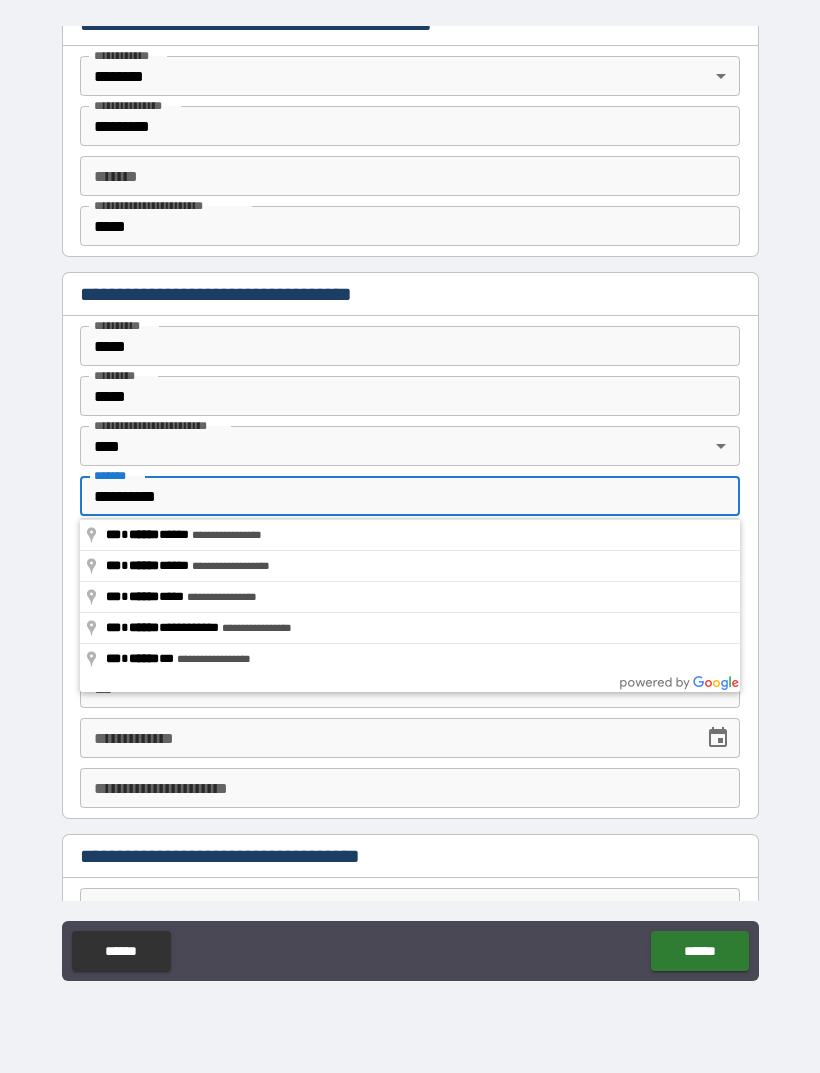 type on "**" 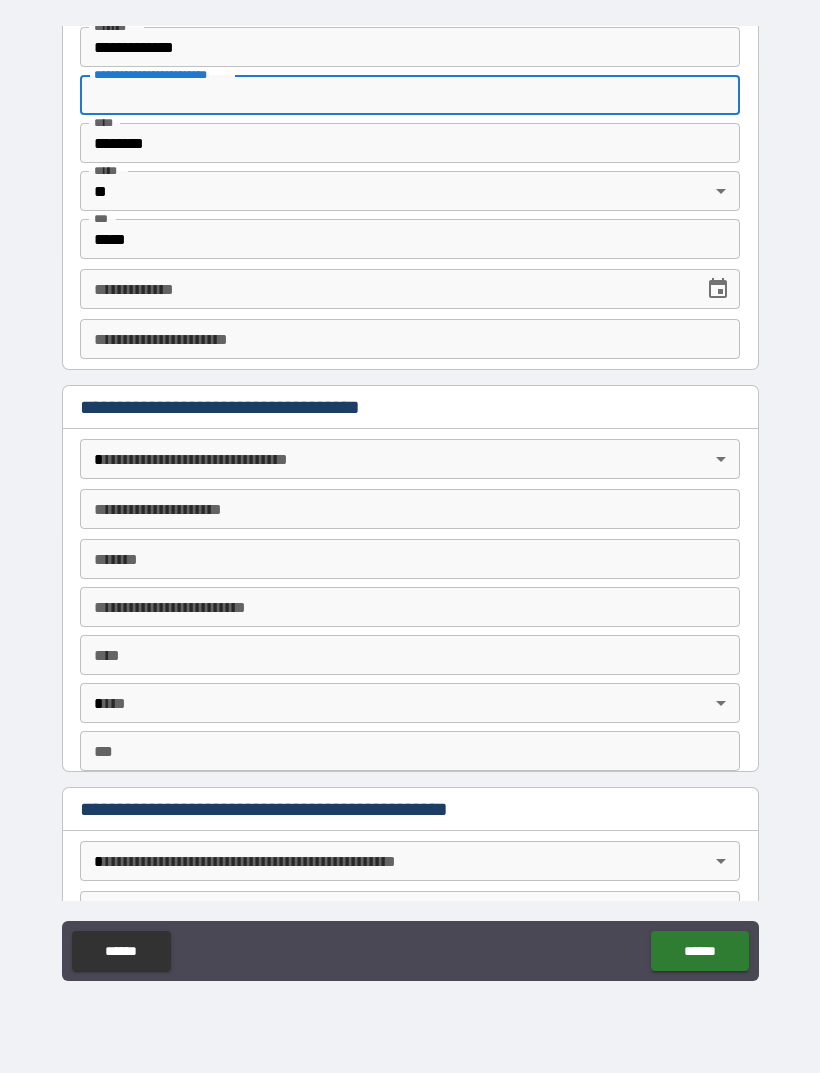 scroll, scrollTop: 575, scrollLeft: 0, axis: vertical 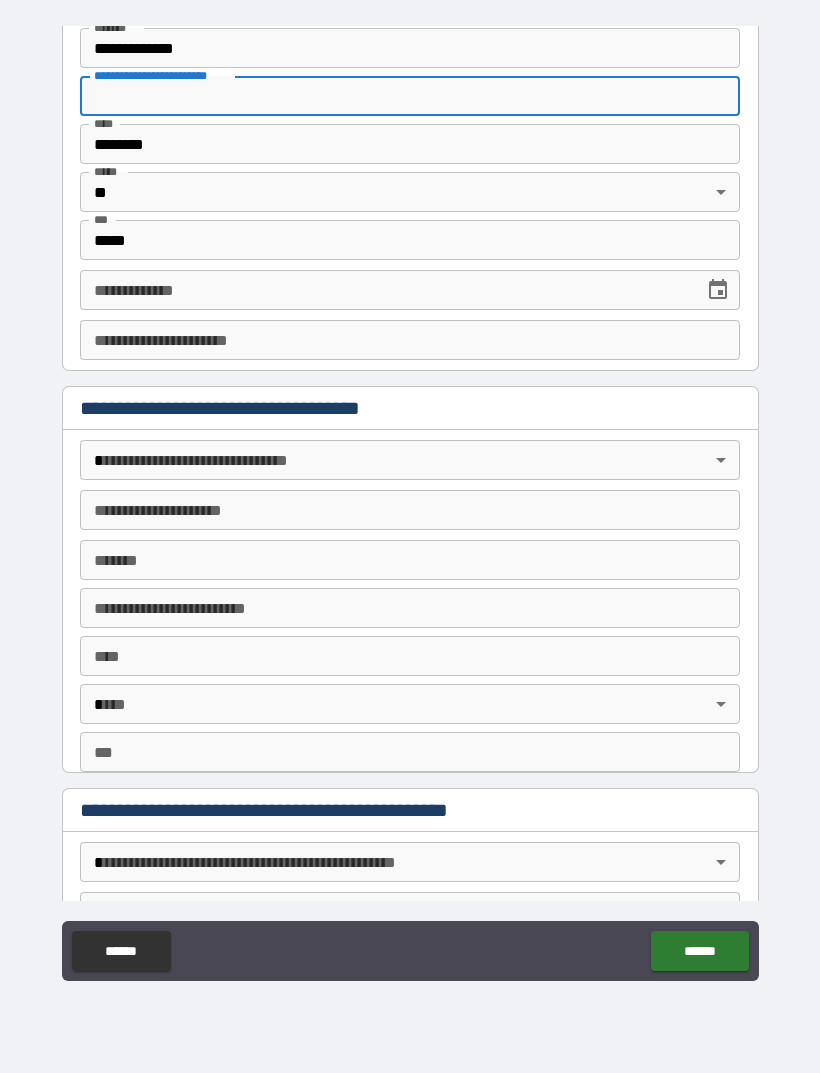 click on "**********" at bounding box center [385, 290] 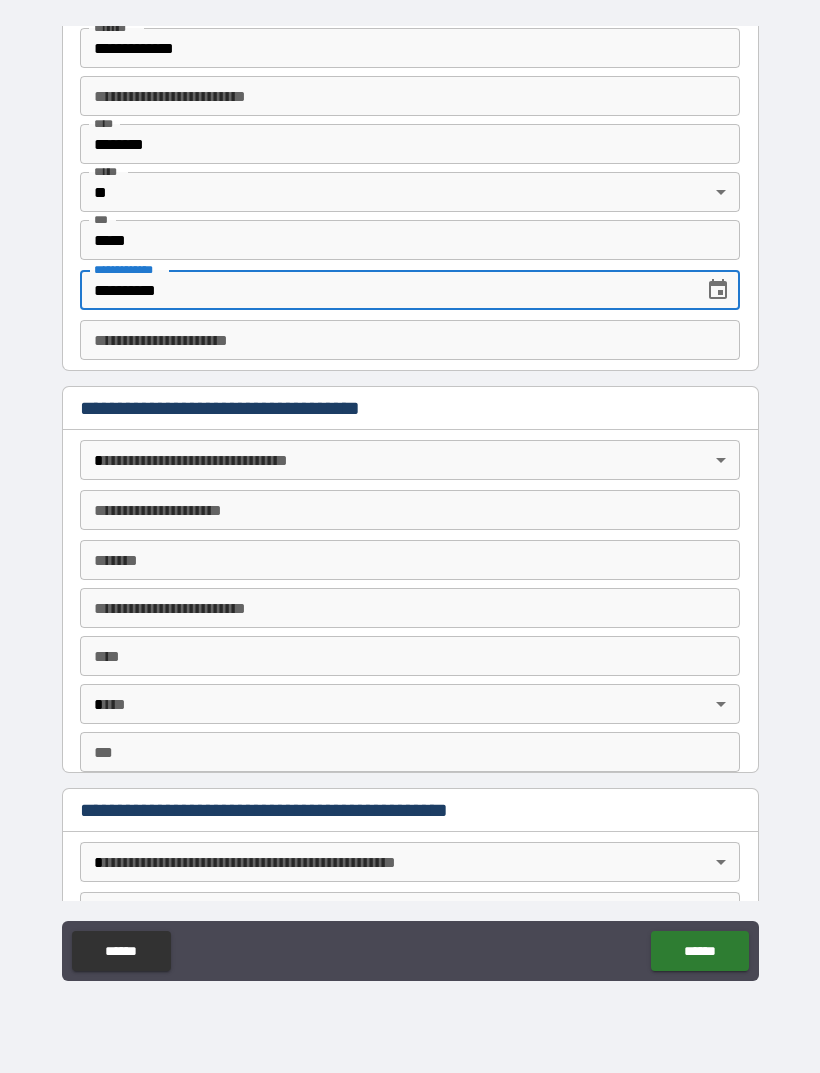 type on "**********" 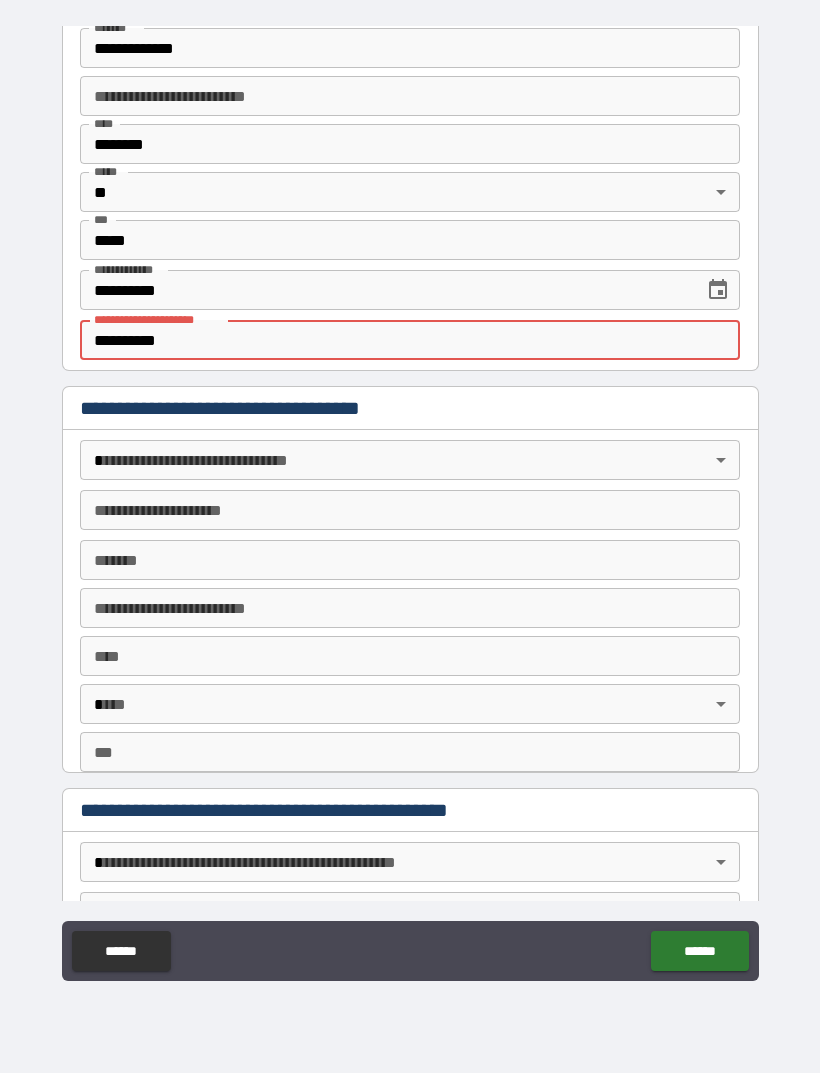 type on "**********" 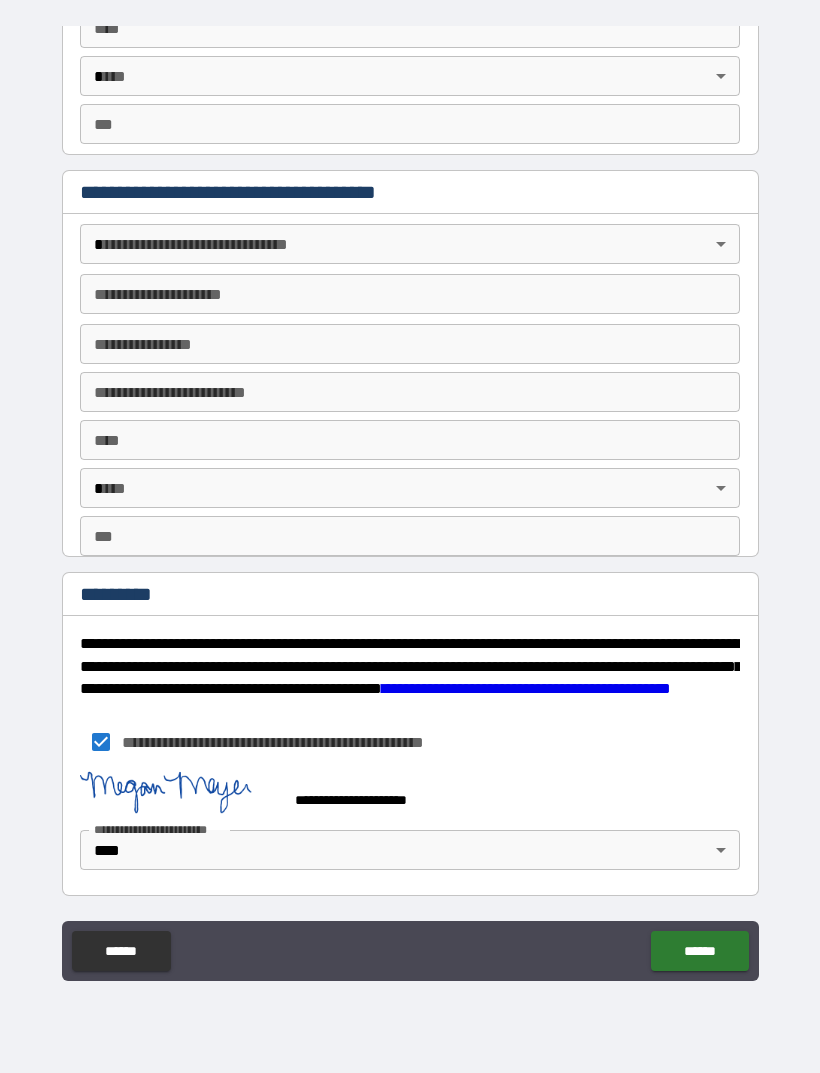 scroll, scrollTop: 2125, scrollLeft: 0, axis: vertical 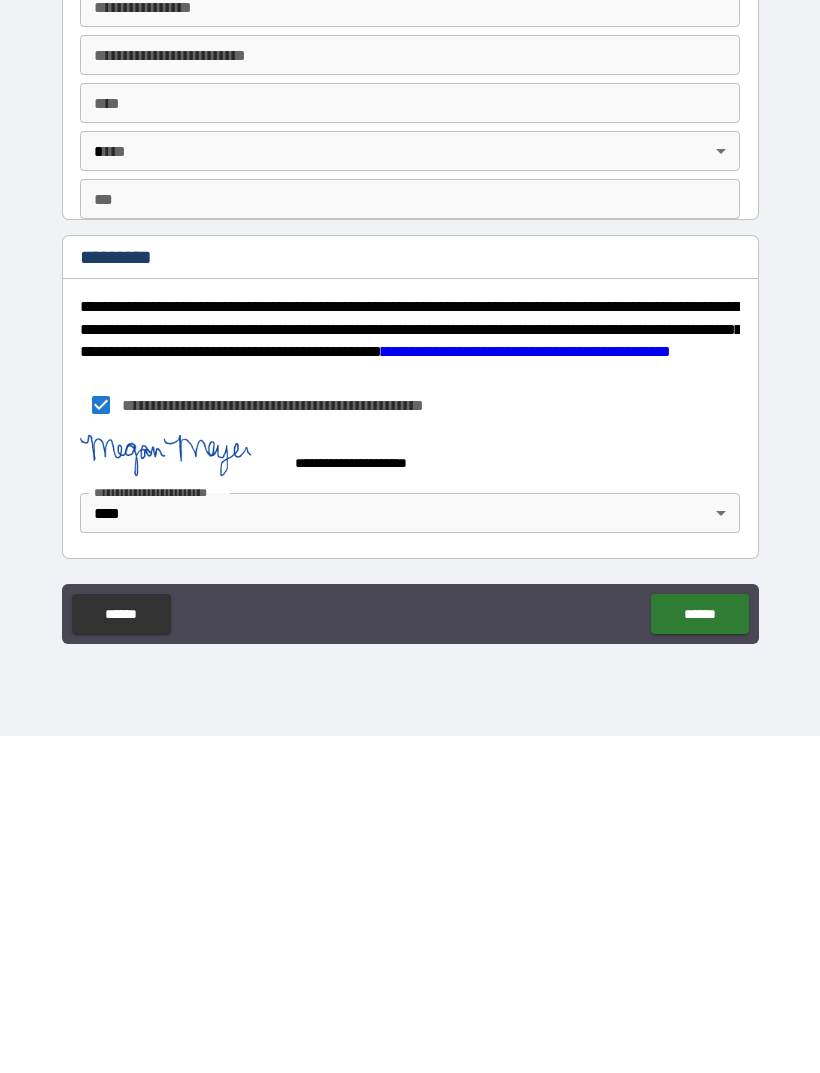 click on "******" at bounding box center [699, 951] 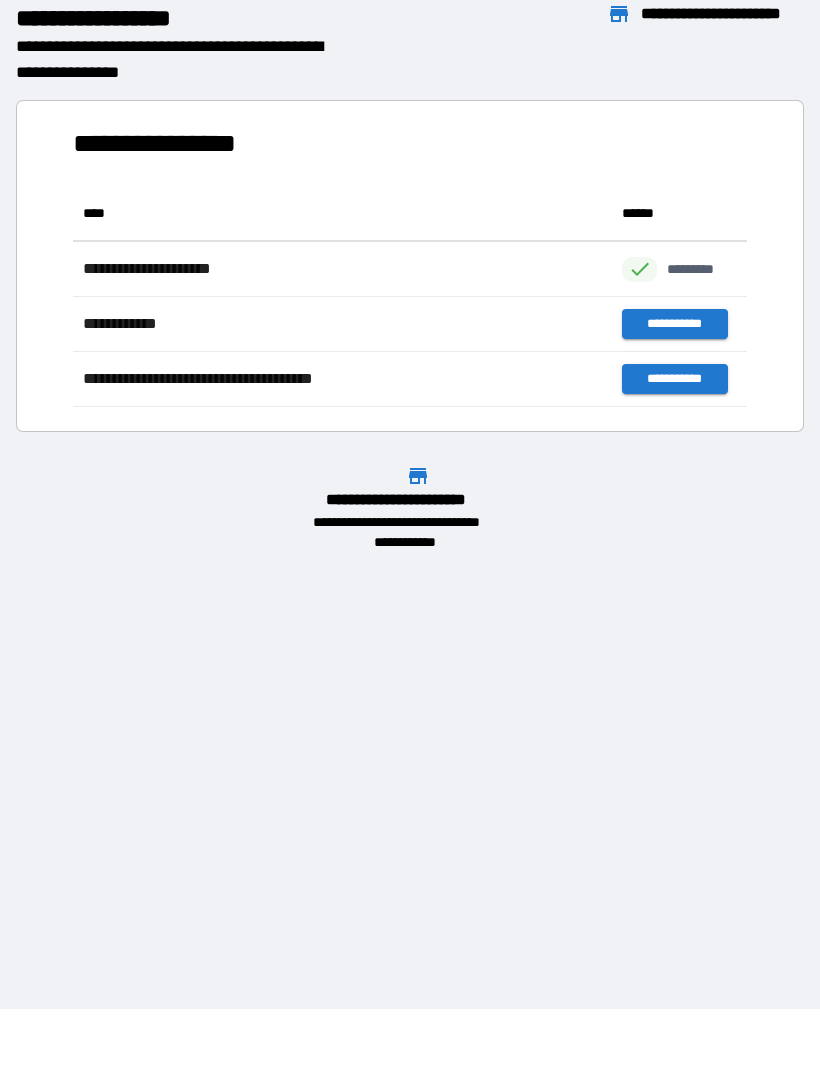 scroll, scrollTop: 1, scrollLeft: 1, axis: both 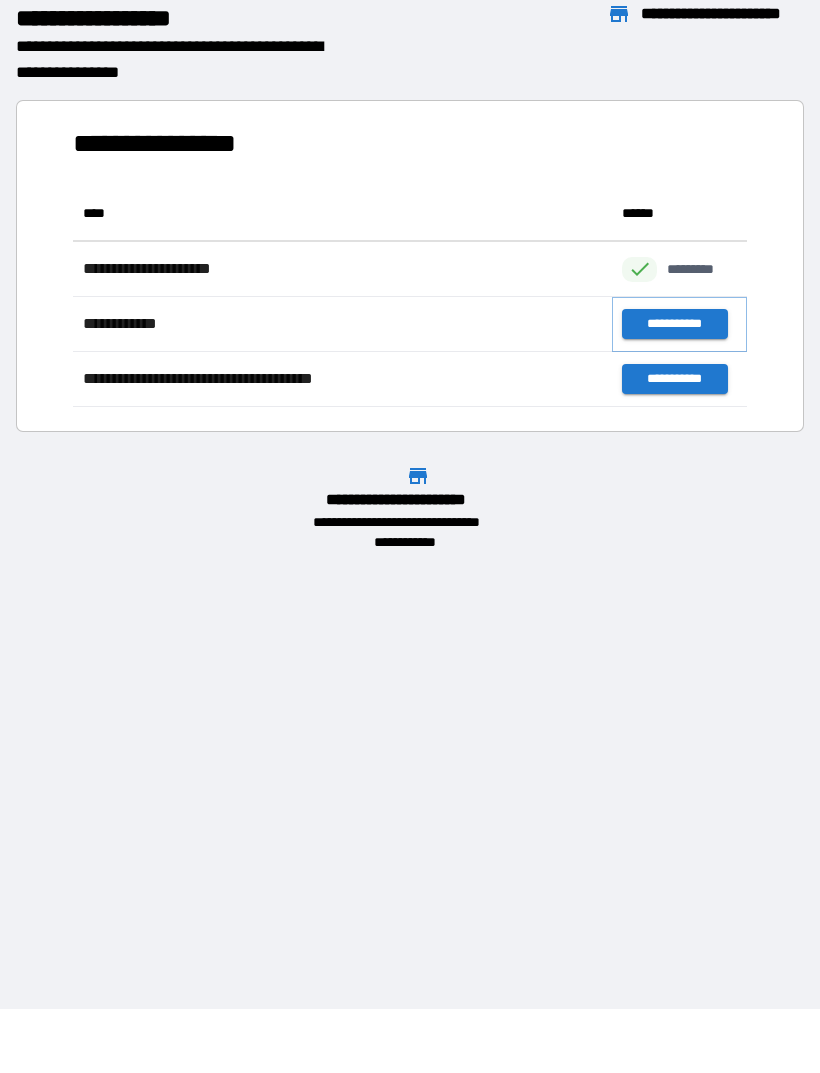 click on "**********" at bounding box center [674, 324] 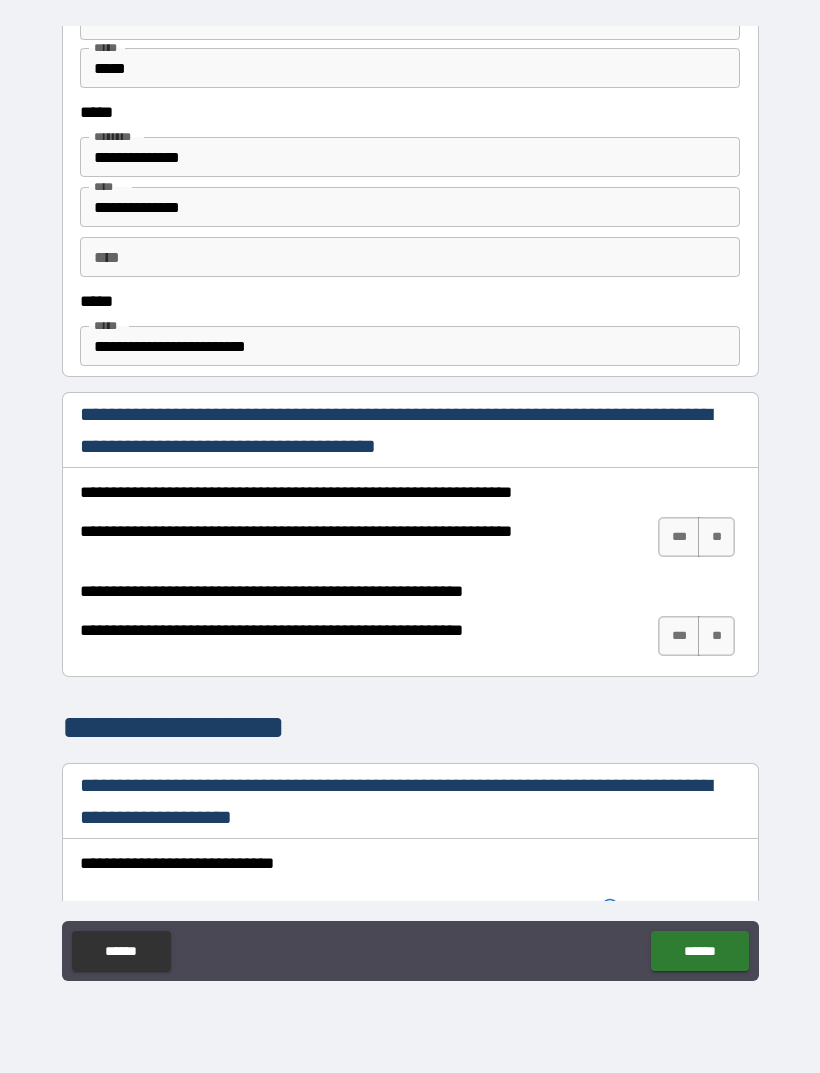 scroll, scrollTop: 903, scrollLeft: 0, axis: vertical 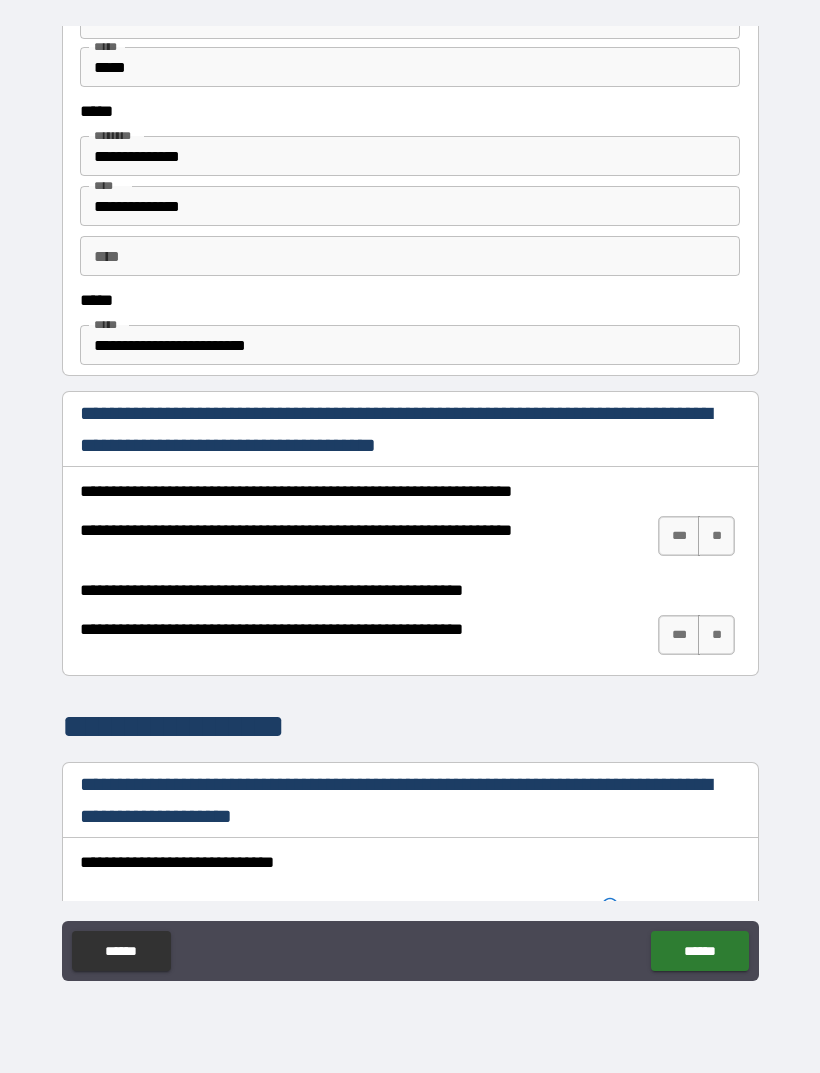 click on "***" at bounding box center (679, 536) 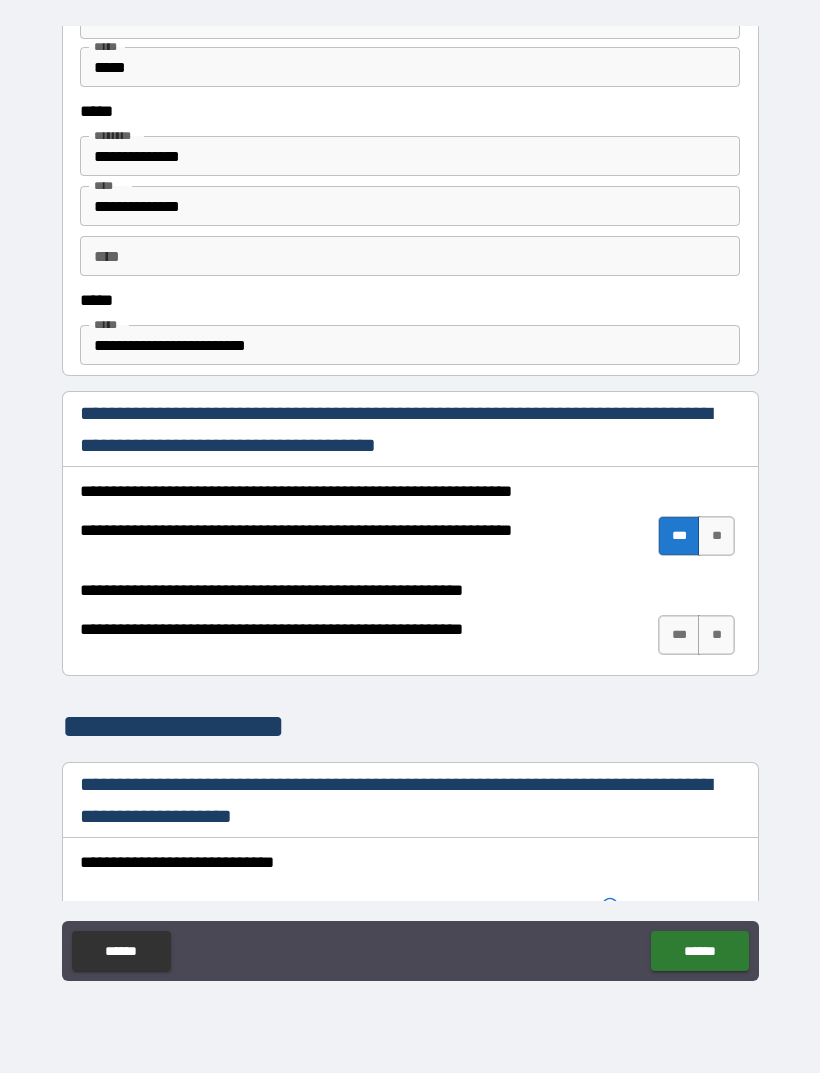 click on "***" at bounding box center (679, 635) 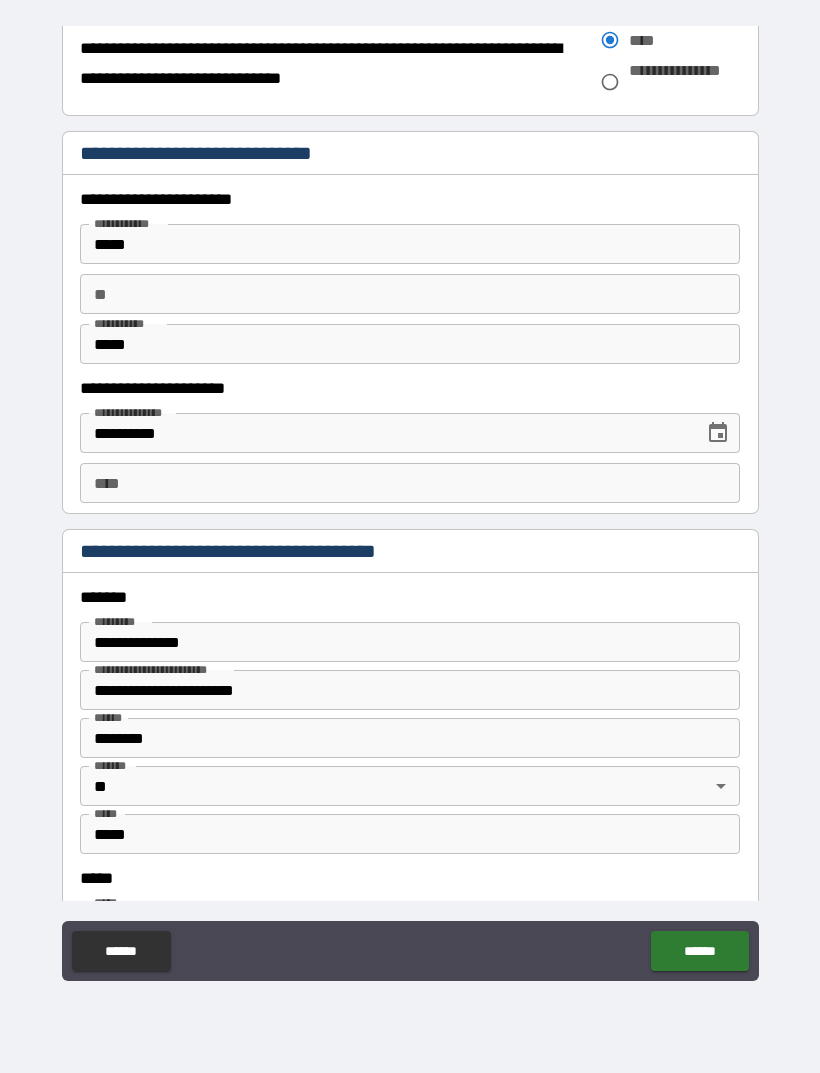 scroll, scrollTop: 1774, scrollLeft: 0, axis: vertical 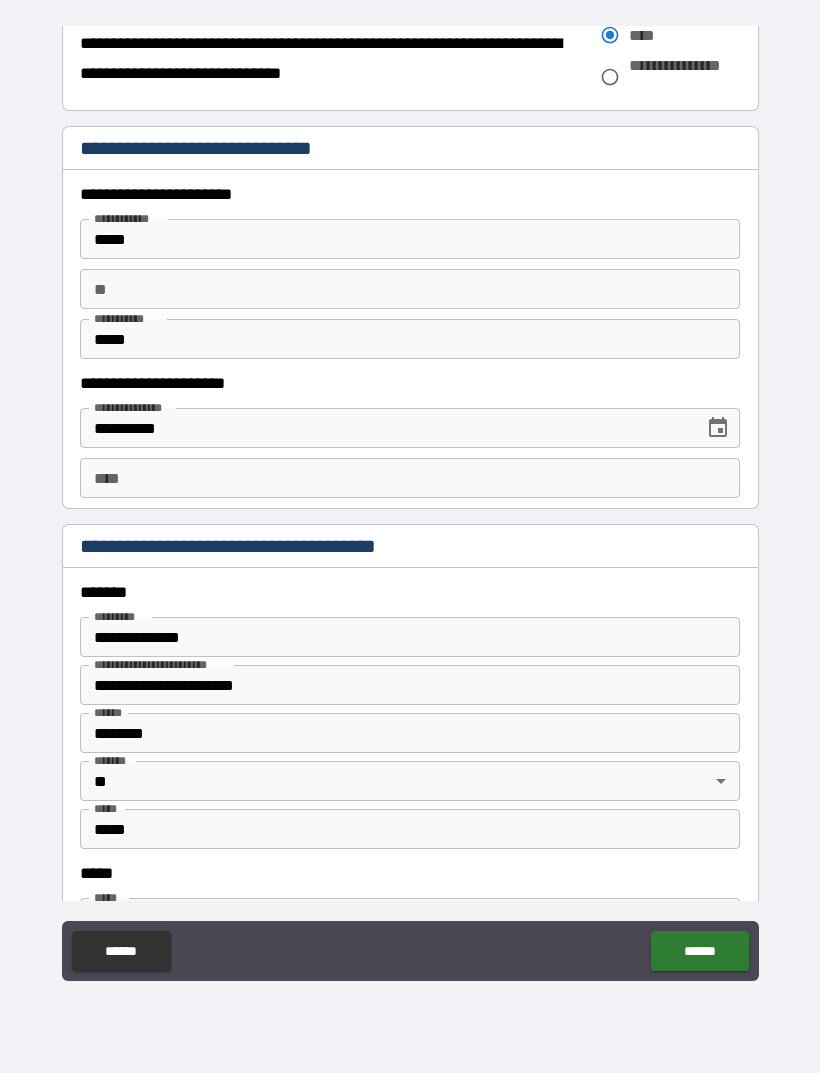 click on "****" at bounding box center [410, 478] 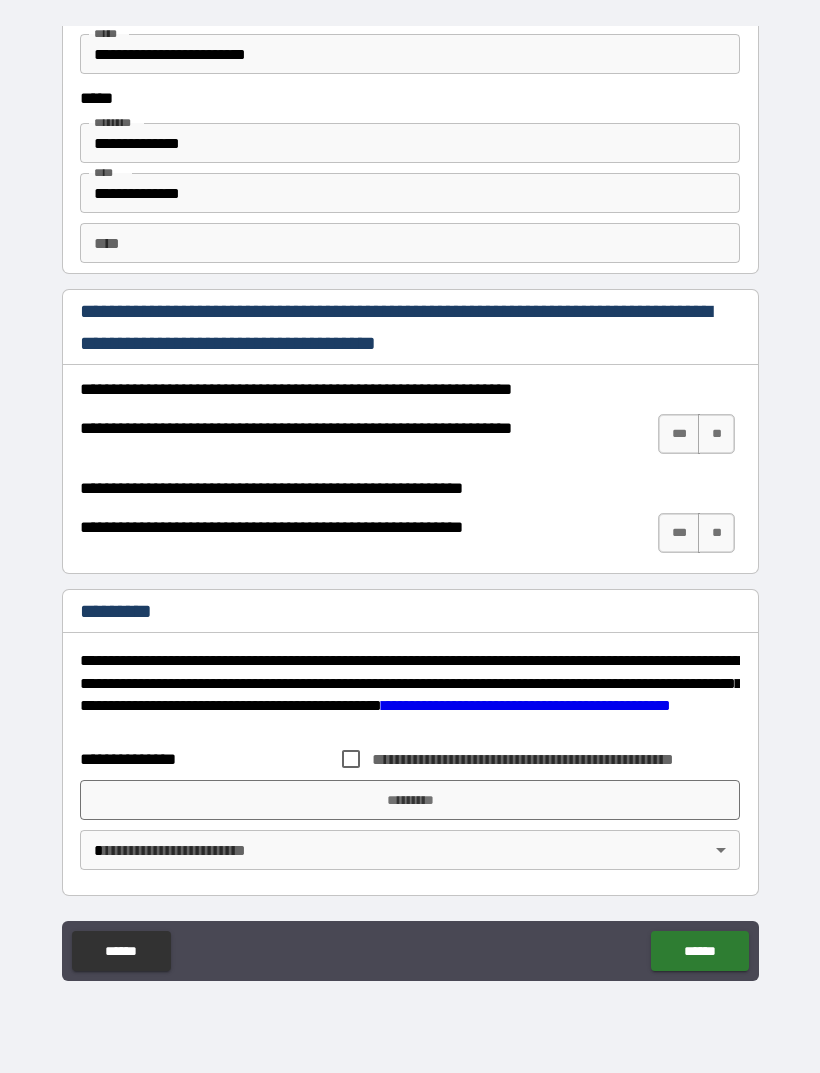 scroll, scrollTop: 2638, scrollLeft: 0, axis: vertical 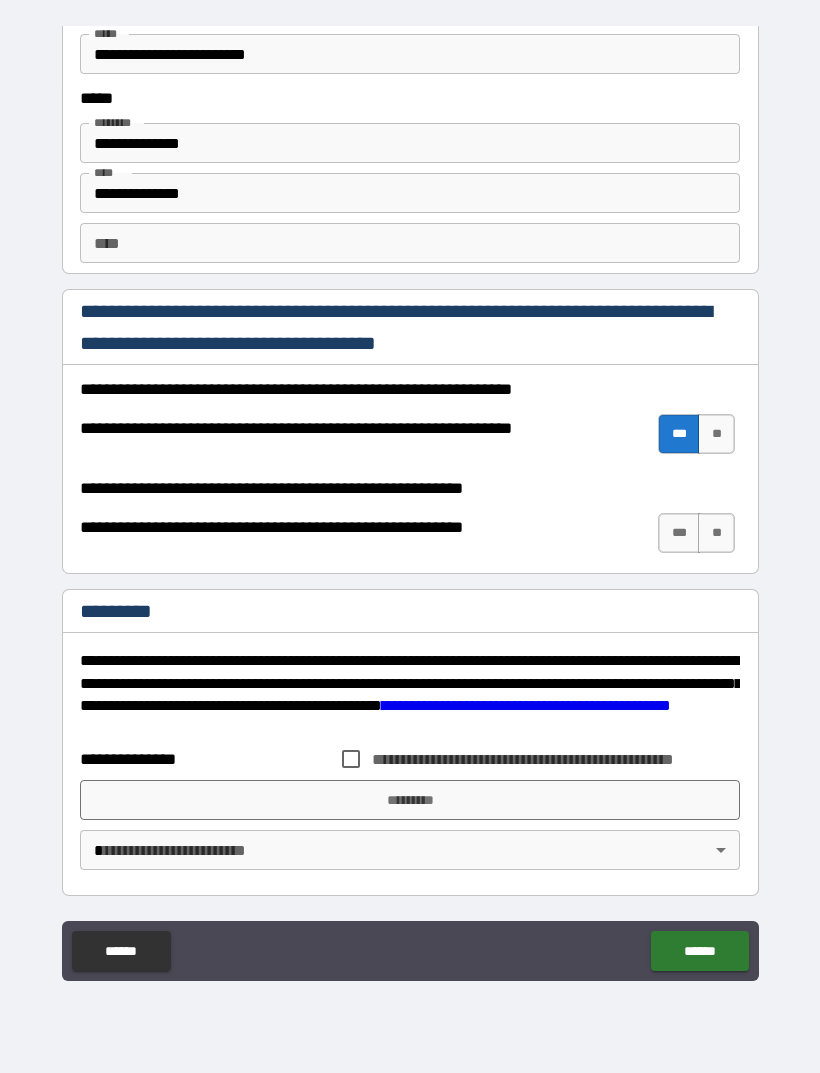 click on "***" at bounding box center [679, 533] 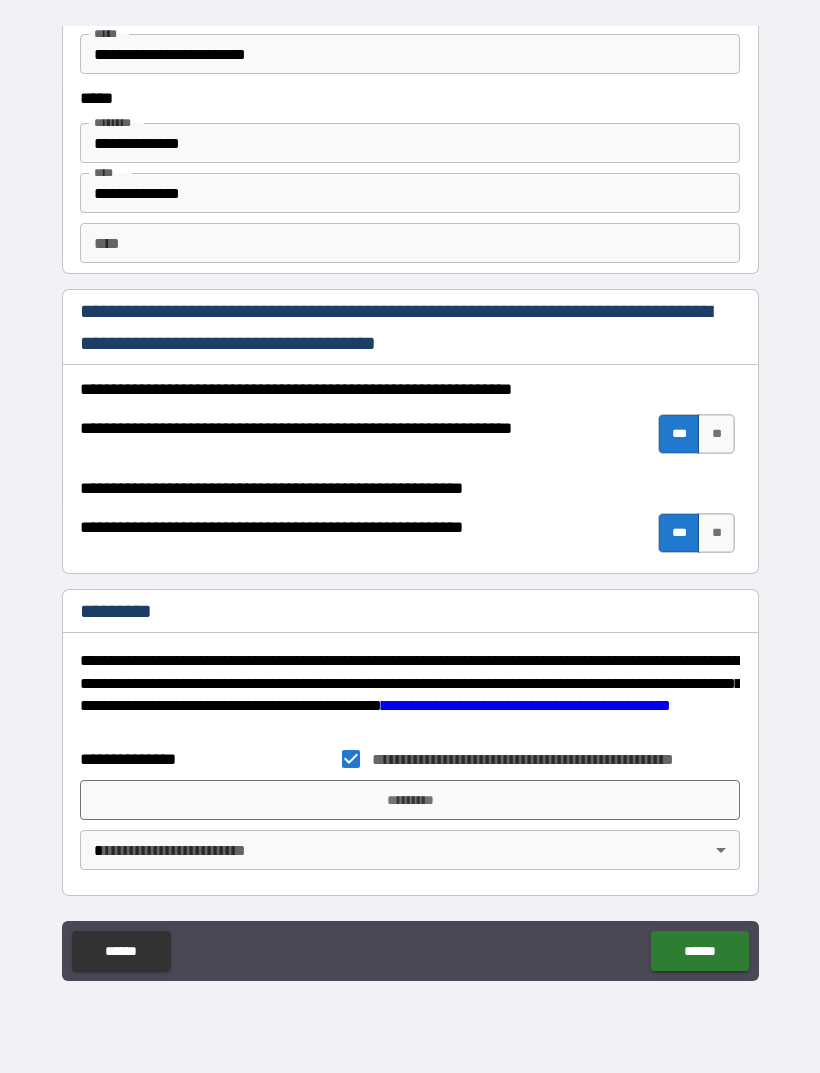 click on "*********" at bounding box center (410, 800) 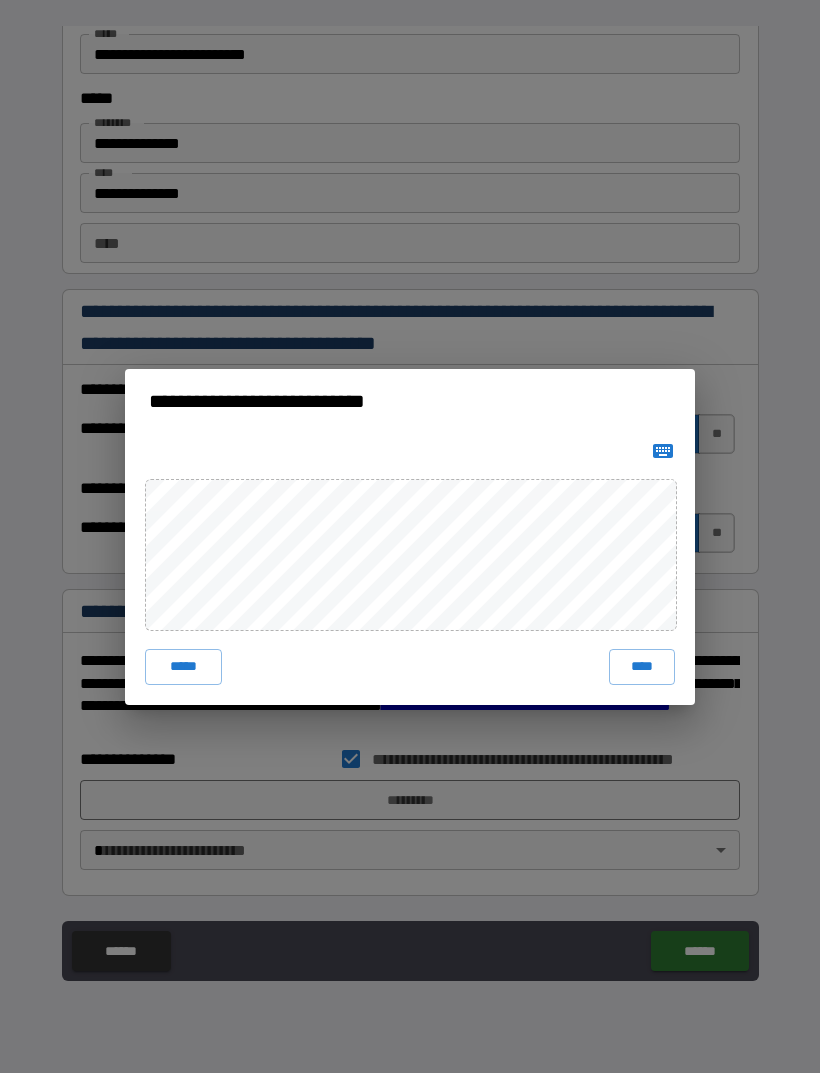 click on "****" at bounding box center (642, 667) 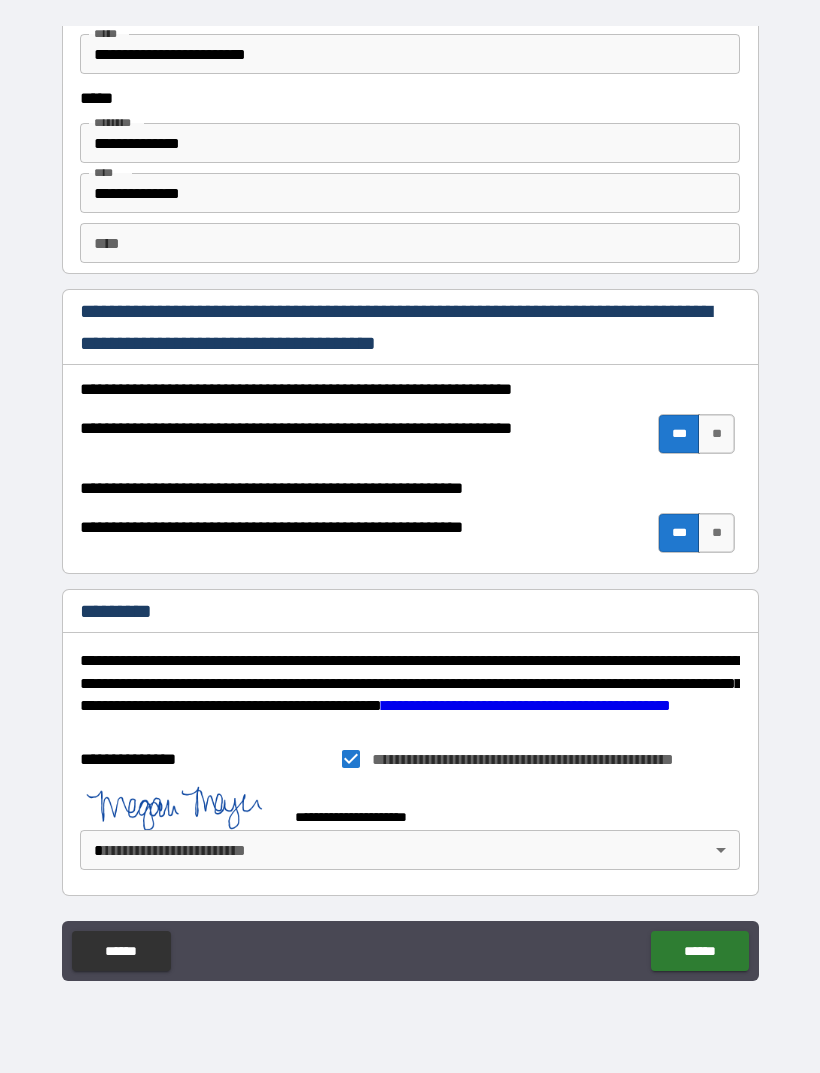 scroll, scrollTop: 2628, scrollLeft: 0, axis: vertical 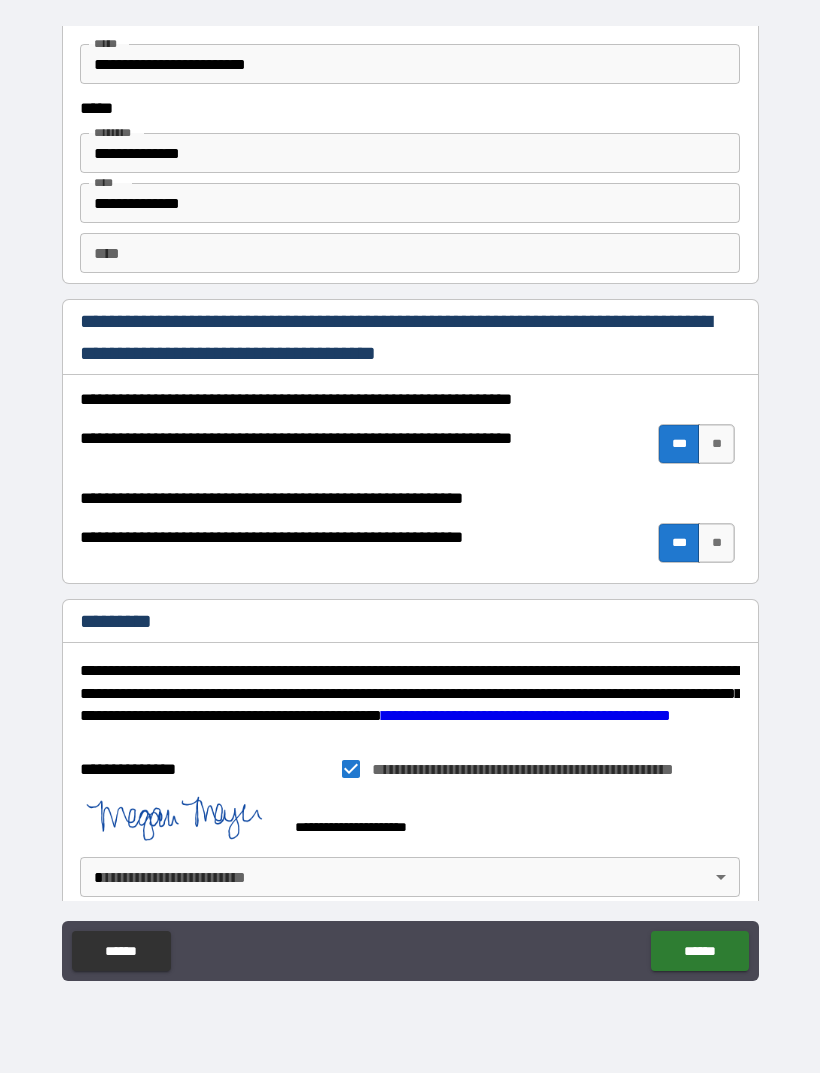 click on "**********" at bounding box center (410, 504) 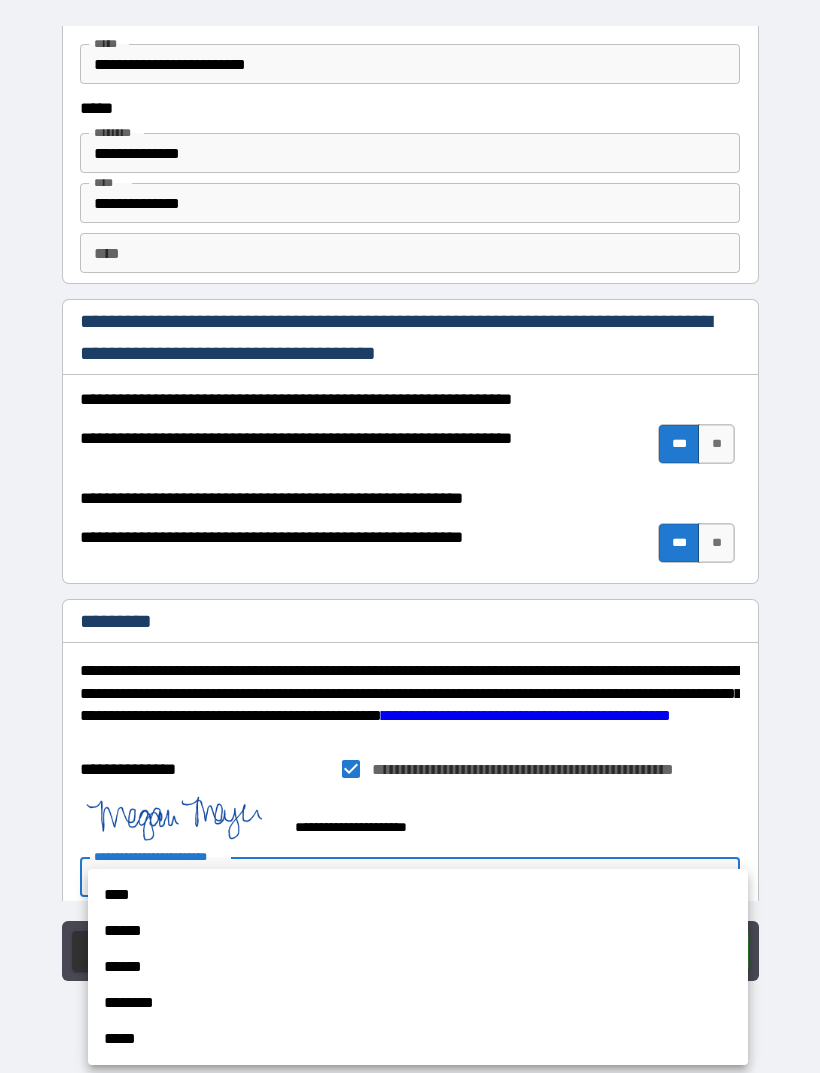click on "****" at bounding box center [418, 895] 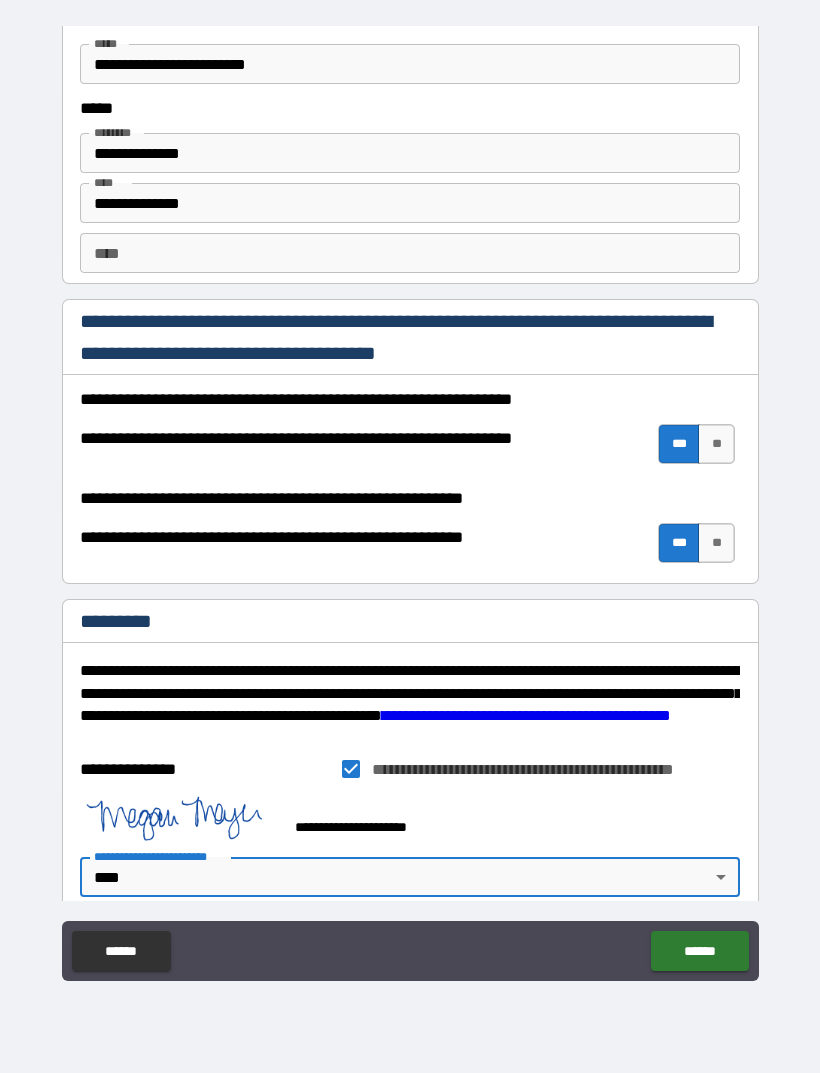 click on "******" at bounding box center (699, 951) 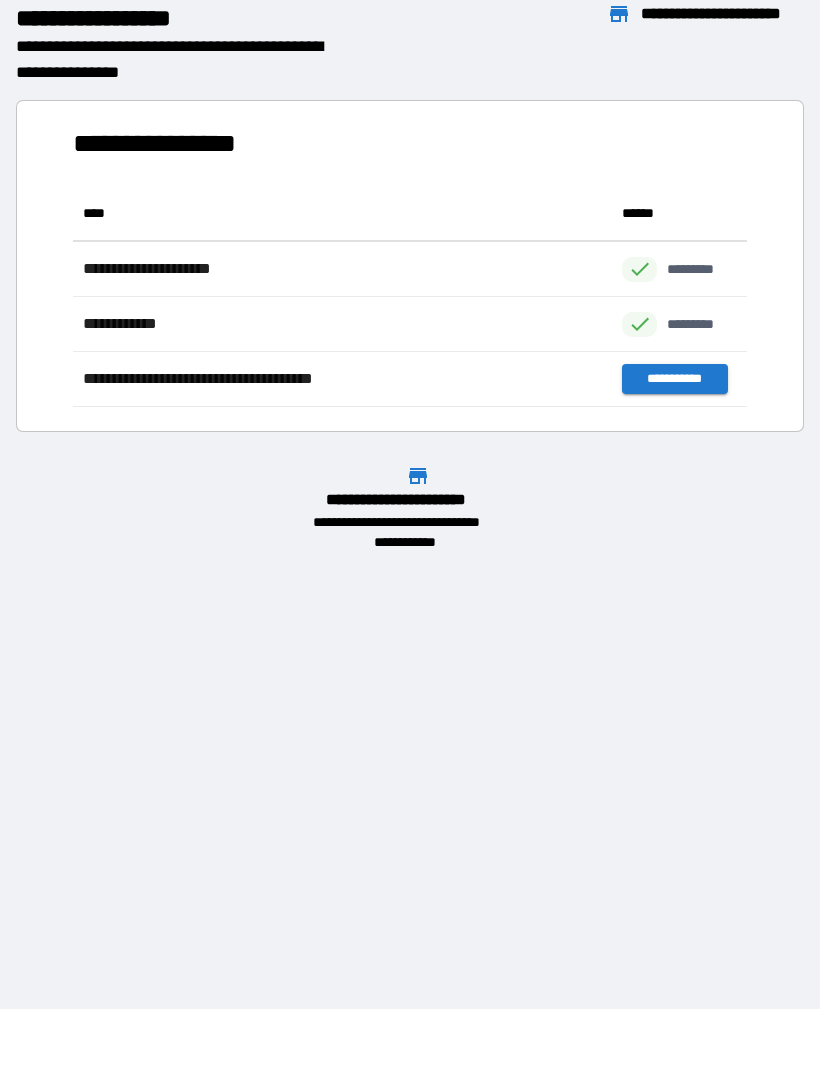 scroll, scrollTop: 221, scrollLeft: 674, axis: both 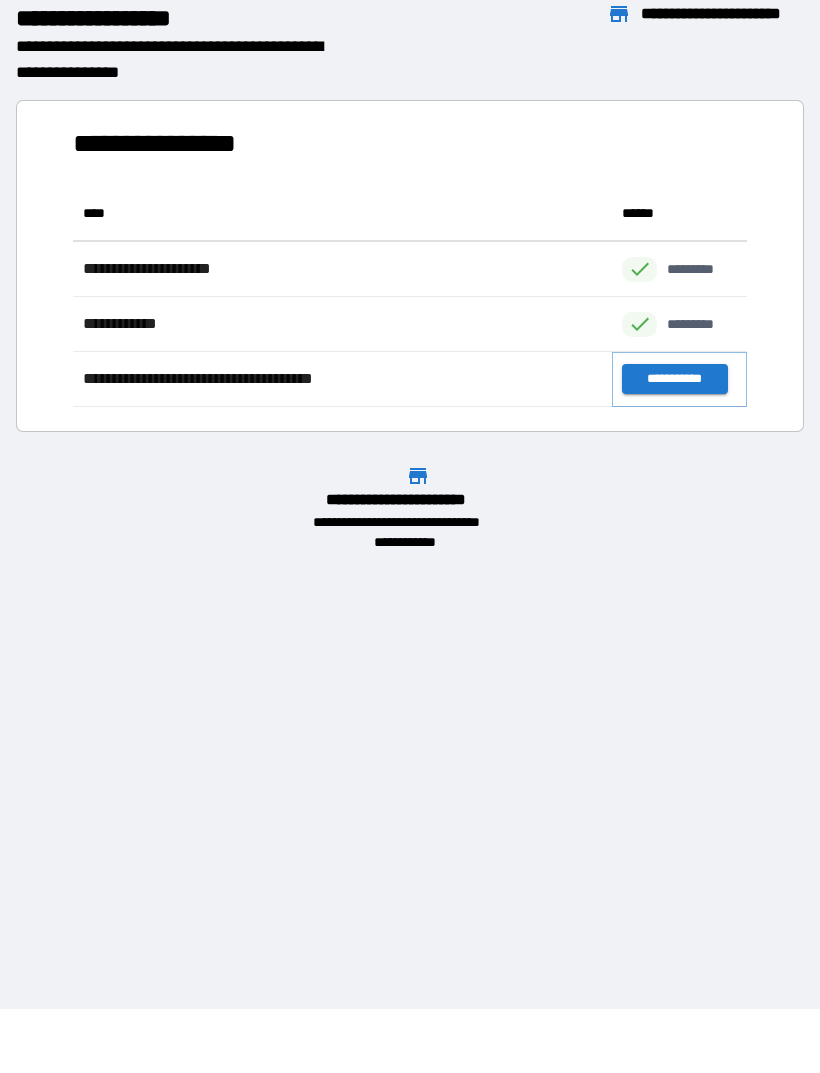 click on "**********" at bounding box center [674, 379] 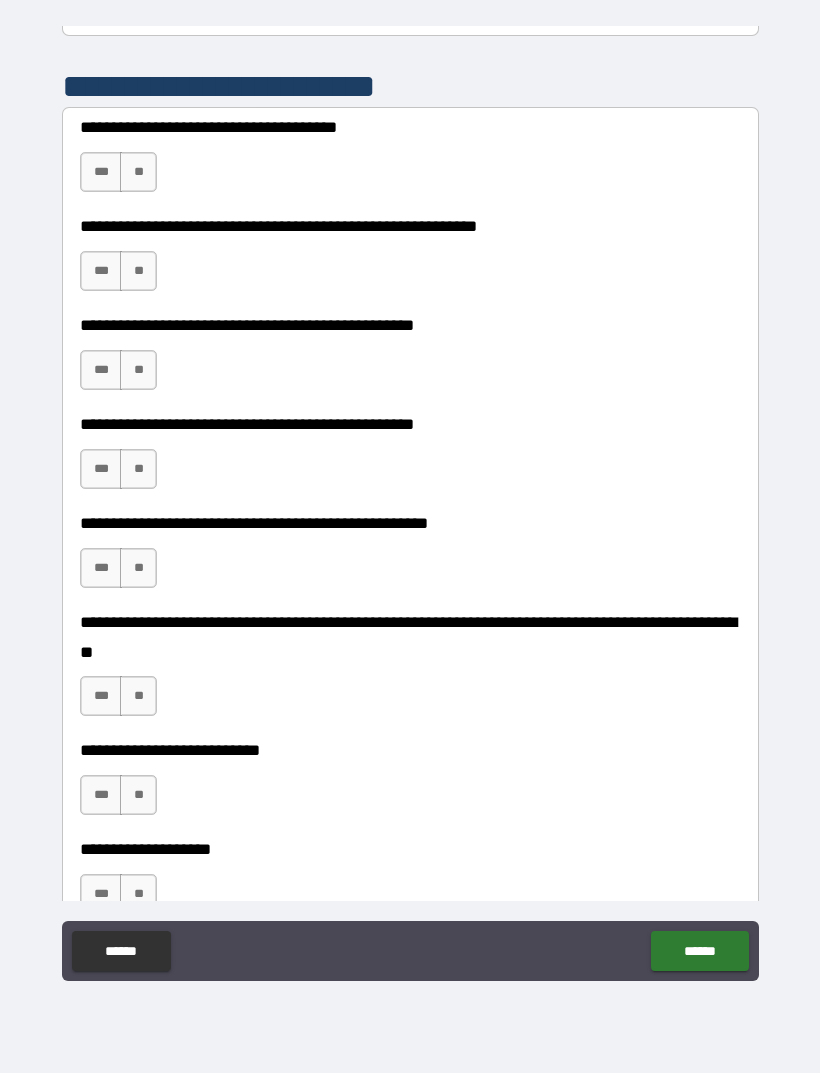 scroll, scrollTop: 438, scrollLeft: 0, axis: vertical 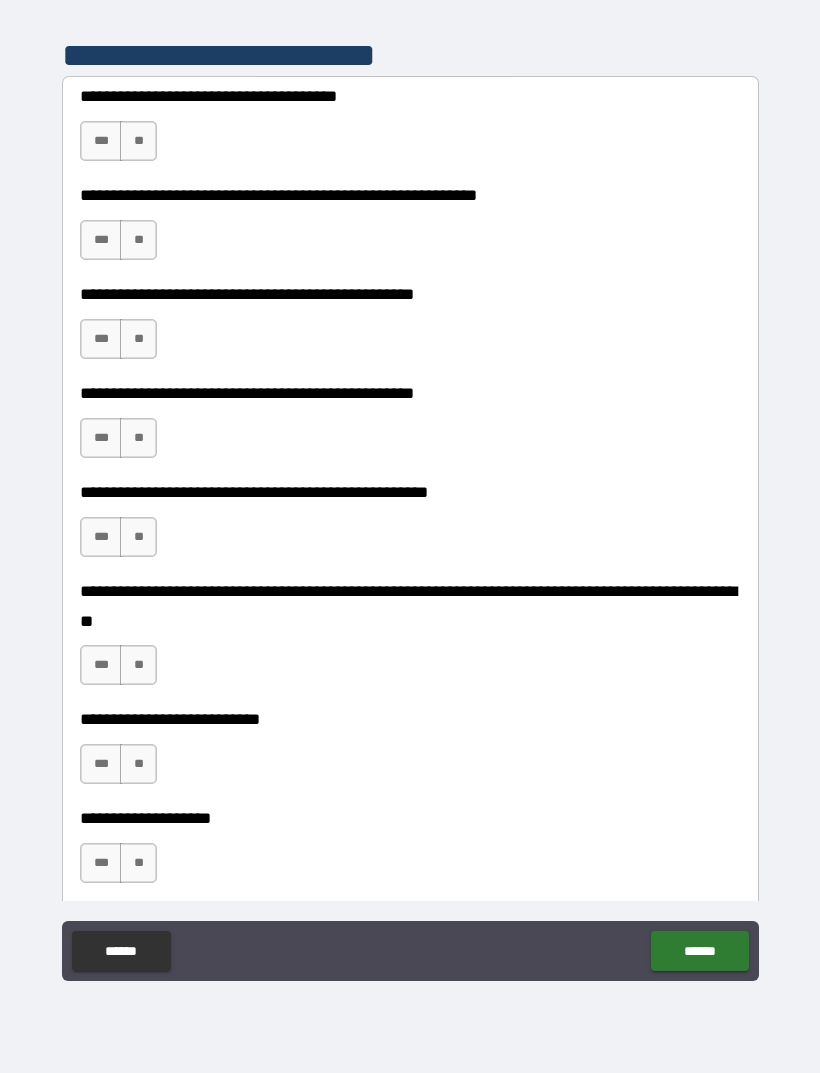 click on "**" at bounding box center [138, 141] 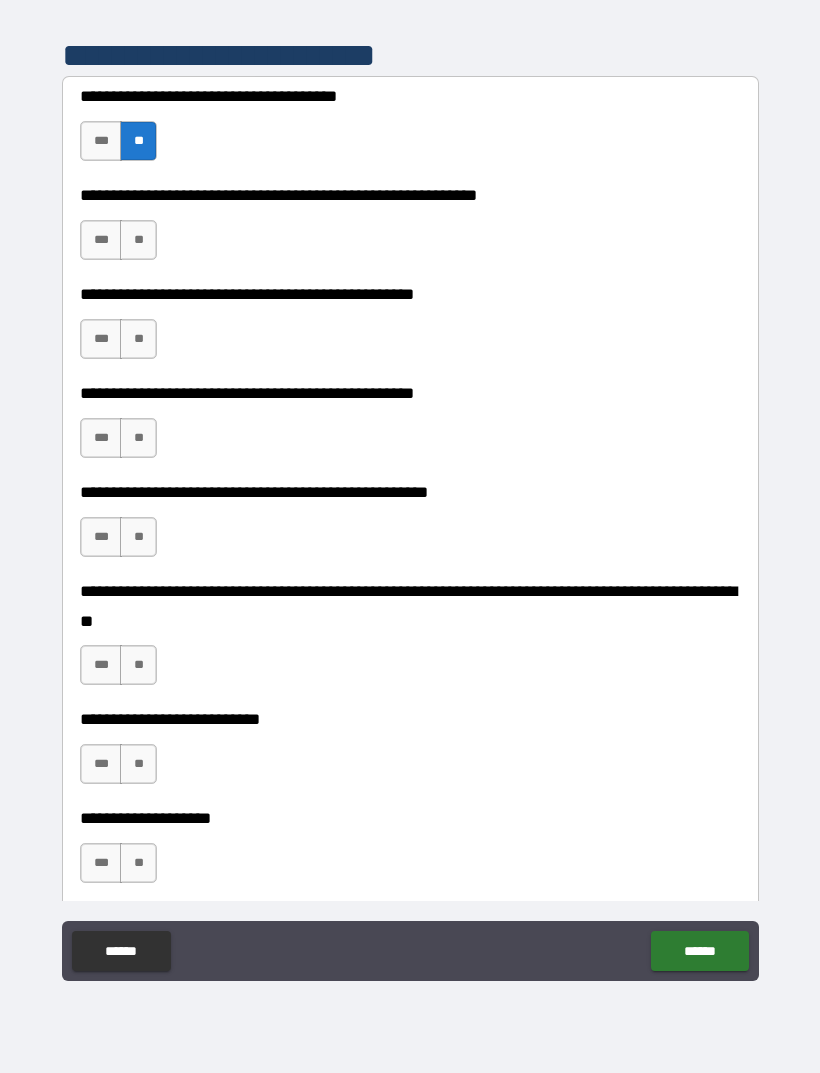 click on "**" at bounding box center [138, 240] 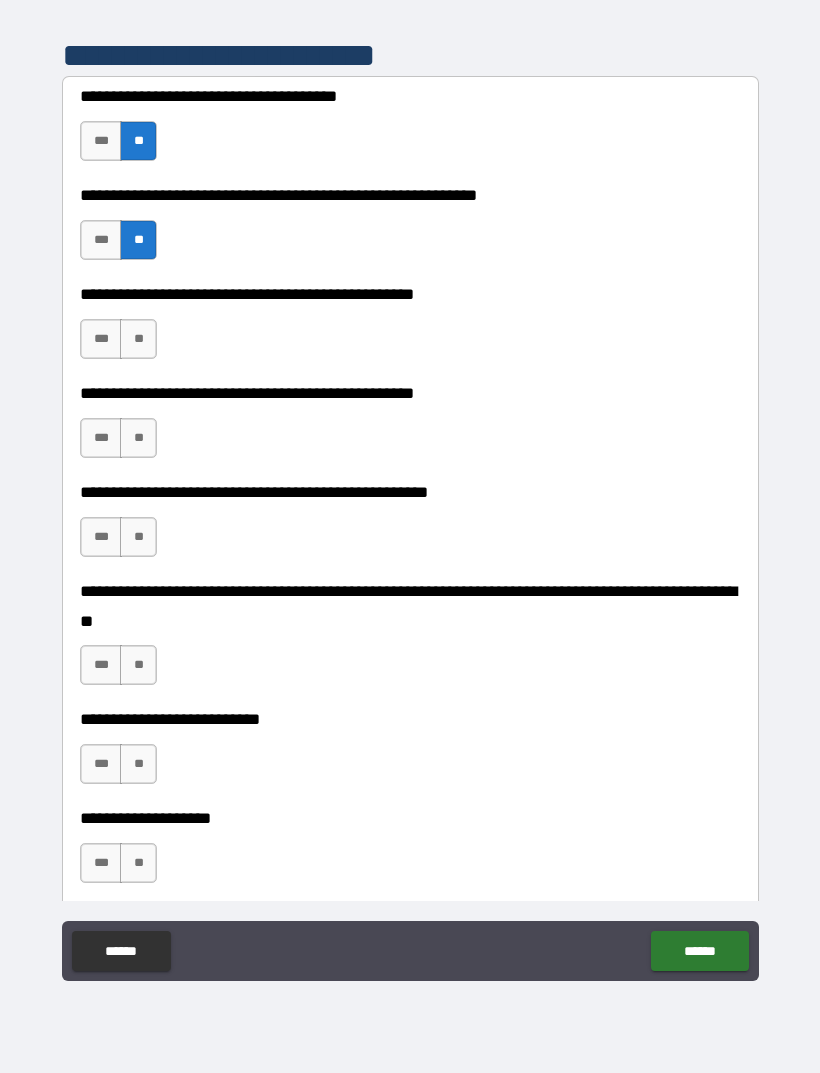 click on "**" at bounding box center (138, 339) 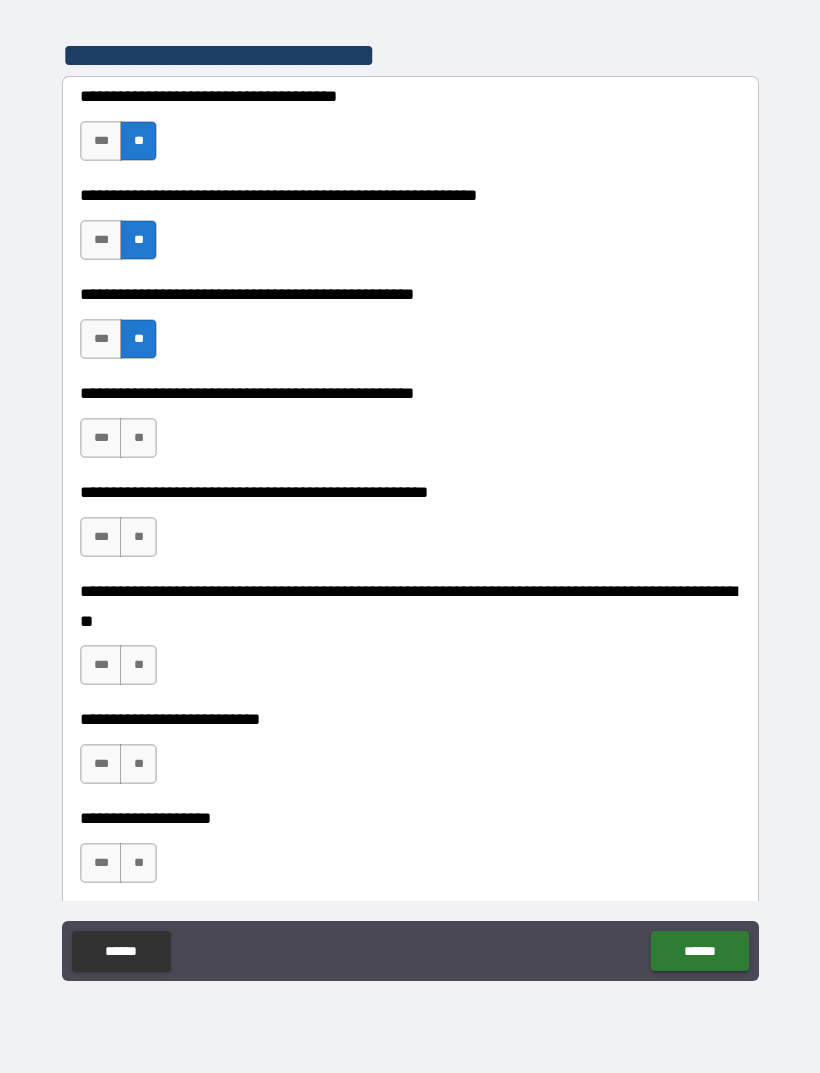 click on "**" at bounding box center (138, 438) 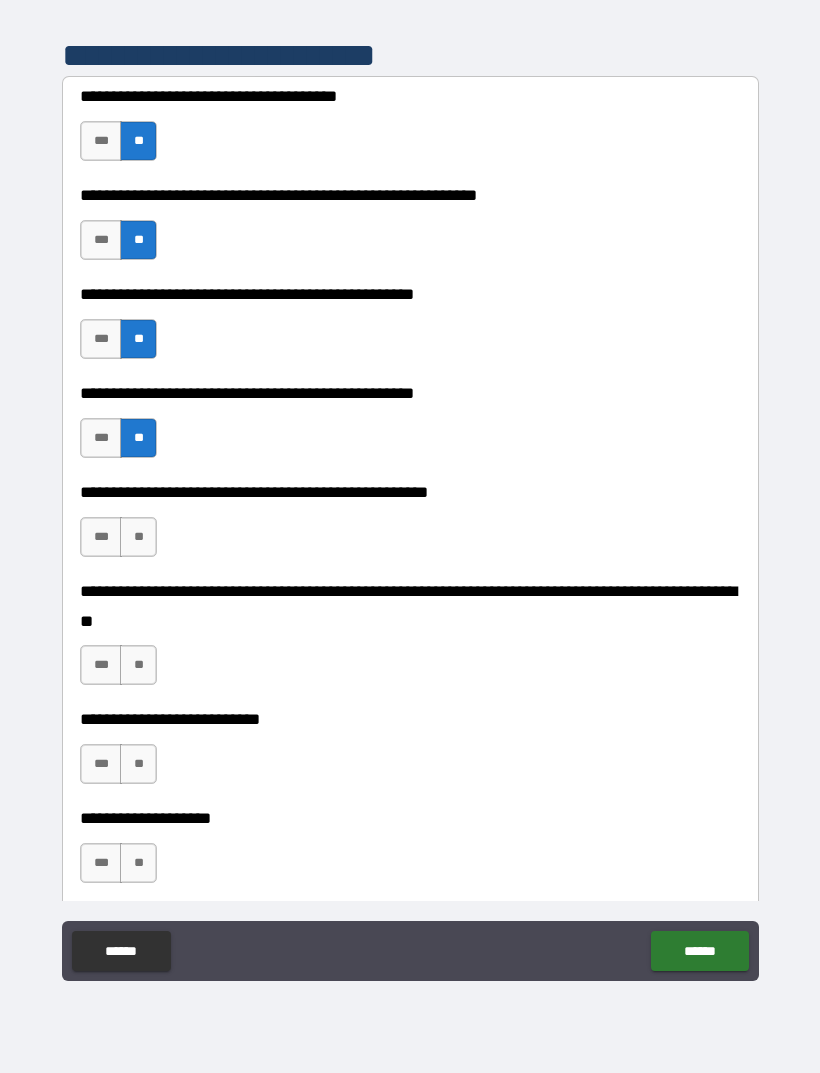 click on "**" at bounding box center (138, 537) 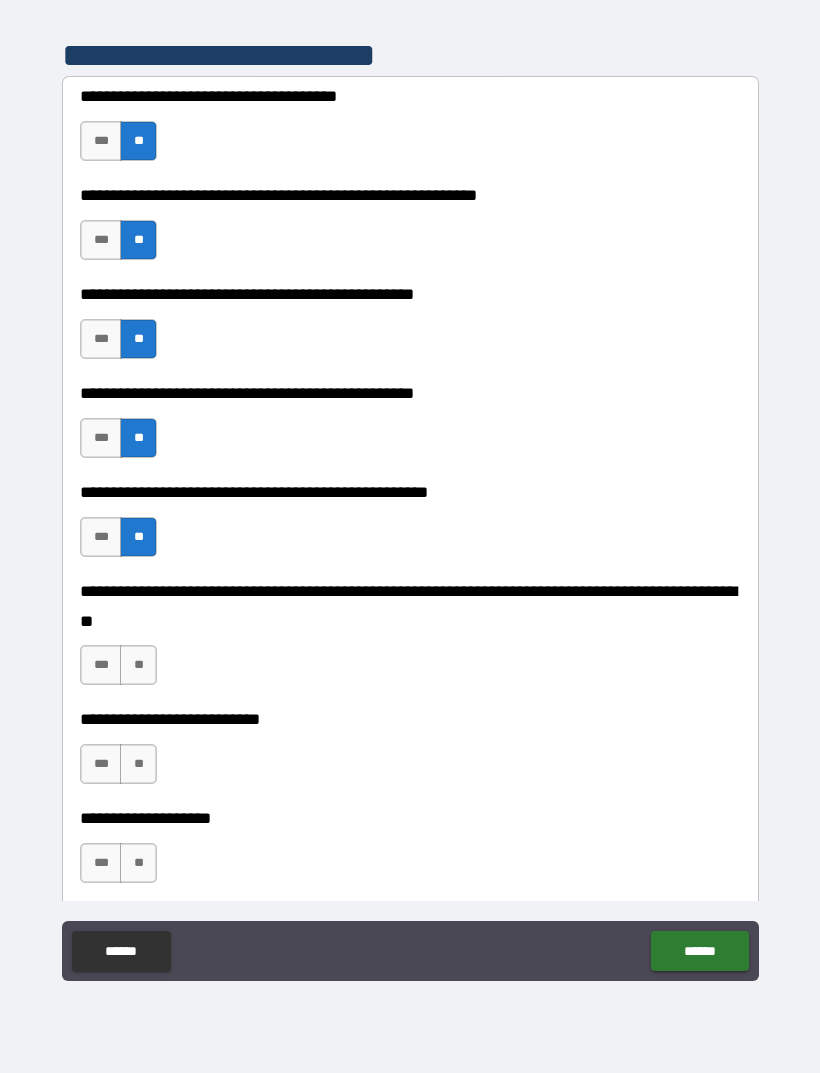 click on "**" at bounding box center (138, 665) 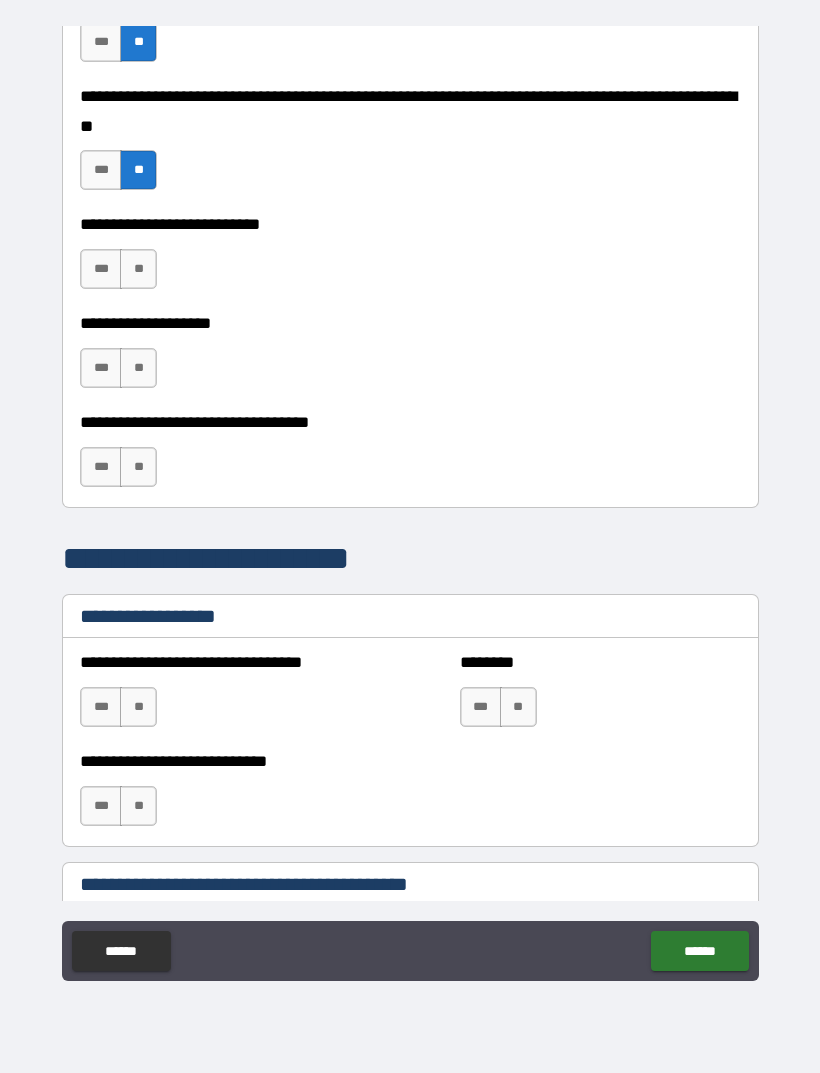scroll, scrollTop: 939, scrollLeft: 0, axis: vertical 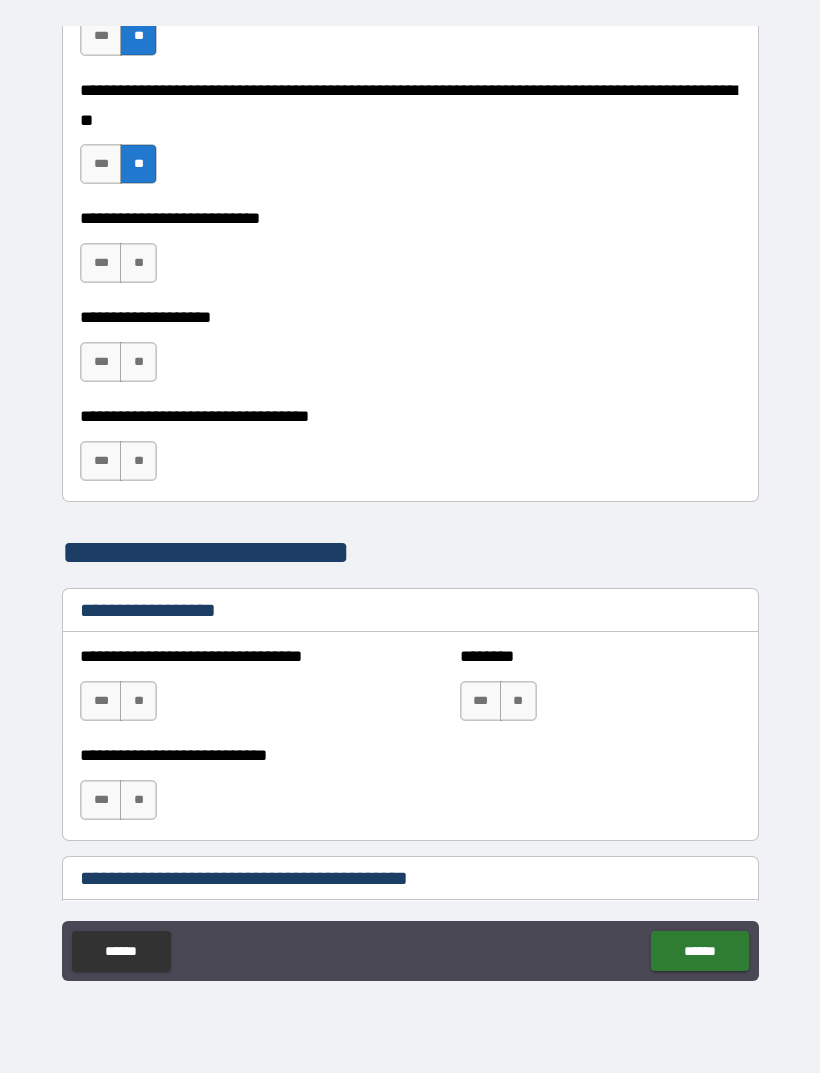click on "**" at bounding box center [138, 263] 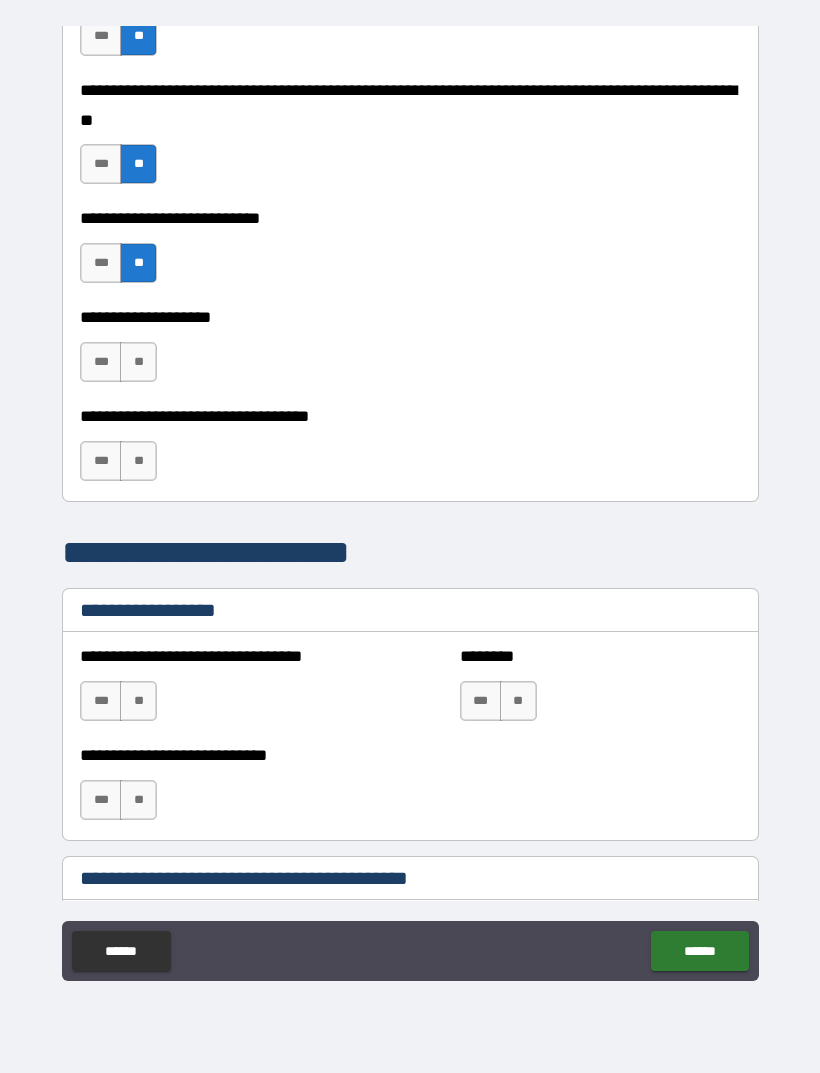 click on "**" at bounding box center (138, 362) 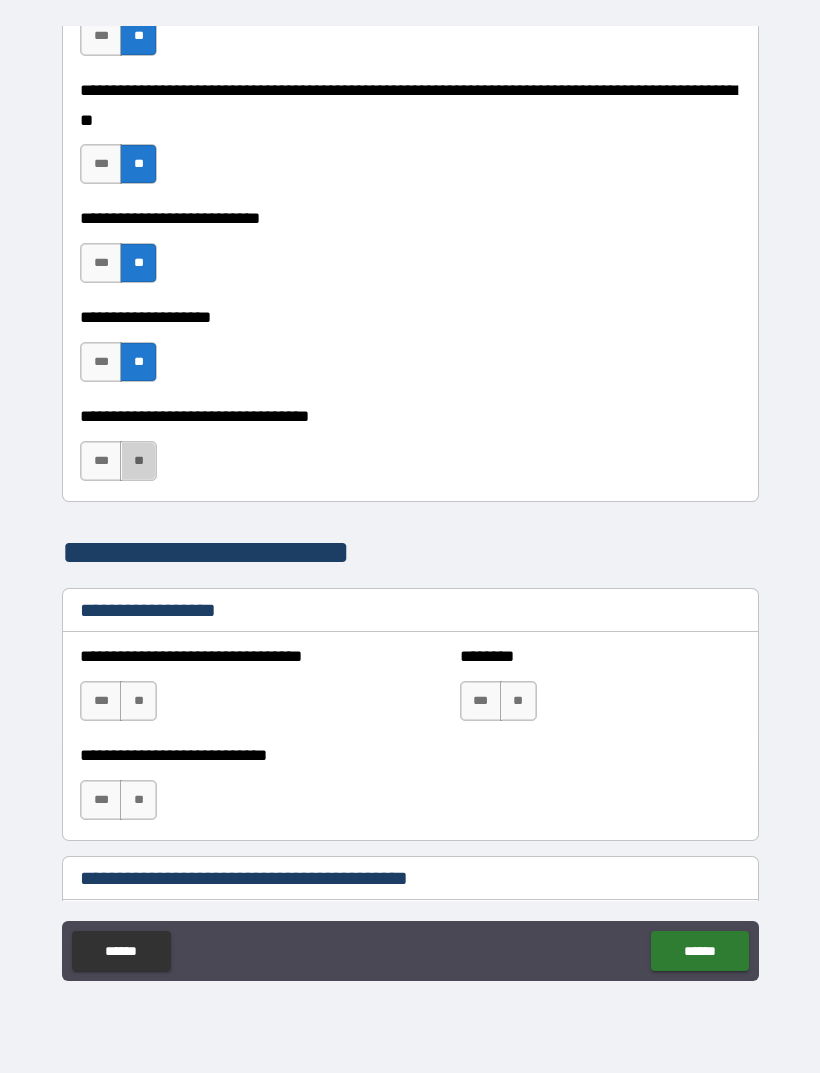 click on "**" at bounding box center [138, 461] 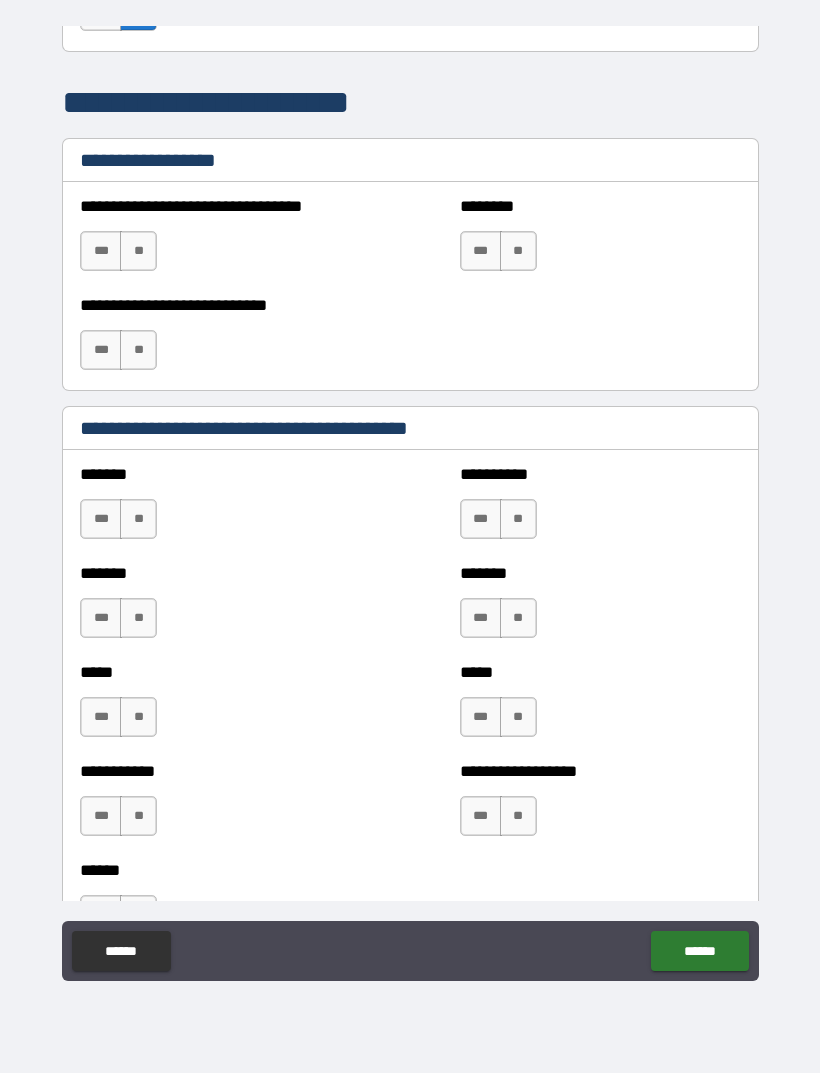 scroll, scrollTop: 1401, scrollLeft: 0, axis: vertical 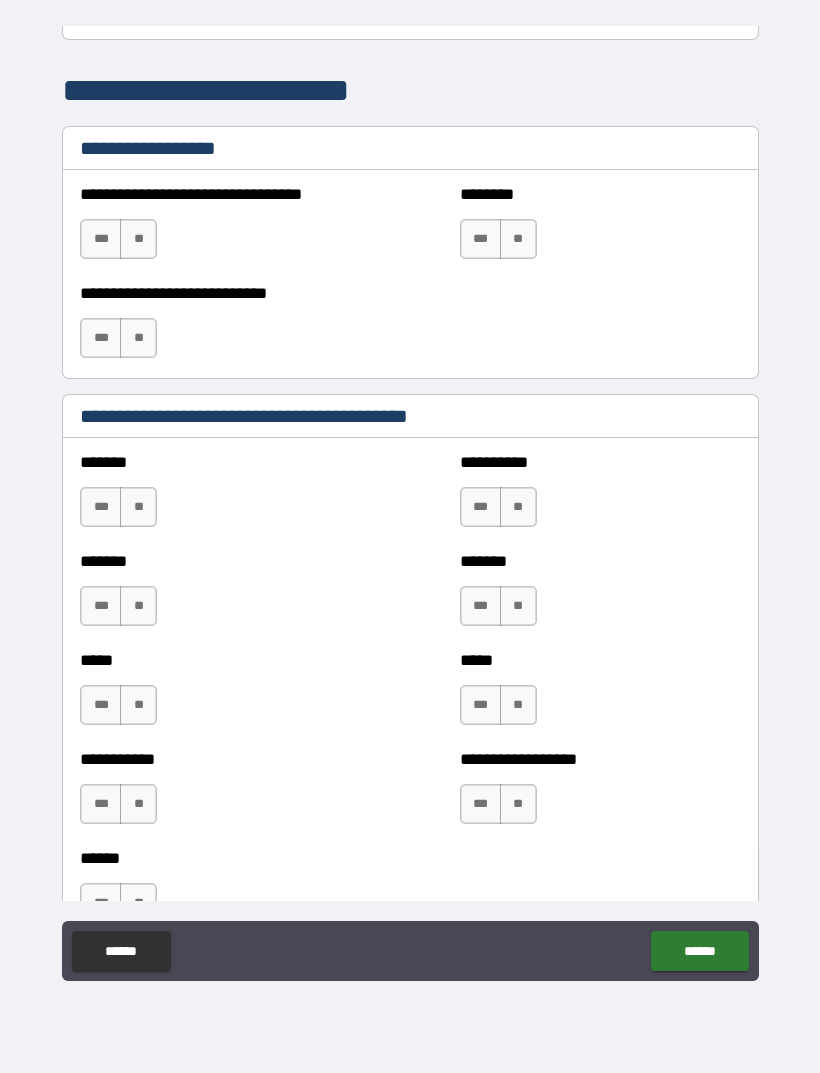 click on "**" at bounding box center [138, 239] 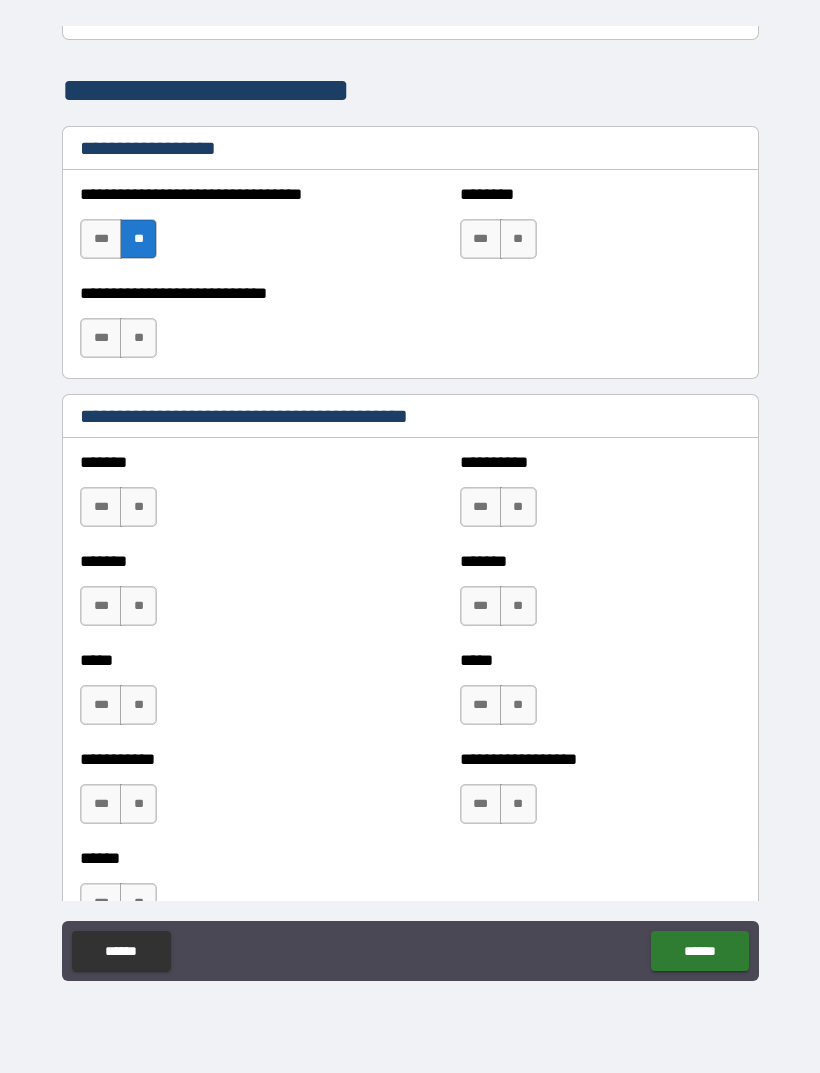 click on "**" at bounding box center [518, 239] 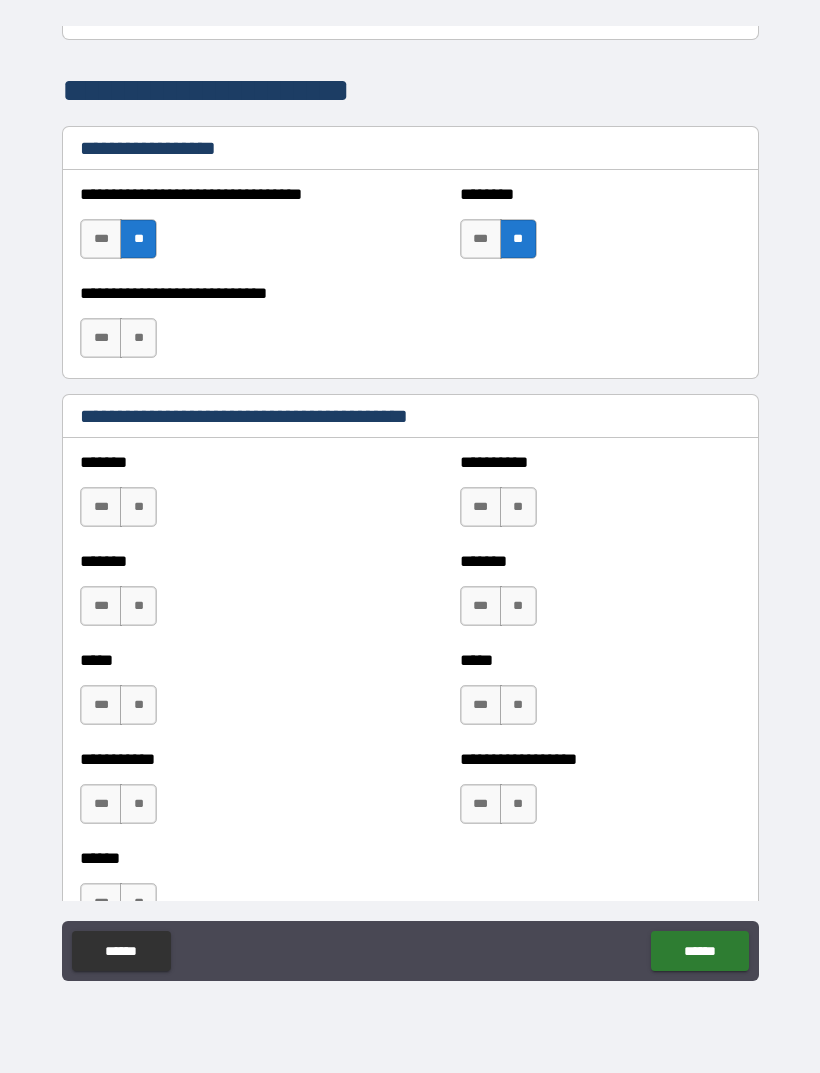 click on "**" at bounding box center [138, 338] 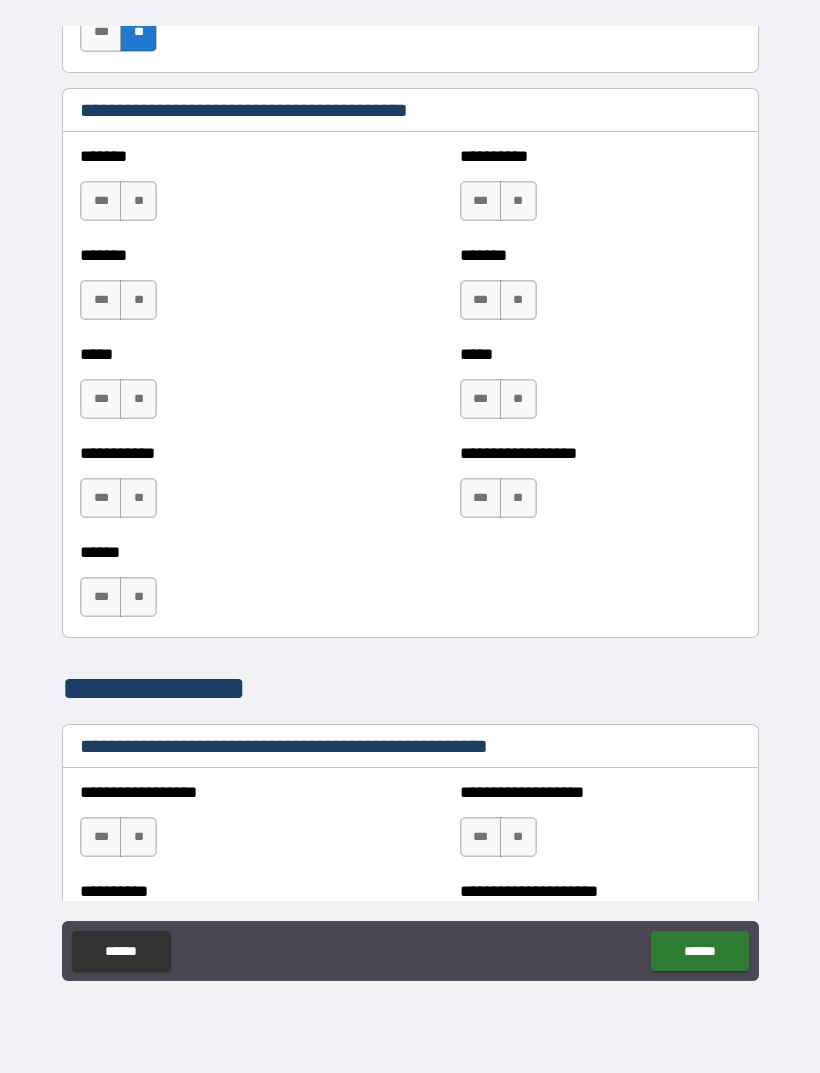 scroll, scrollTop: 1715, scrollLeft: 0, axis: vertical 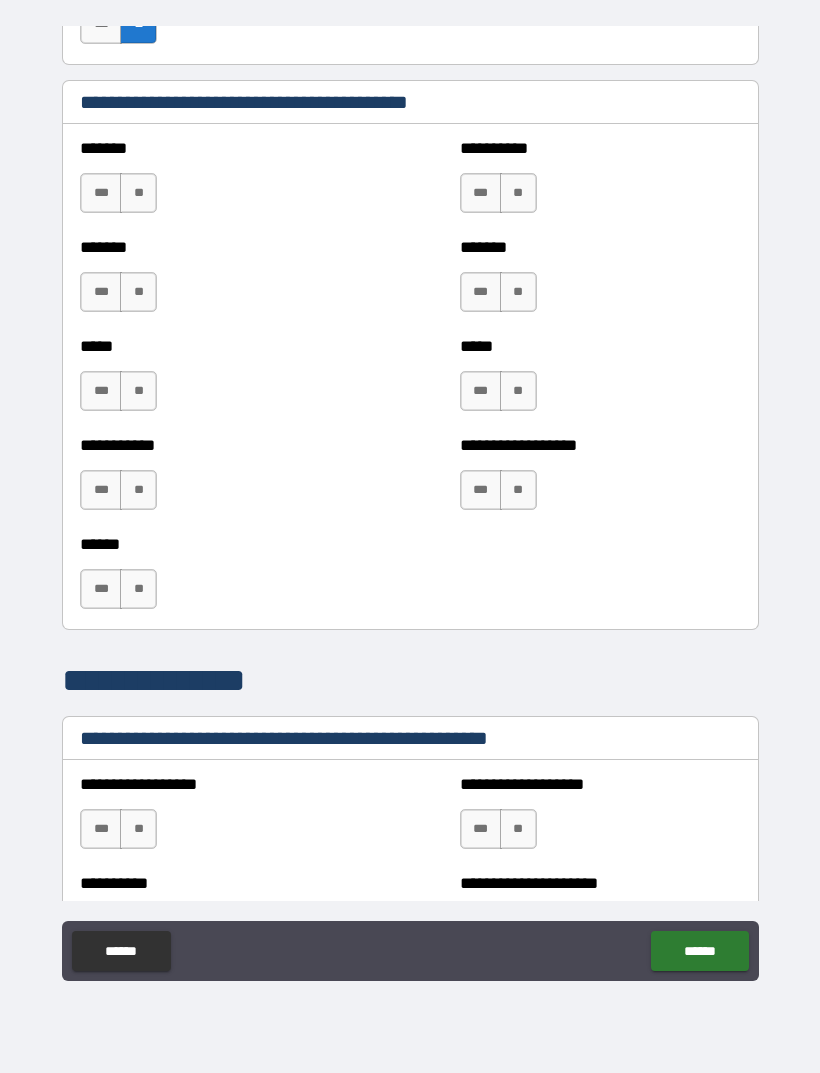 click on "**" at bounding box center (518, 193) 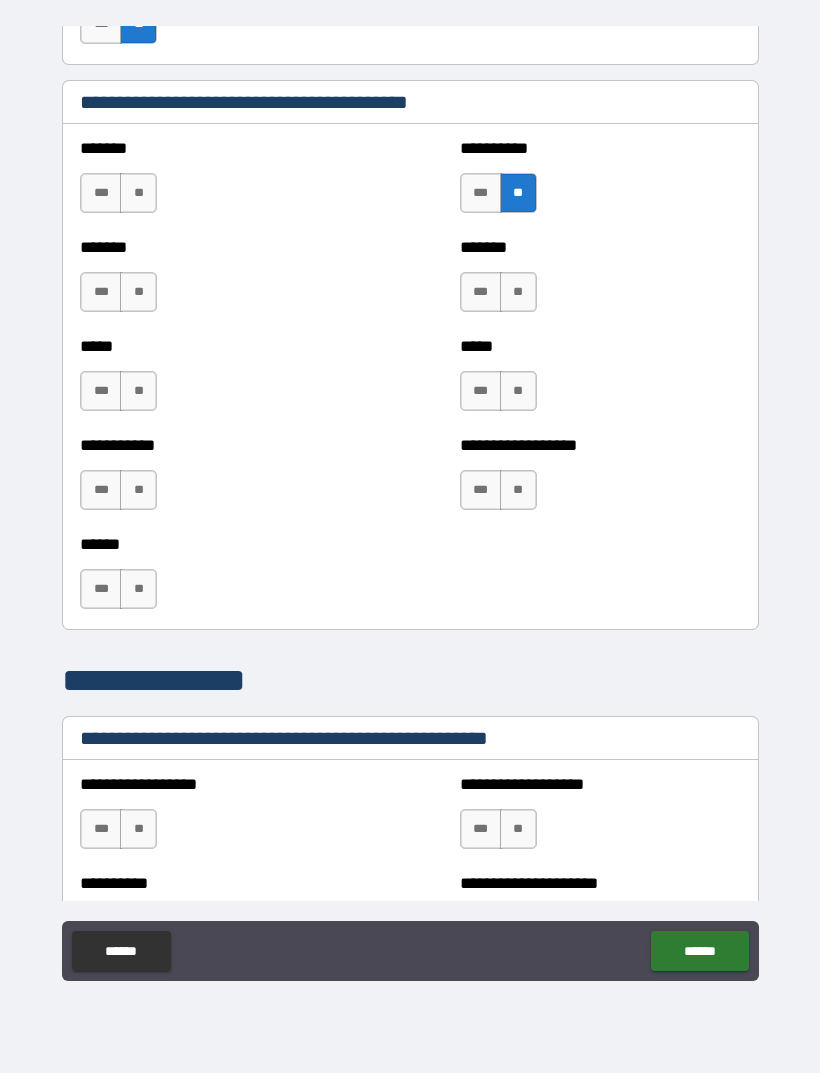 click on "**" at bounding box center (518, 292) 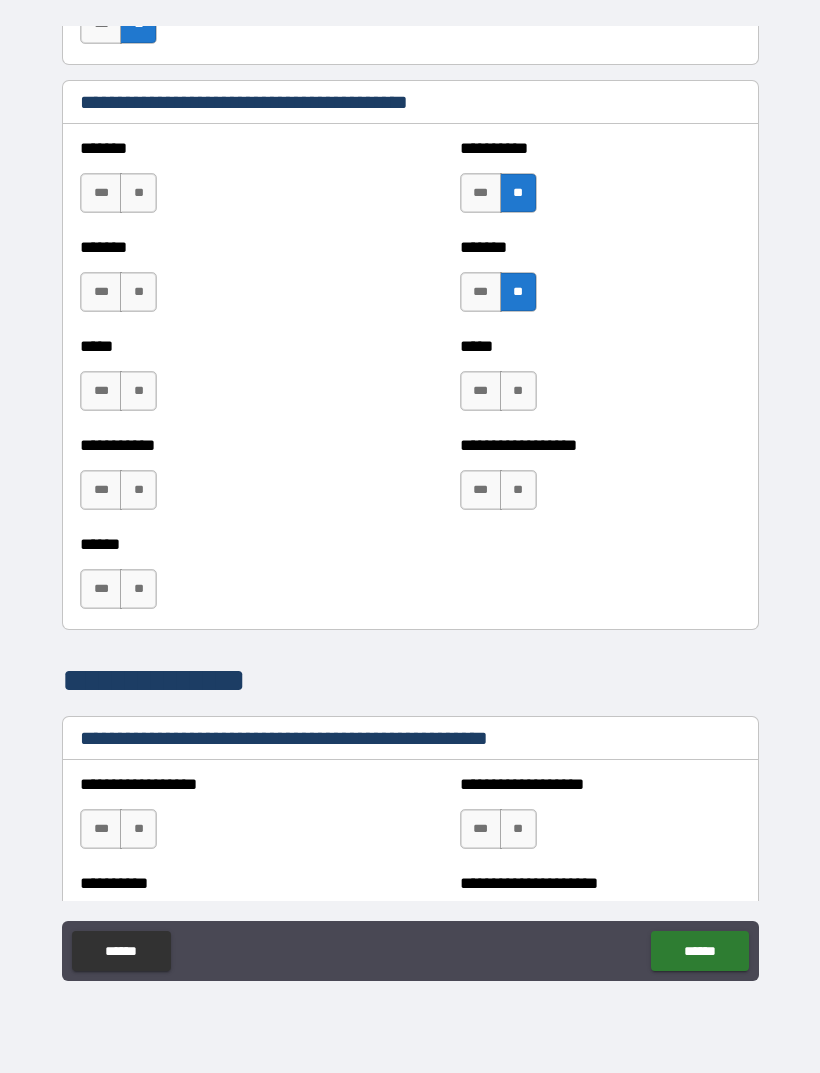 click on "**" at bounding box center (518, 391) 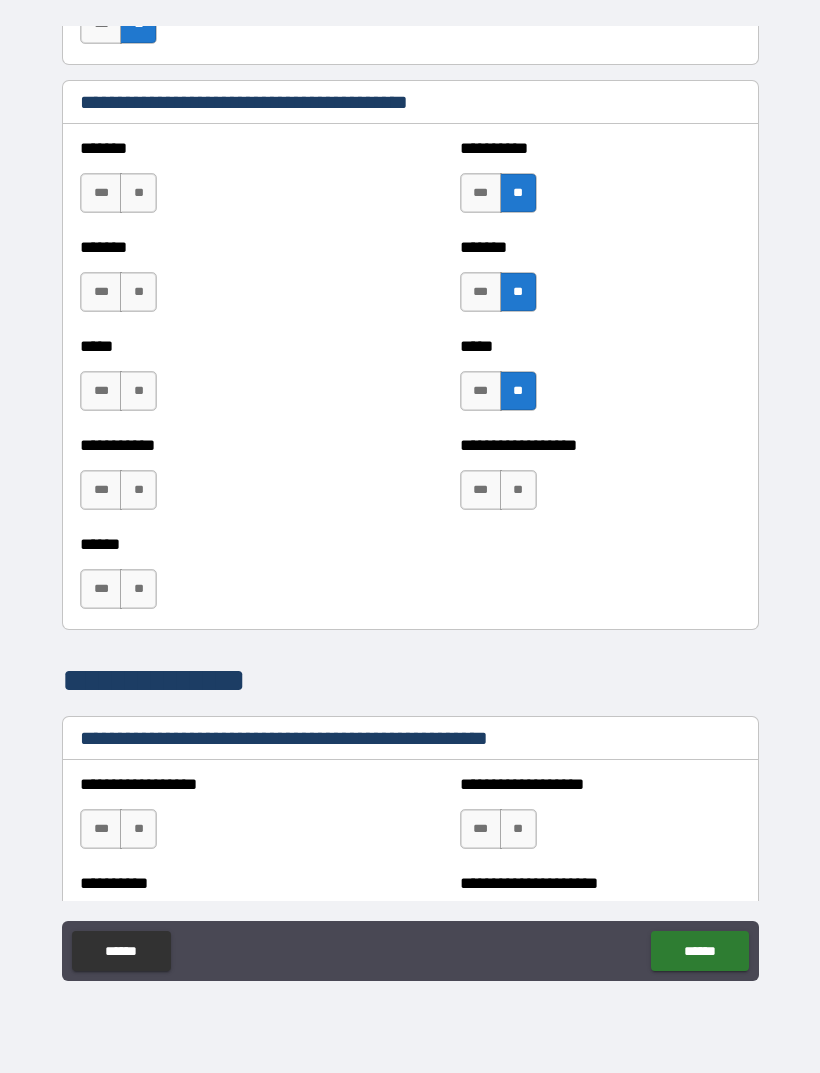 click on "**" at bounding box center (518, 490) 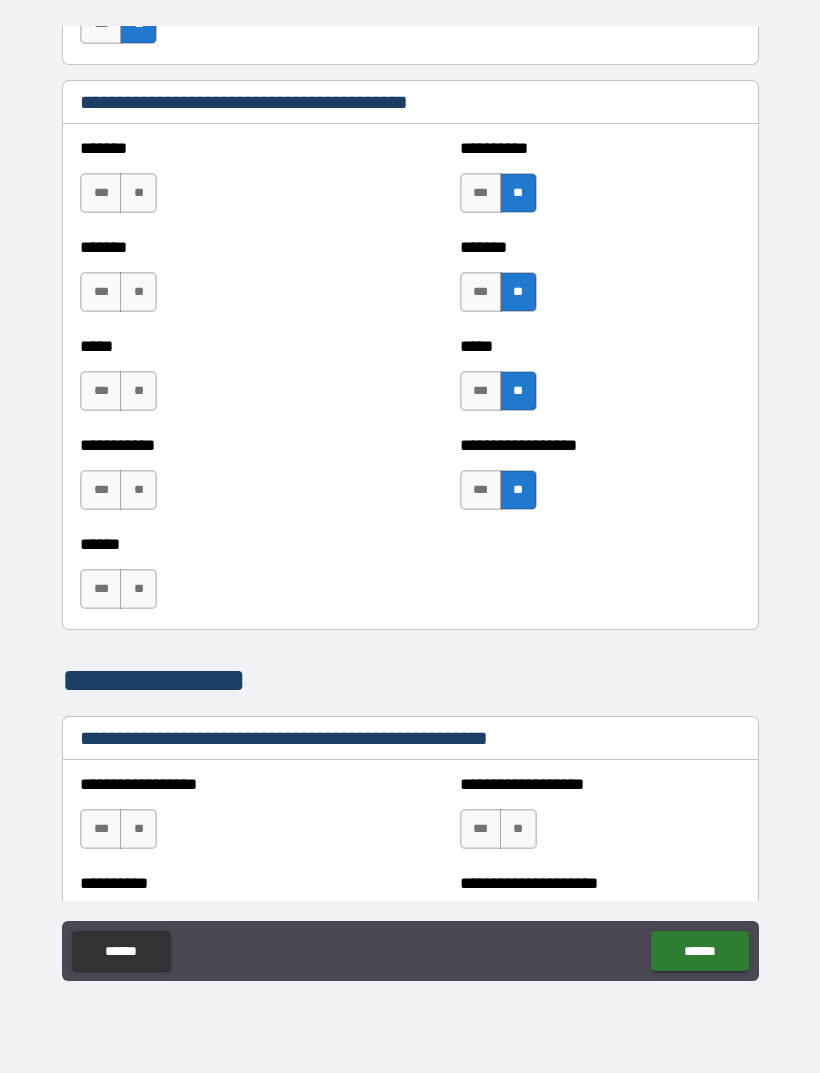 click on "**" at bounding box center [138, 589] 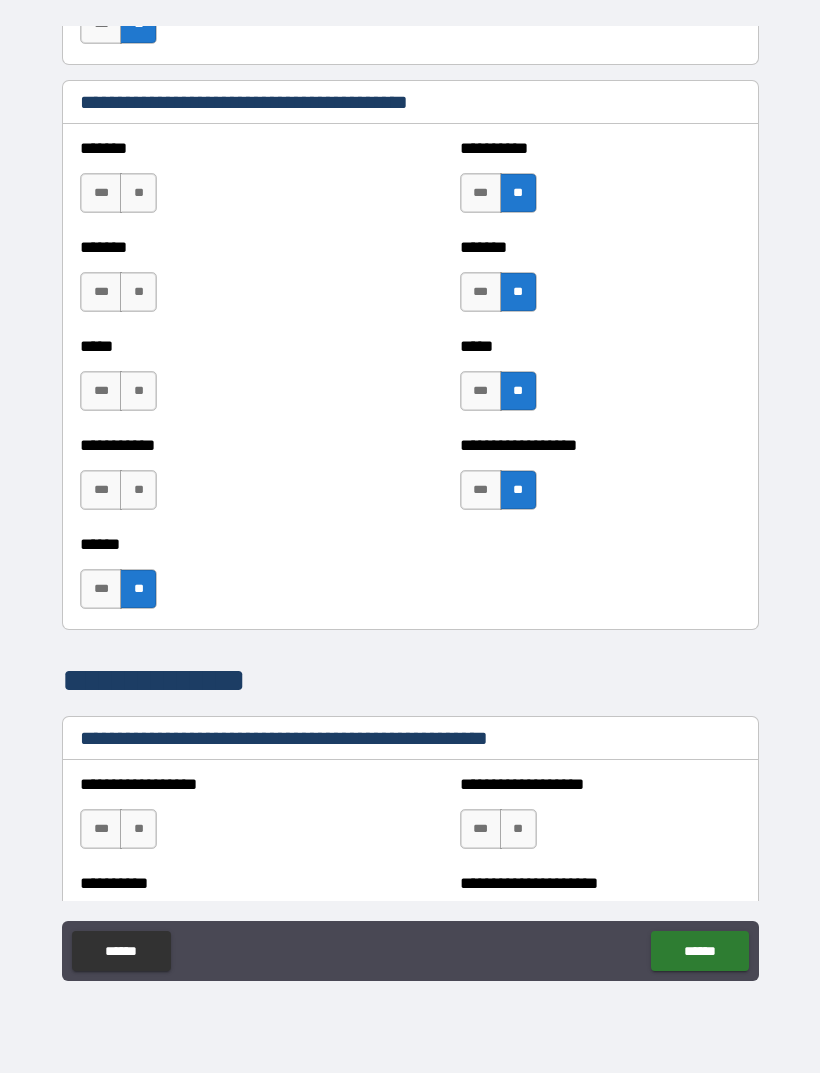 click on "**" at bounding box center (138, 490) 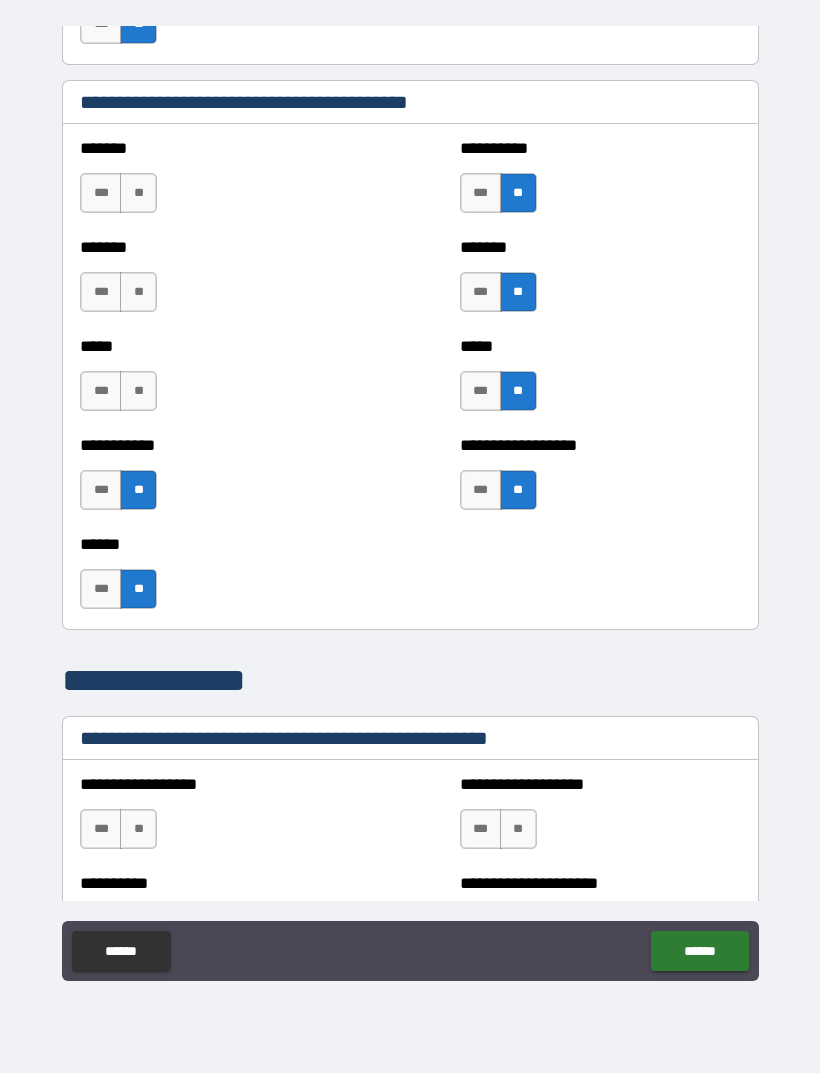 click on "**" at bounding box center (138, 391) 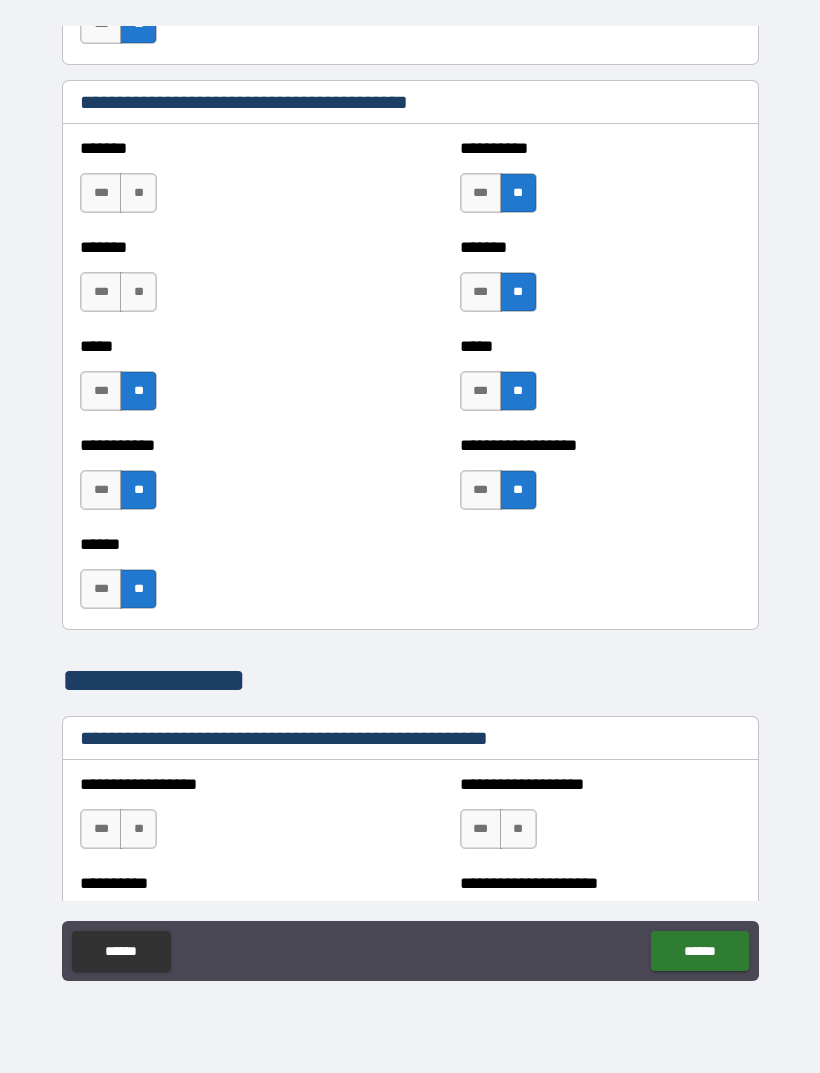 click on "**" at bounding box center (138, 292) 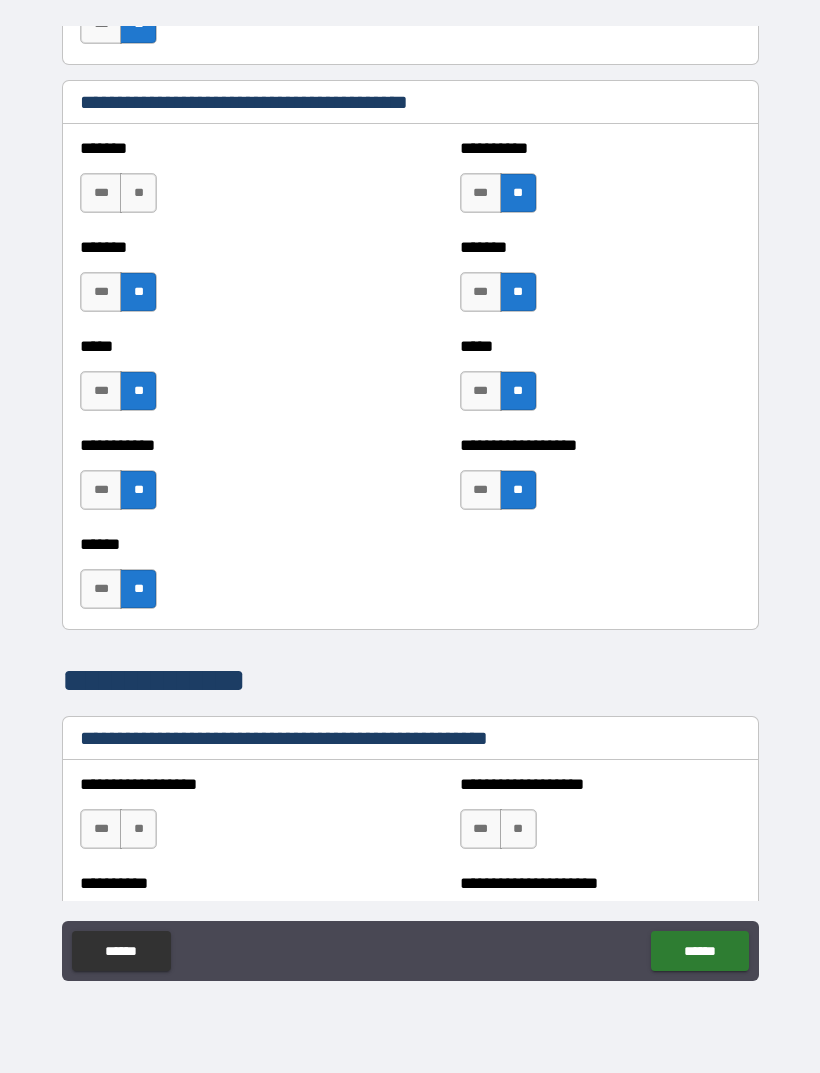 click on "**" at bounding box center [138, 193] 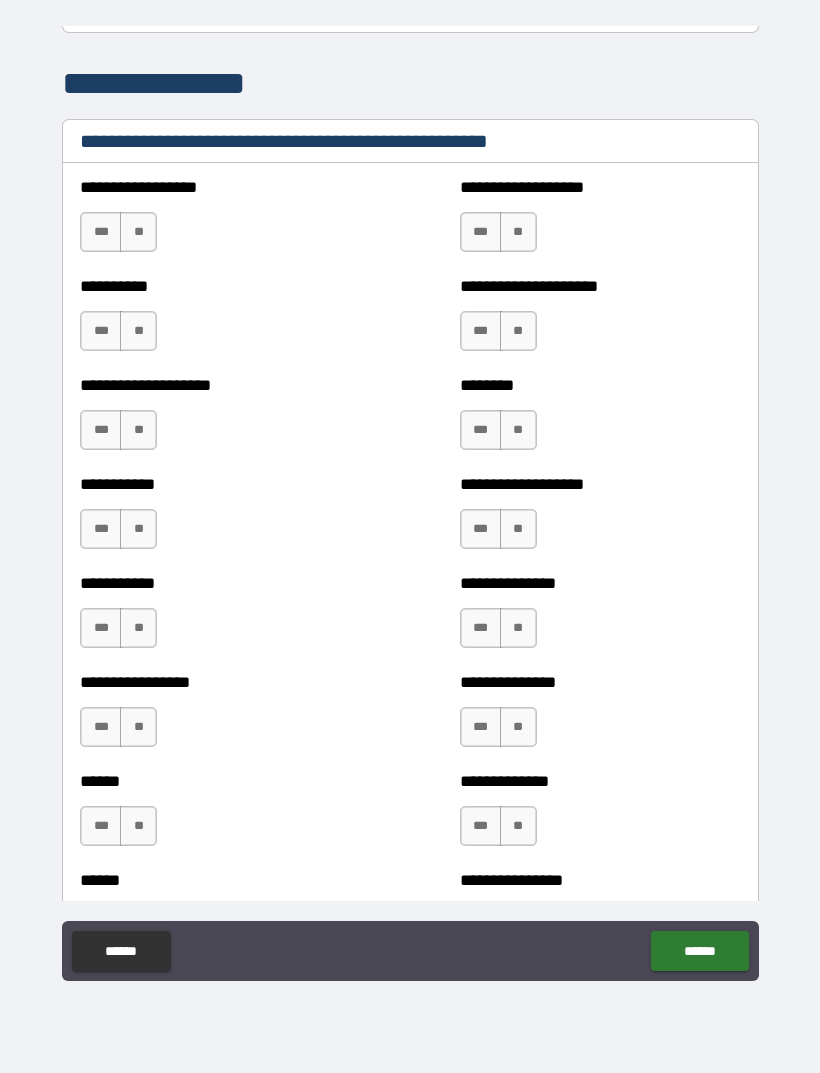 scroll, scrollTop: 2313, scrollLeft: 0, axis: vertical 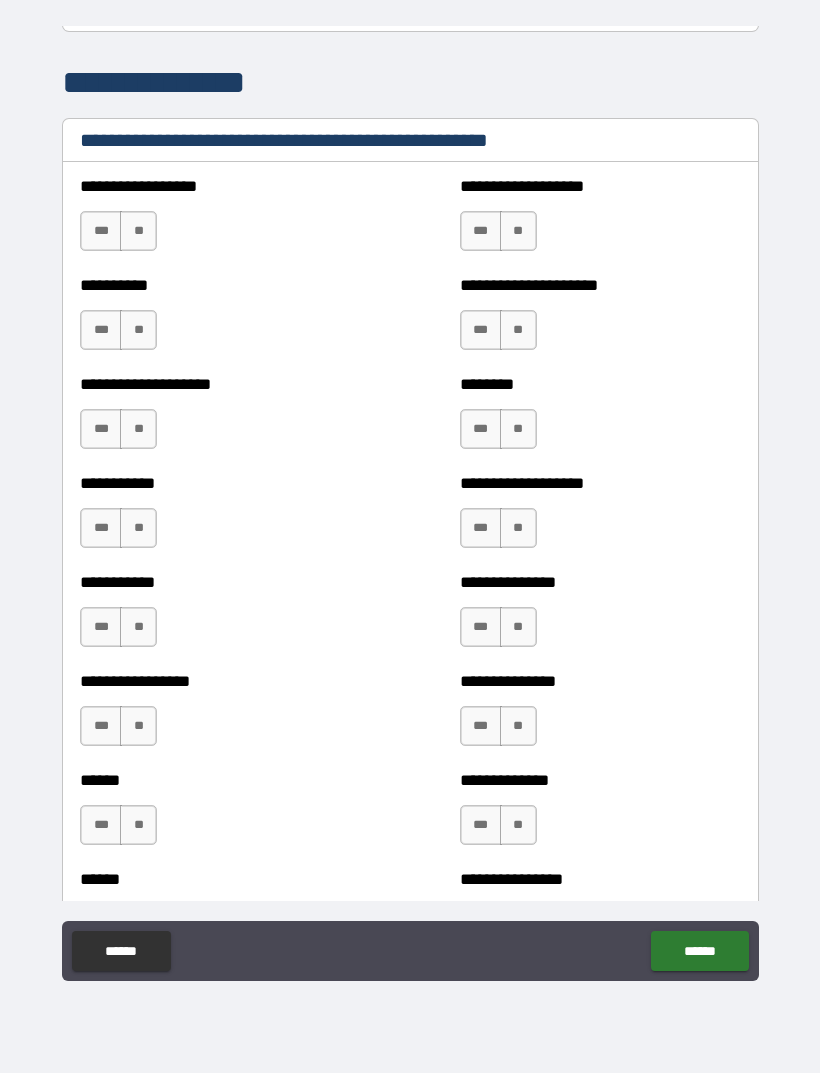 click on "**" at bounding box center (138, 231) 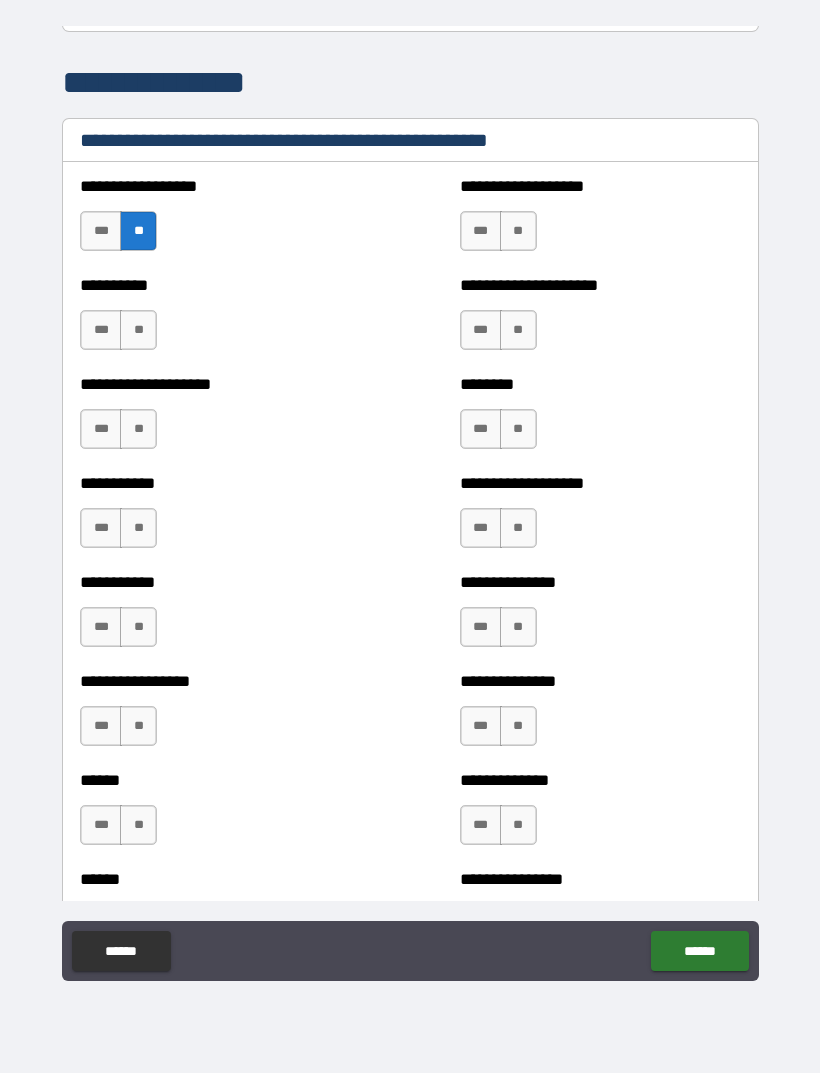 click on "**" at bounding box center (138, 330) 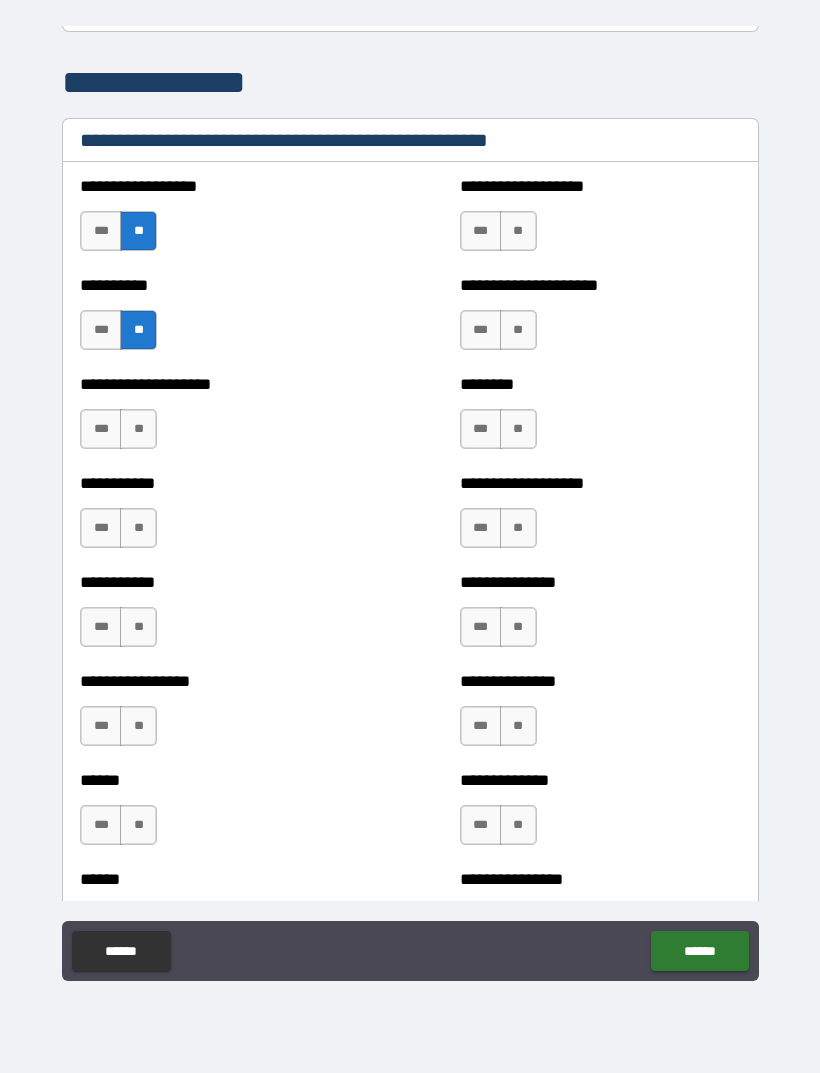 click on "**" at bounding box center (138, 429) 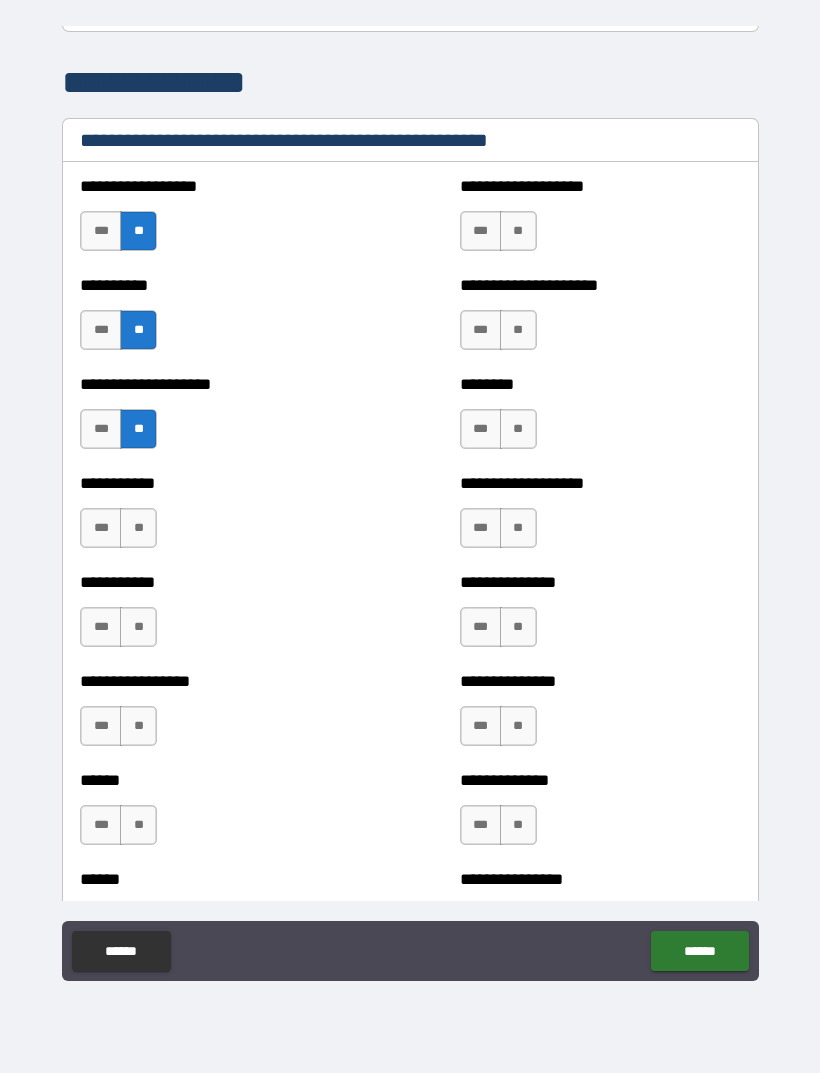 click on "**" at bounding box center [138, 528] 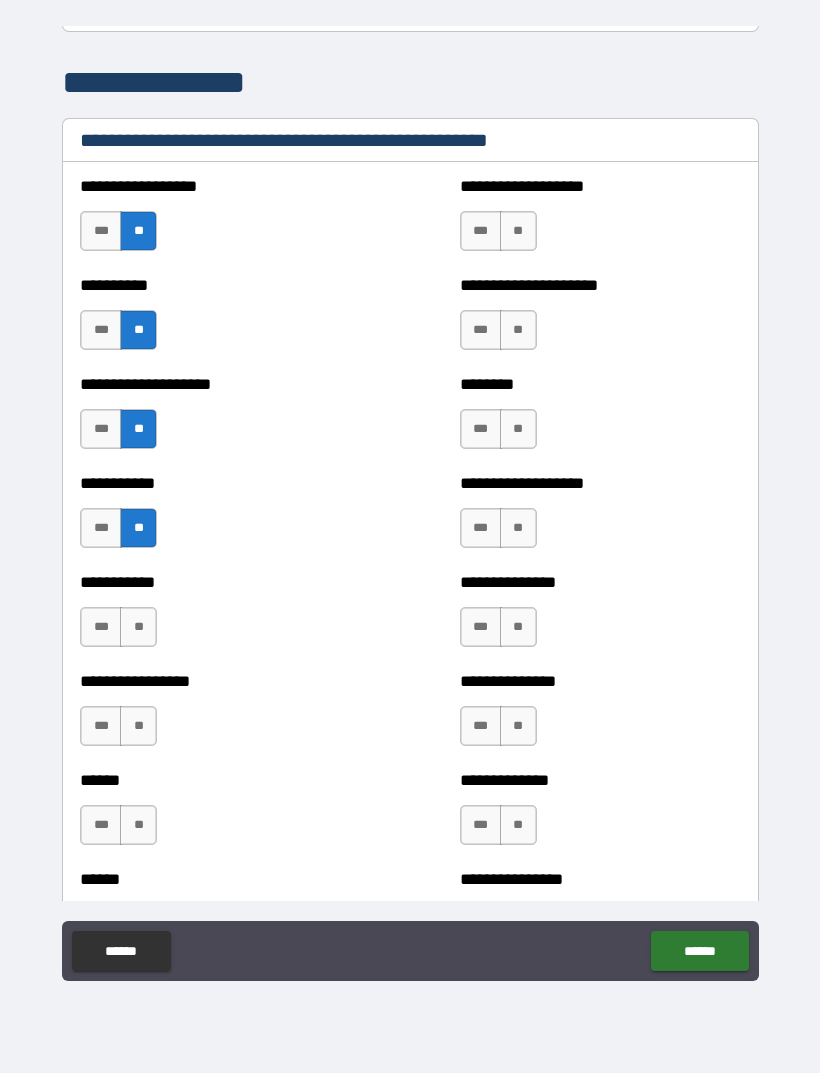 click on "**" at bounding box center (138, 627) 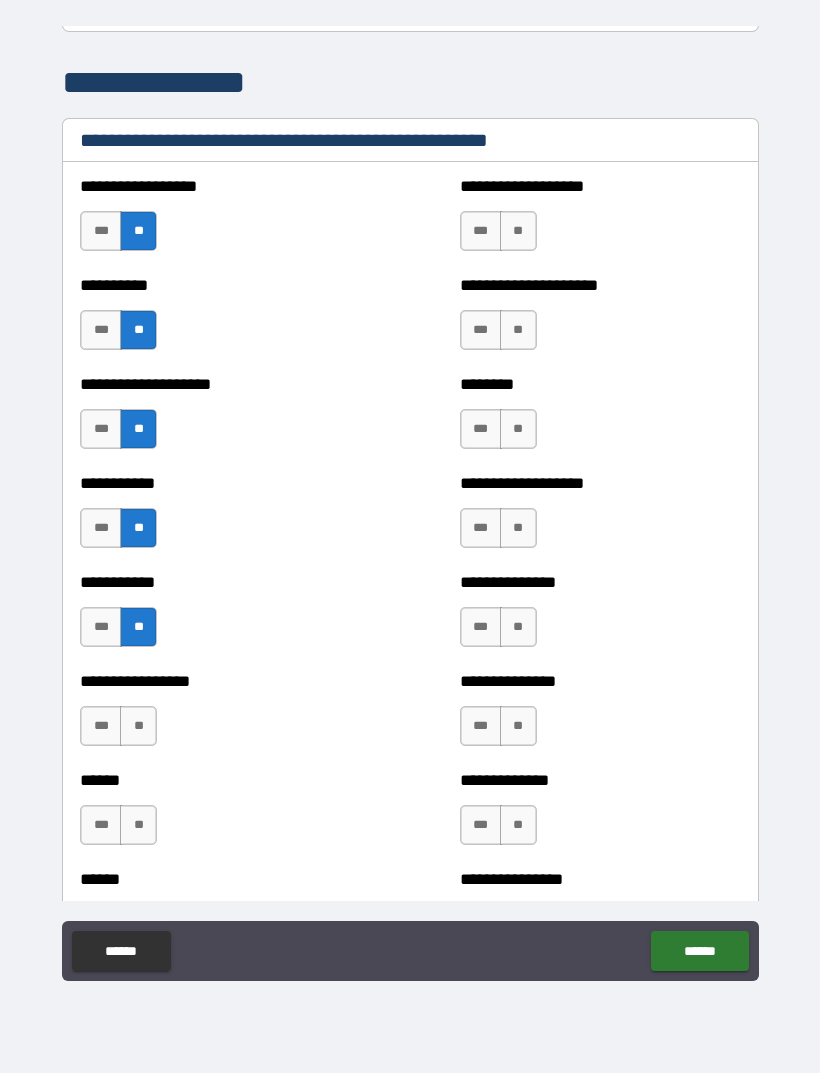 click on "**" at bounding box center (138, 726) 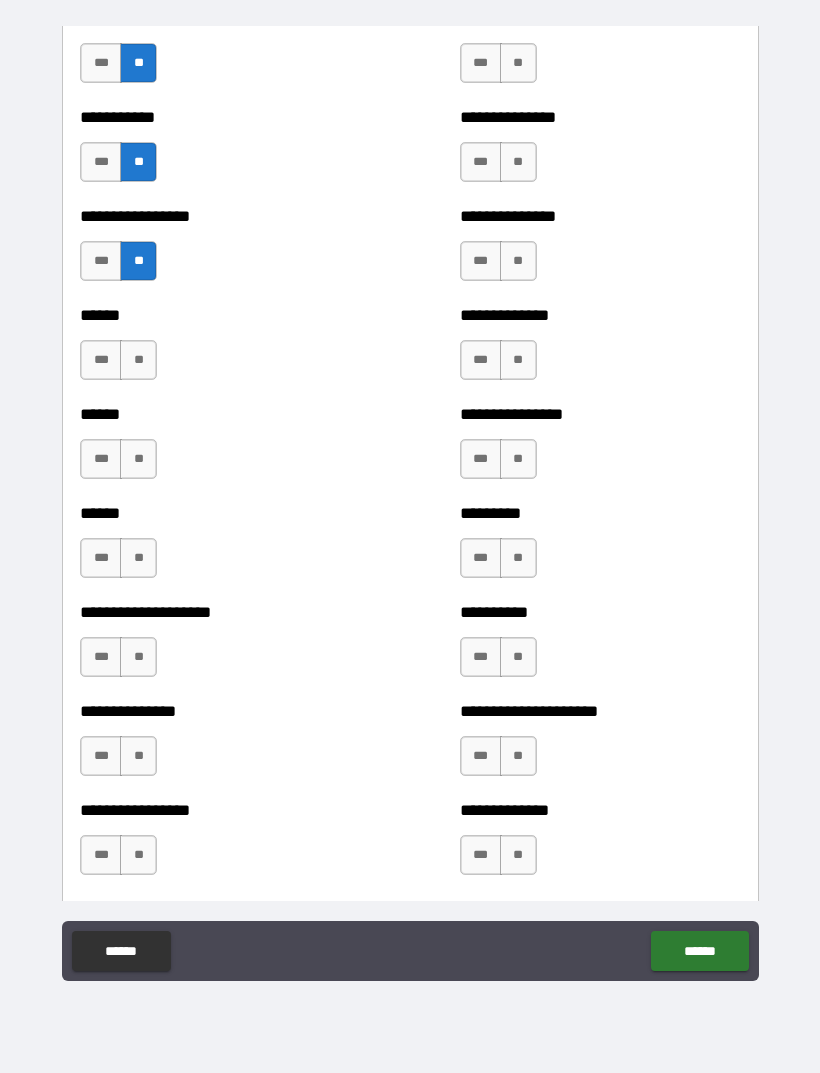 scroll, scrollTop: 2802, scrollLeft: 0, axis: vertical 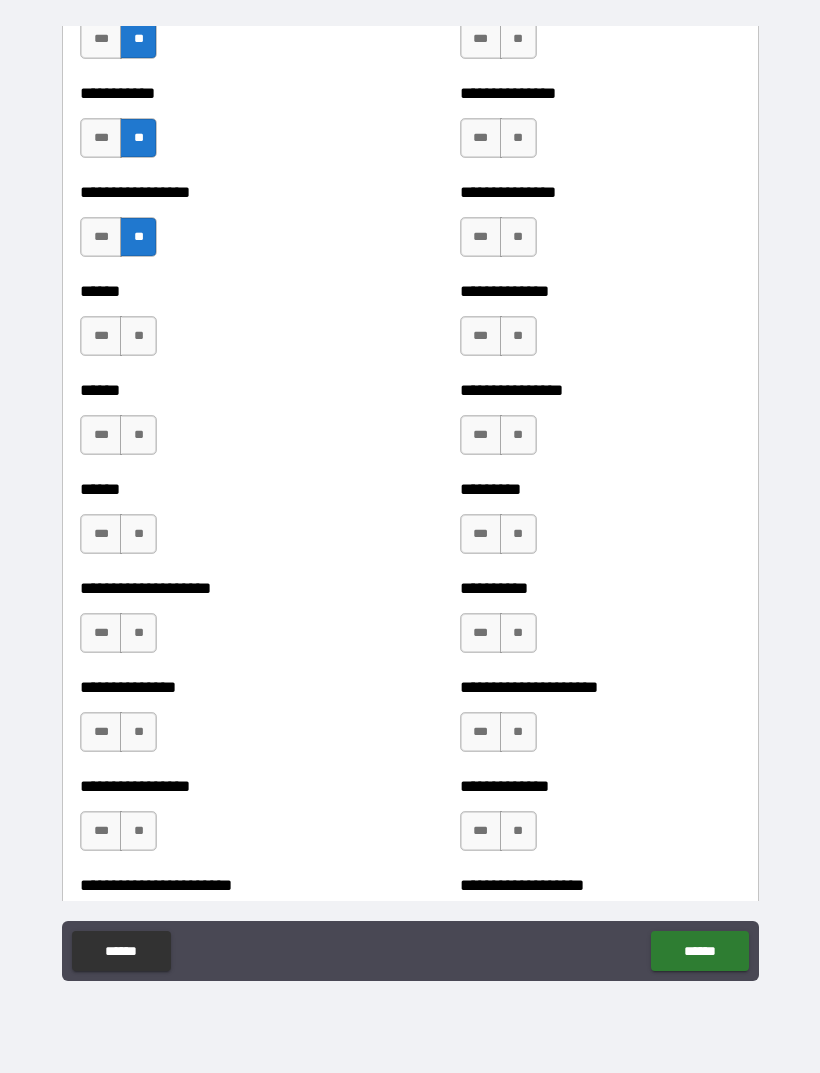 click on "**" at bounding box center (138, 336) 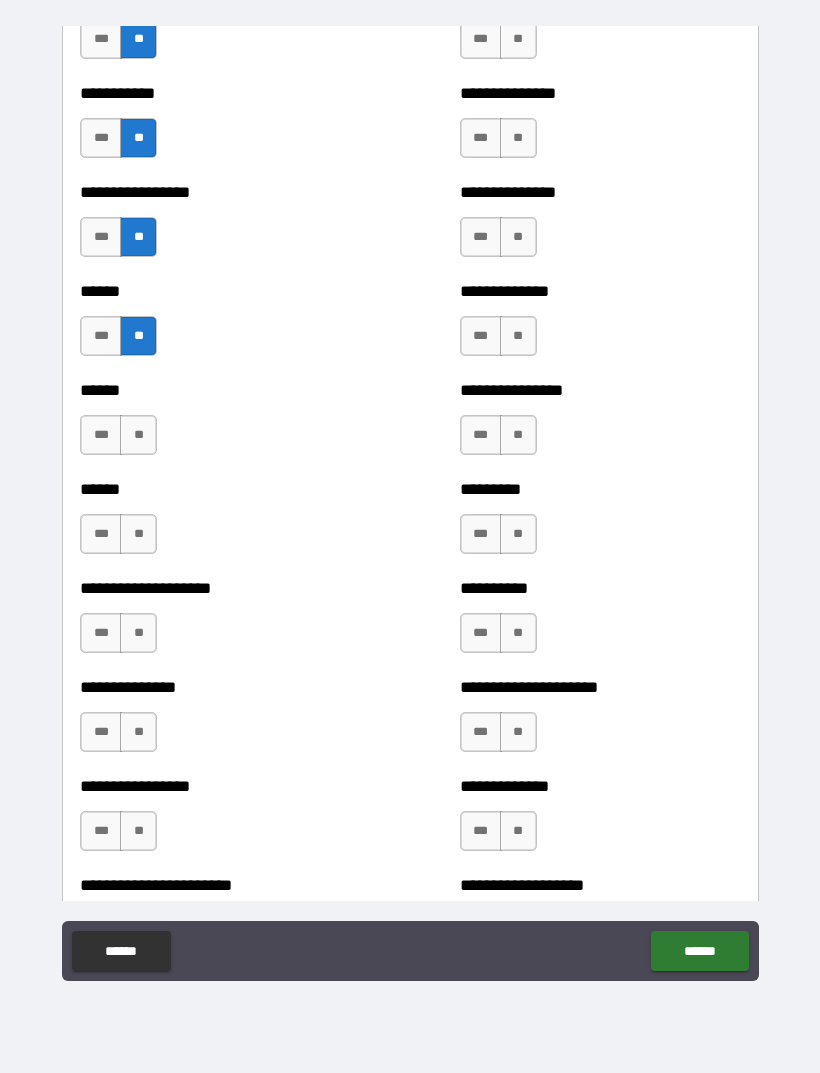 click on "**" at bounding box center (138, 435) 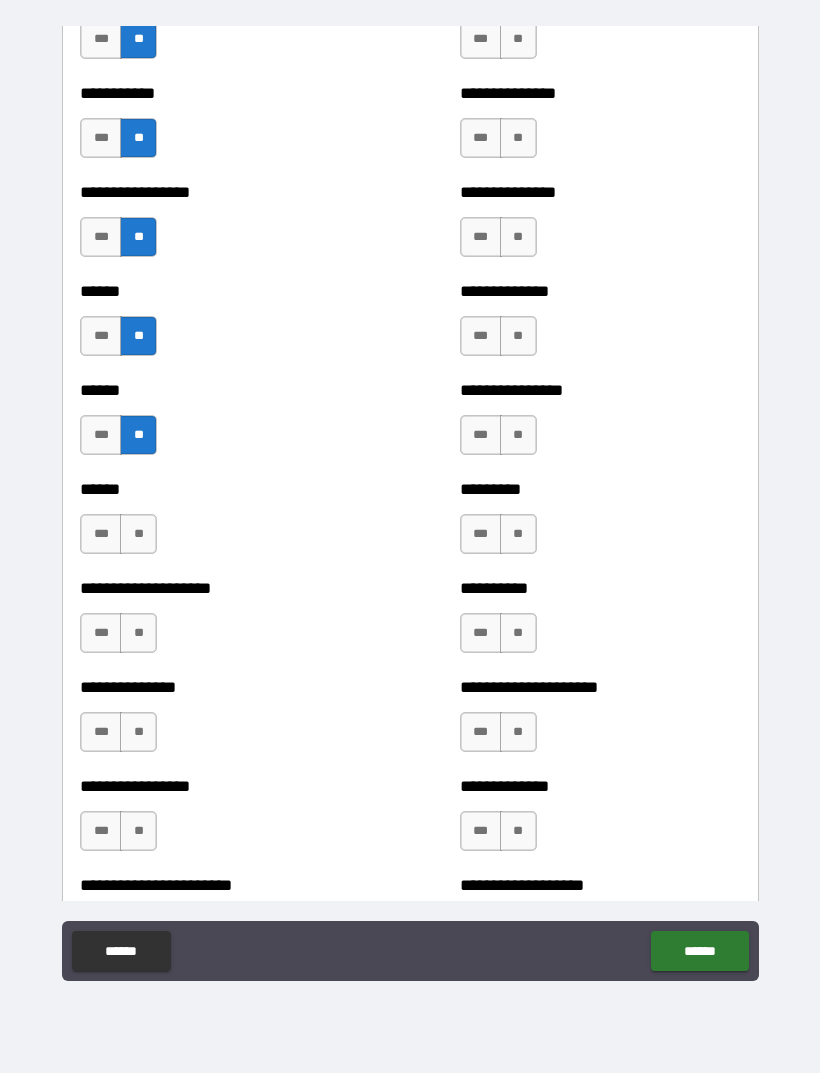 click on "**" at bounding box center (138, 534) 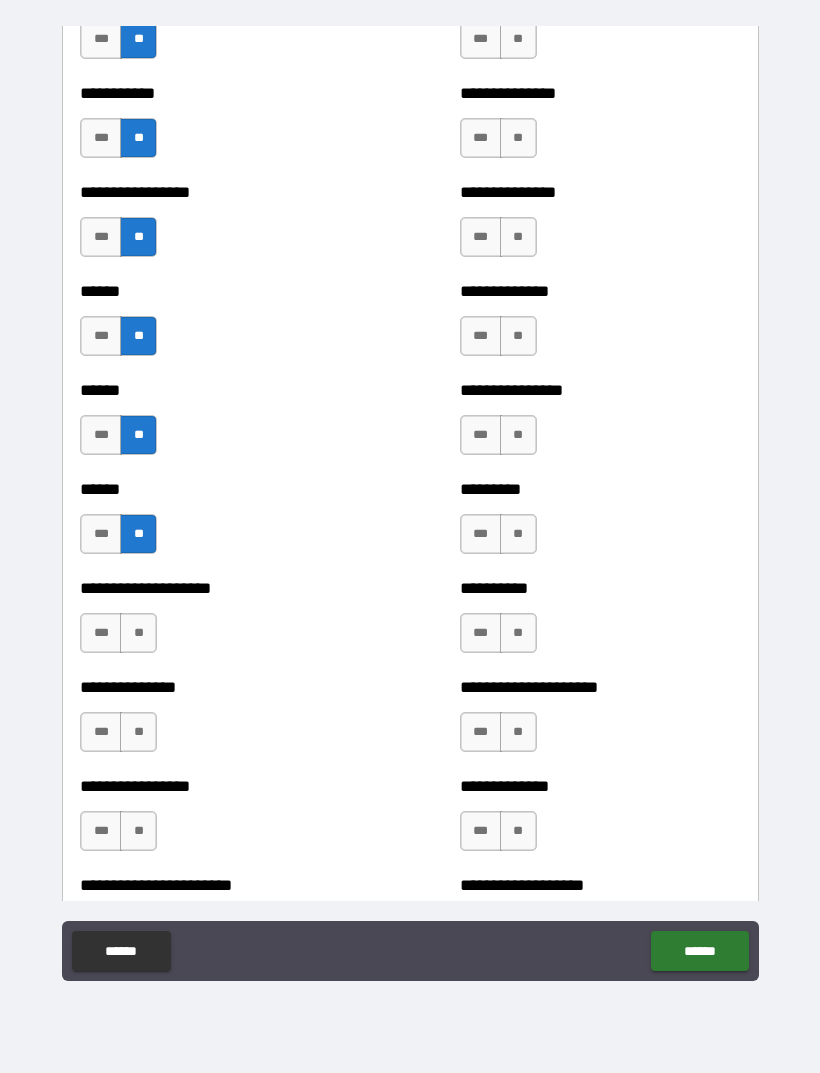 click on "**" at bounding box center (138, 633) 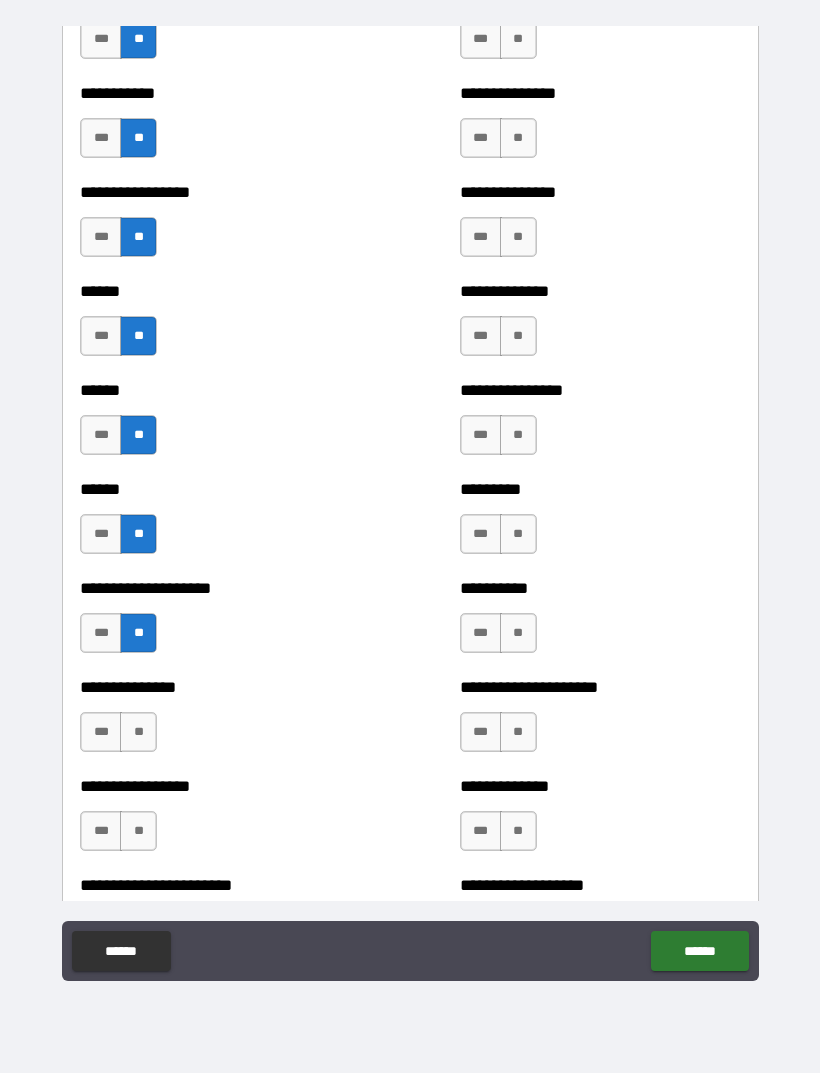 click on "**" at bounding box center [138, 732] 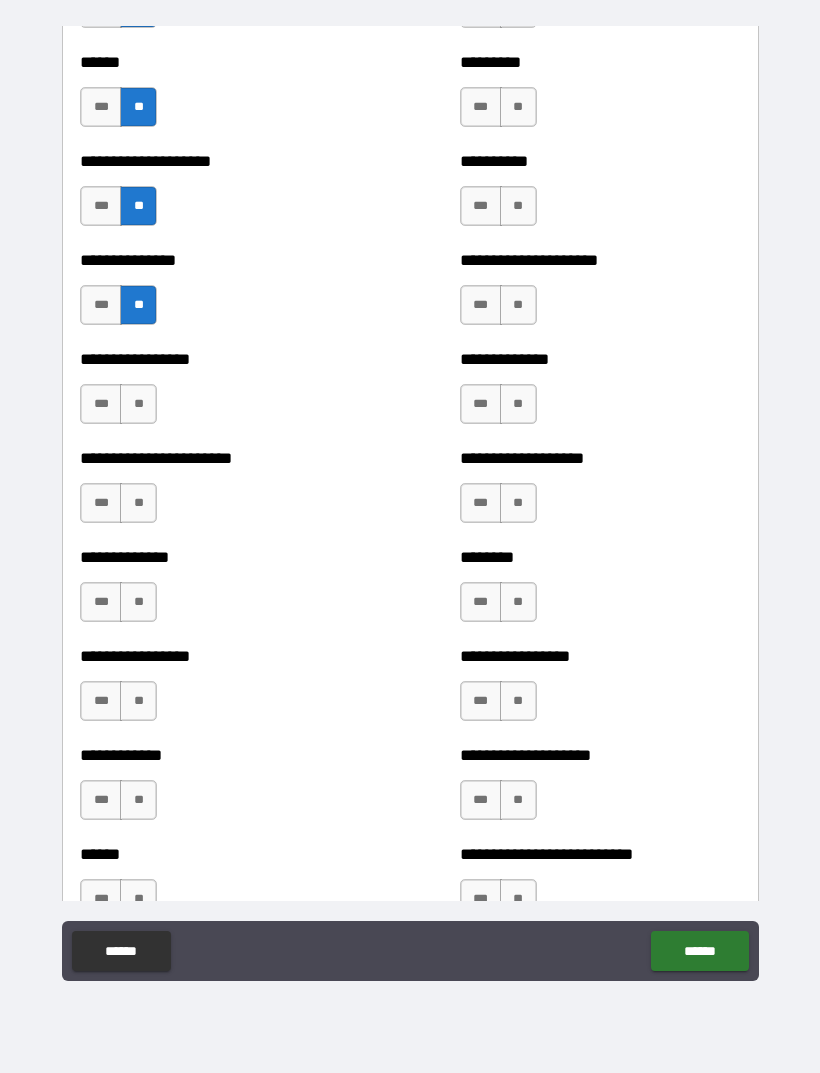 scroll, scrollTop: 3230, scrollLeft: 0, axis: vertical 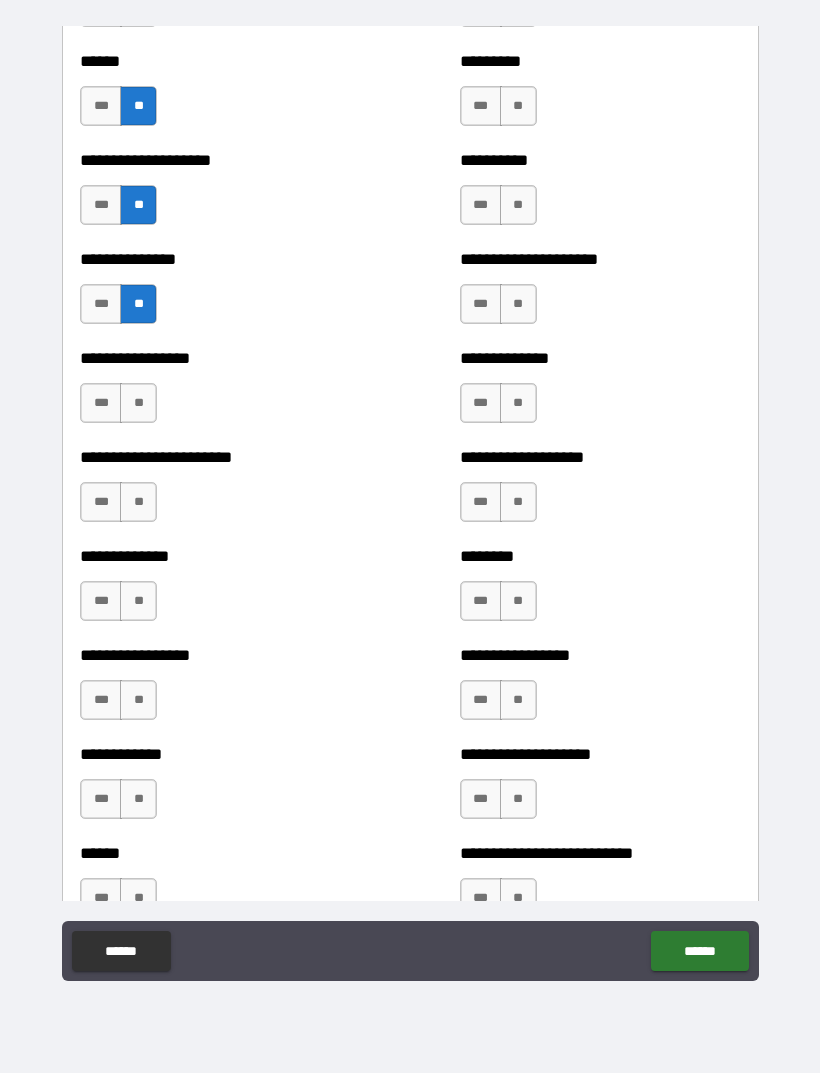 click on "**" at bounding box center (138, 403) 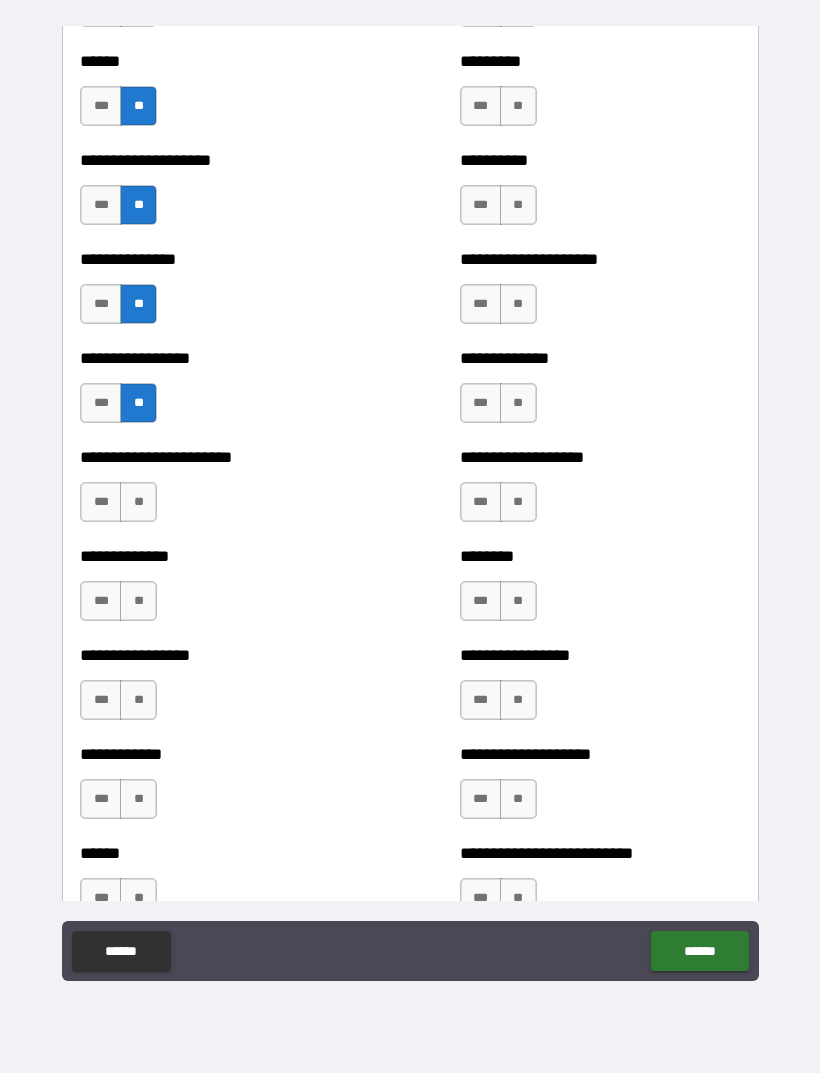 click on "**" at bounding box center [138, 502] 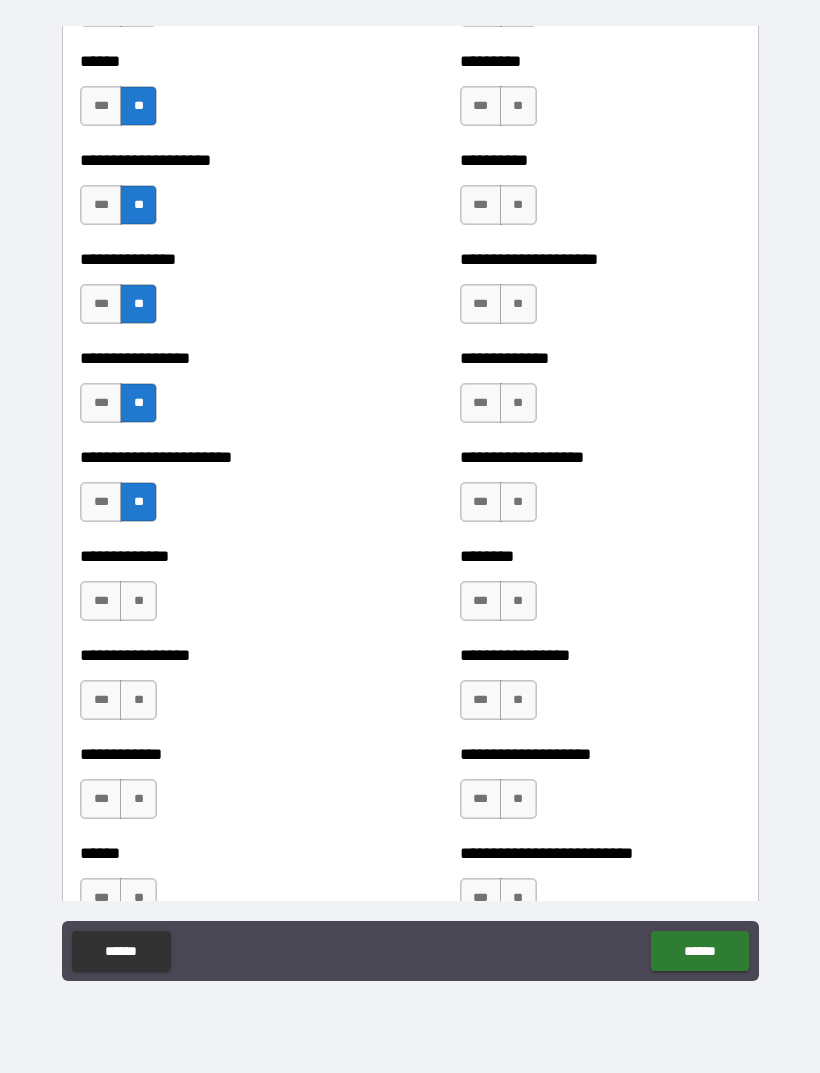 click on "**" at bounding box center (138, 601) 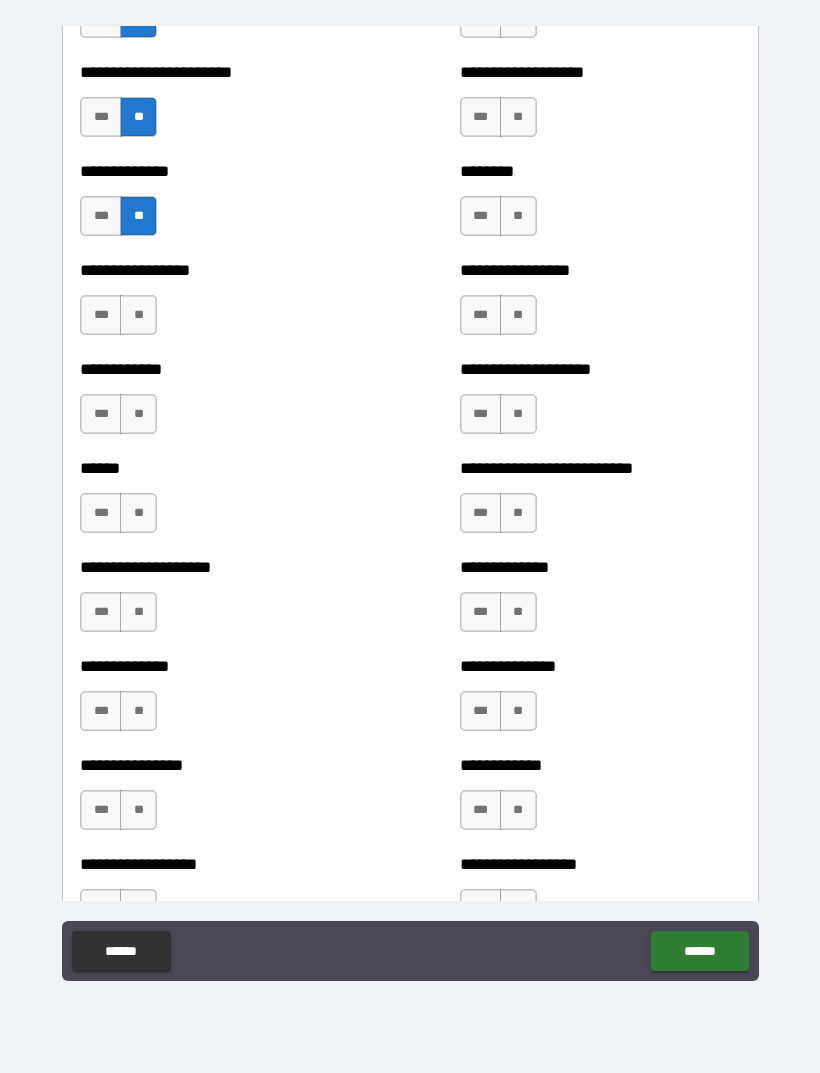 scroll, scrollTop: 3616, scrollLeft: 0, axis: vertical 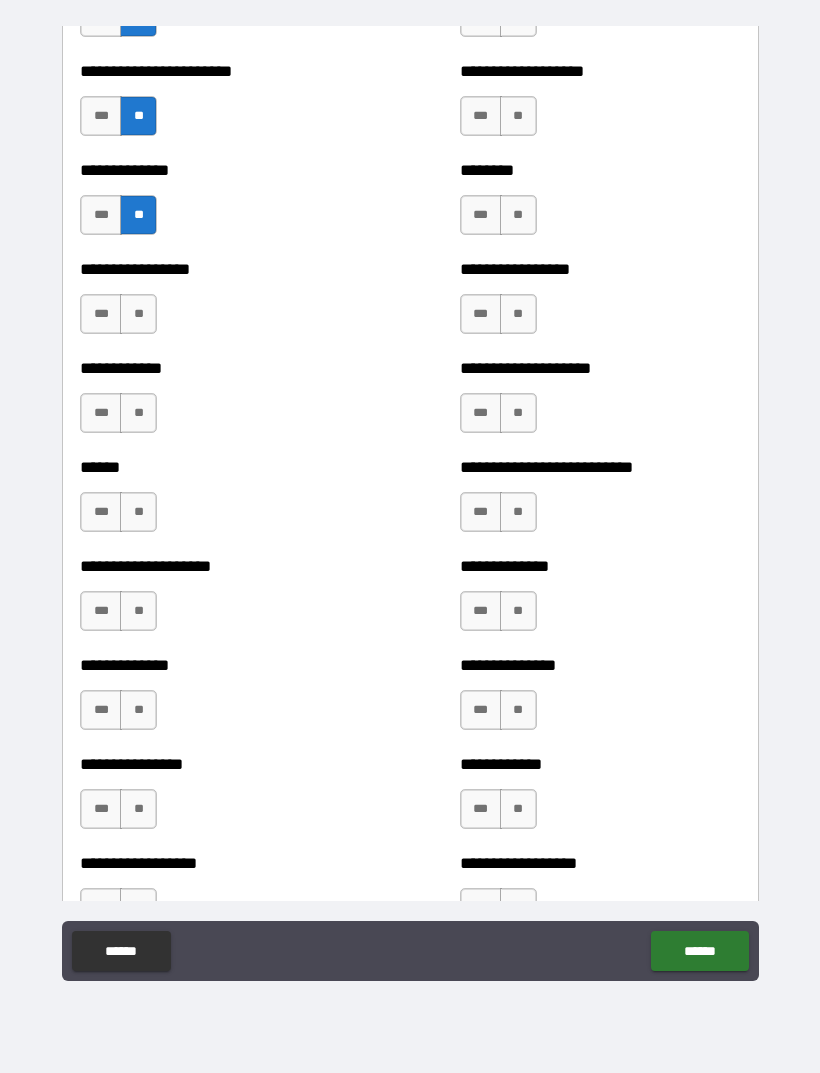 click on "**" at bounding box center [138, 314] 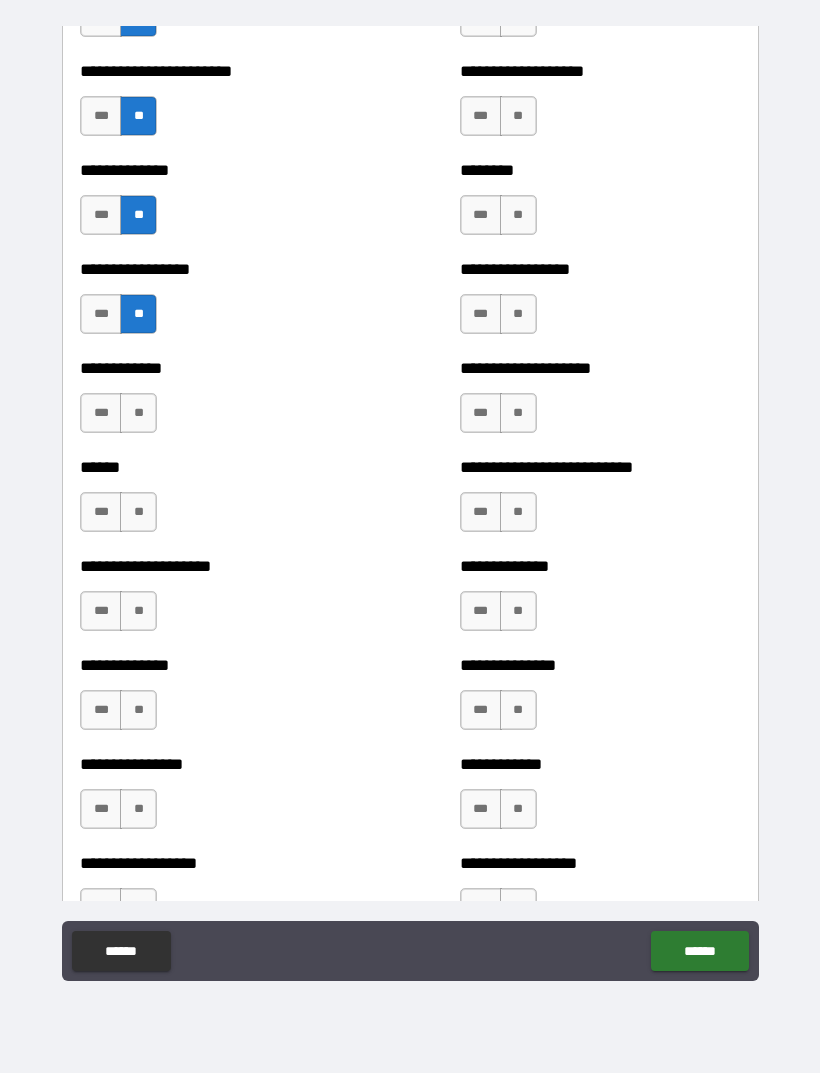 click on "**" at bounding box center [138, 413] 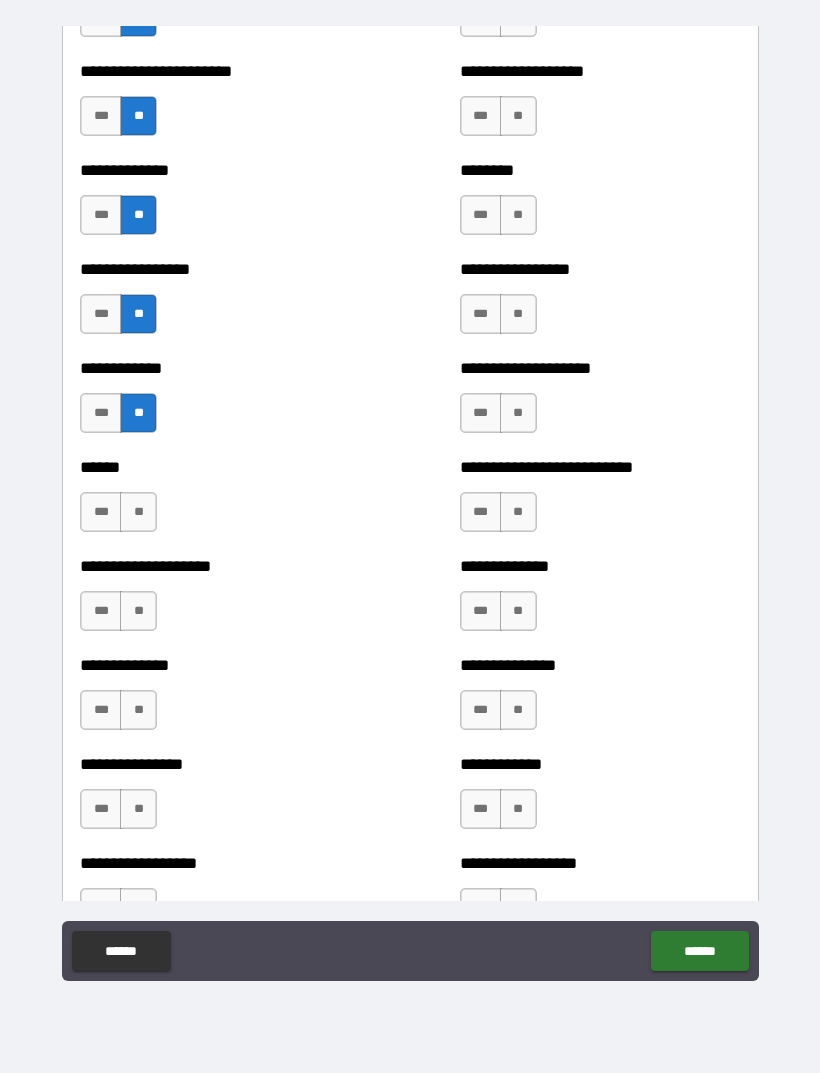 click on "**" at bounding box center (138, 512) 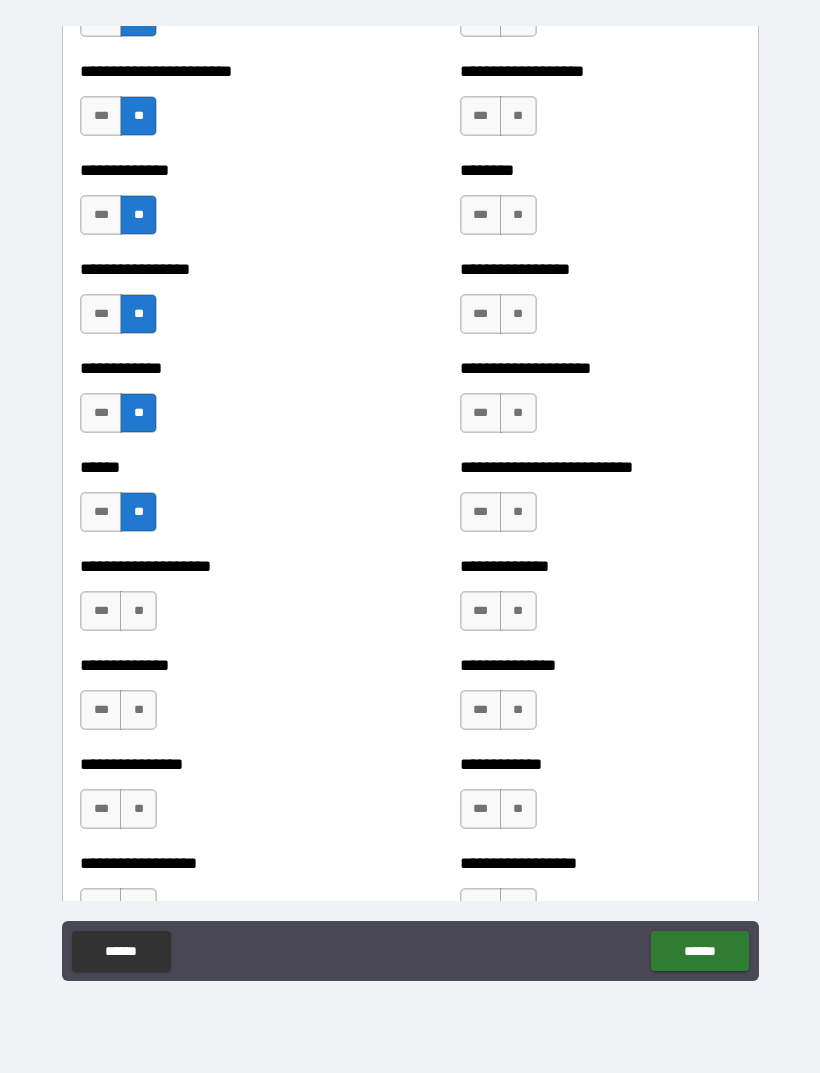 click on "**" at bounding box center (138, 611) 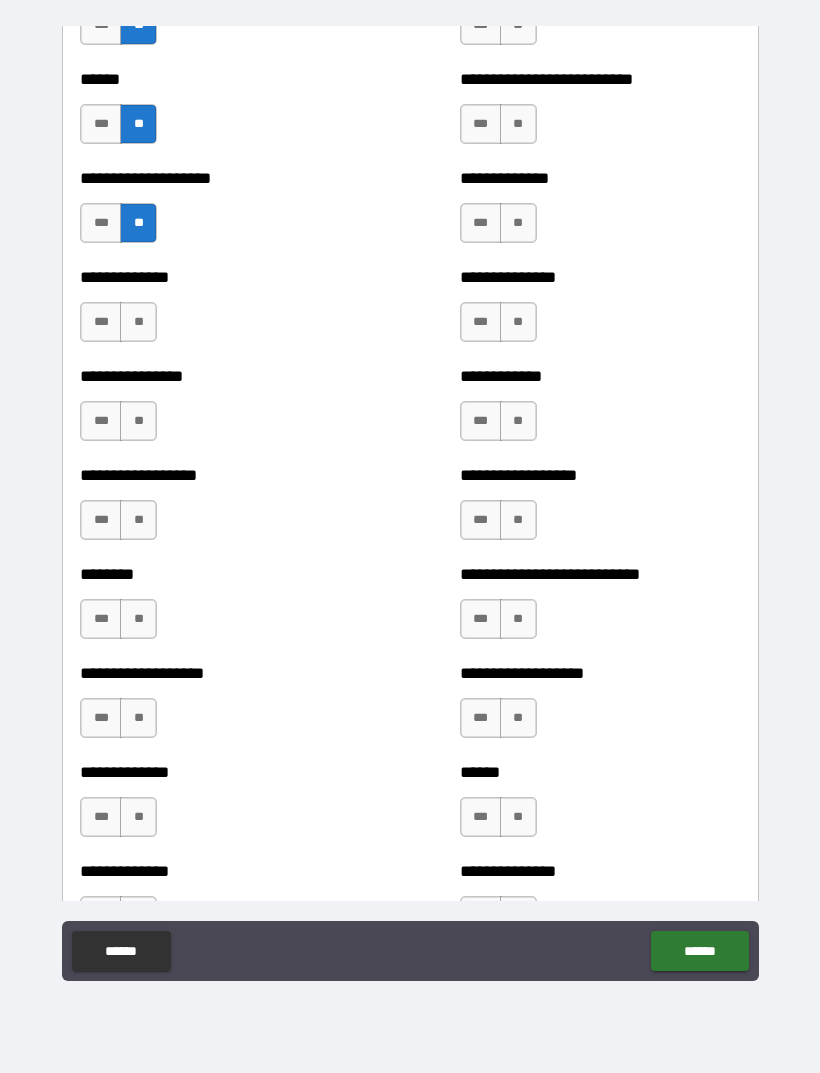 scroll, scrollTop: 4005, scrollLeft: 0, axis: vertical 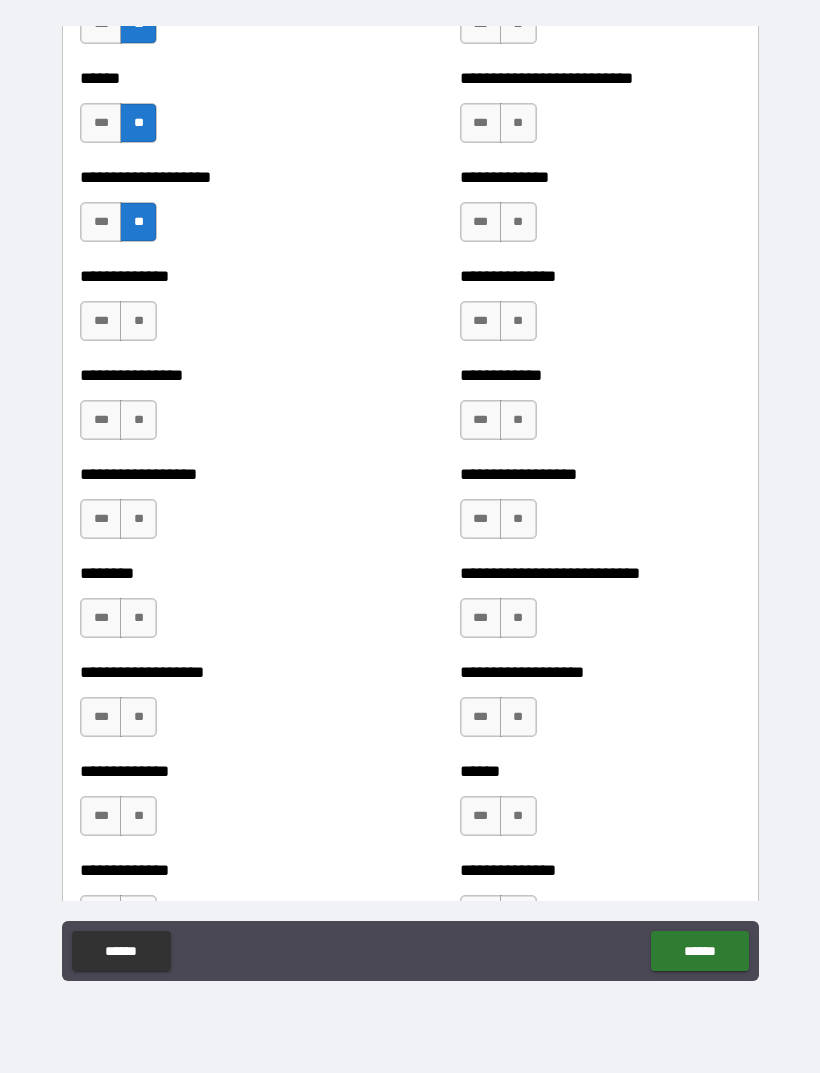 click on "**" at bounding box center [138, 321] 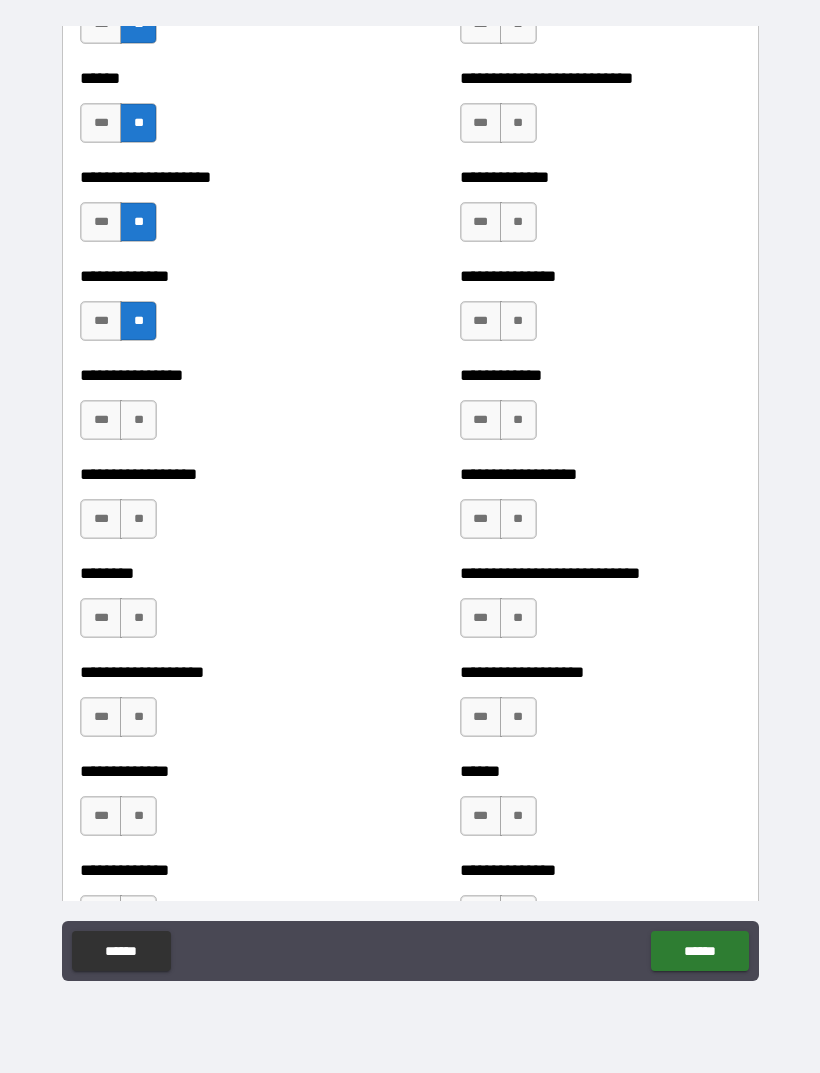 click on "**" at bounding box center [138, 420] 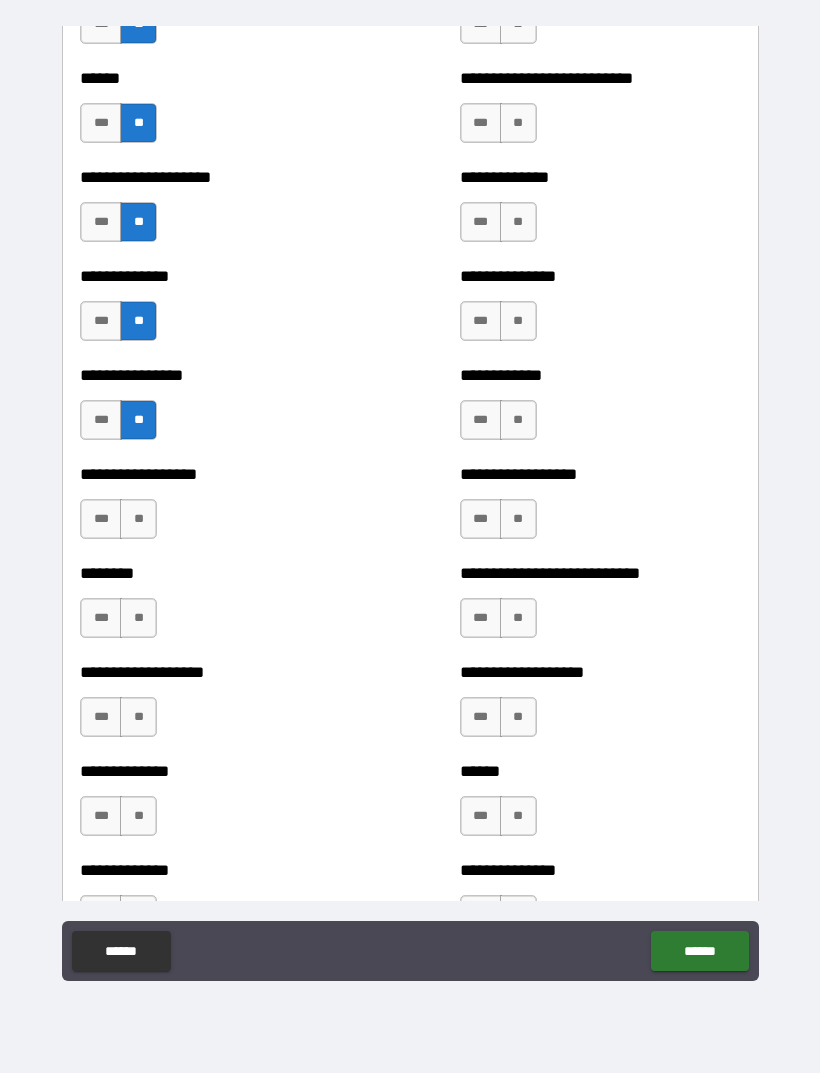 click on "**" at bounding box center [138, 519] 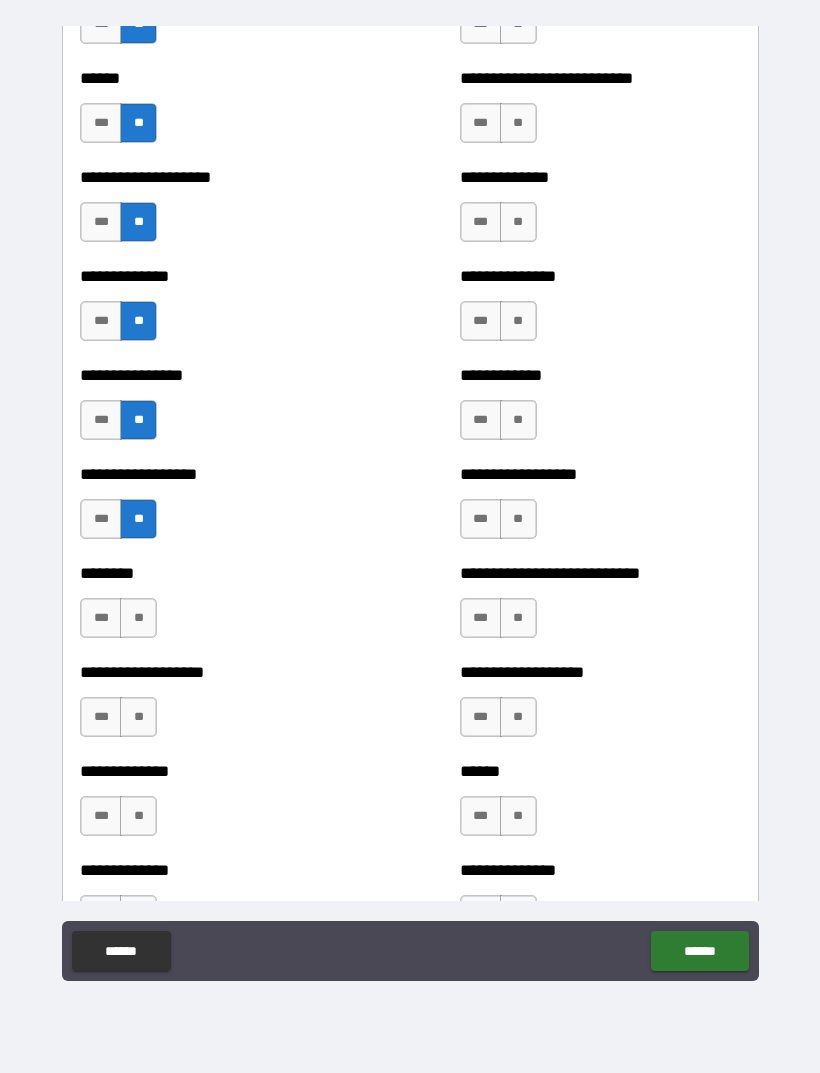 click on "**" at bounding box center (138, 618) 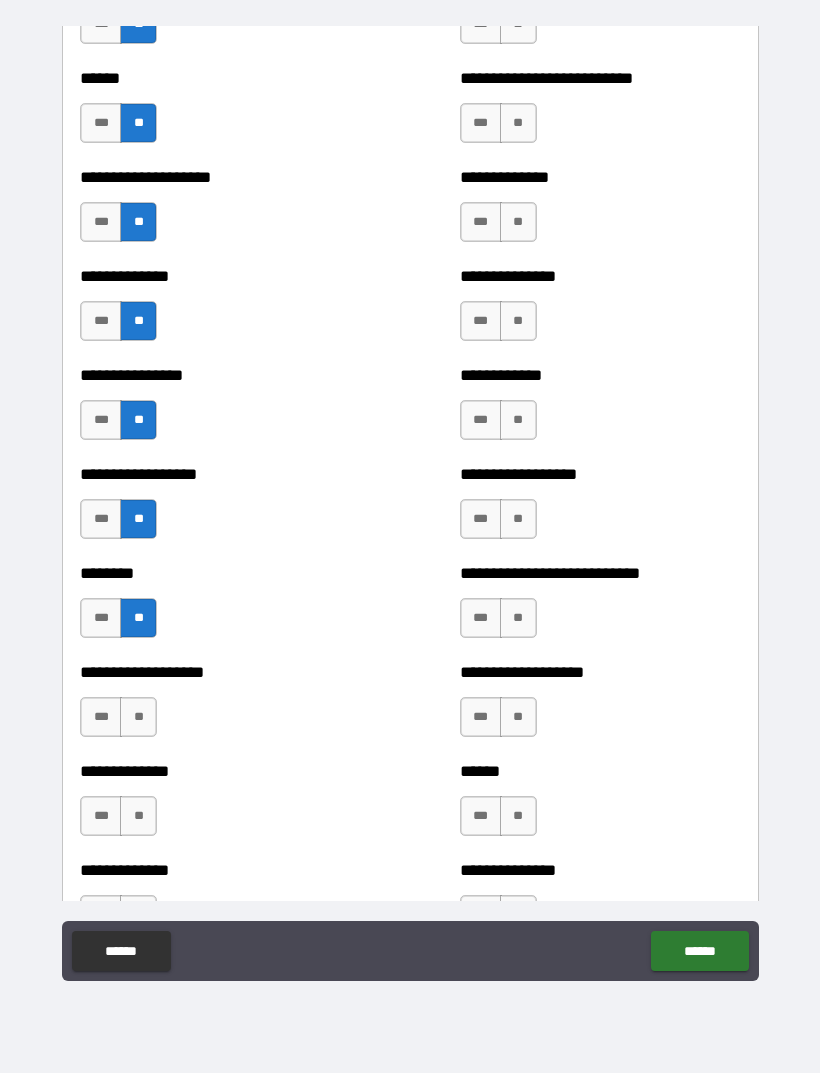 click on "**" at bounding box center (138, 717) 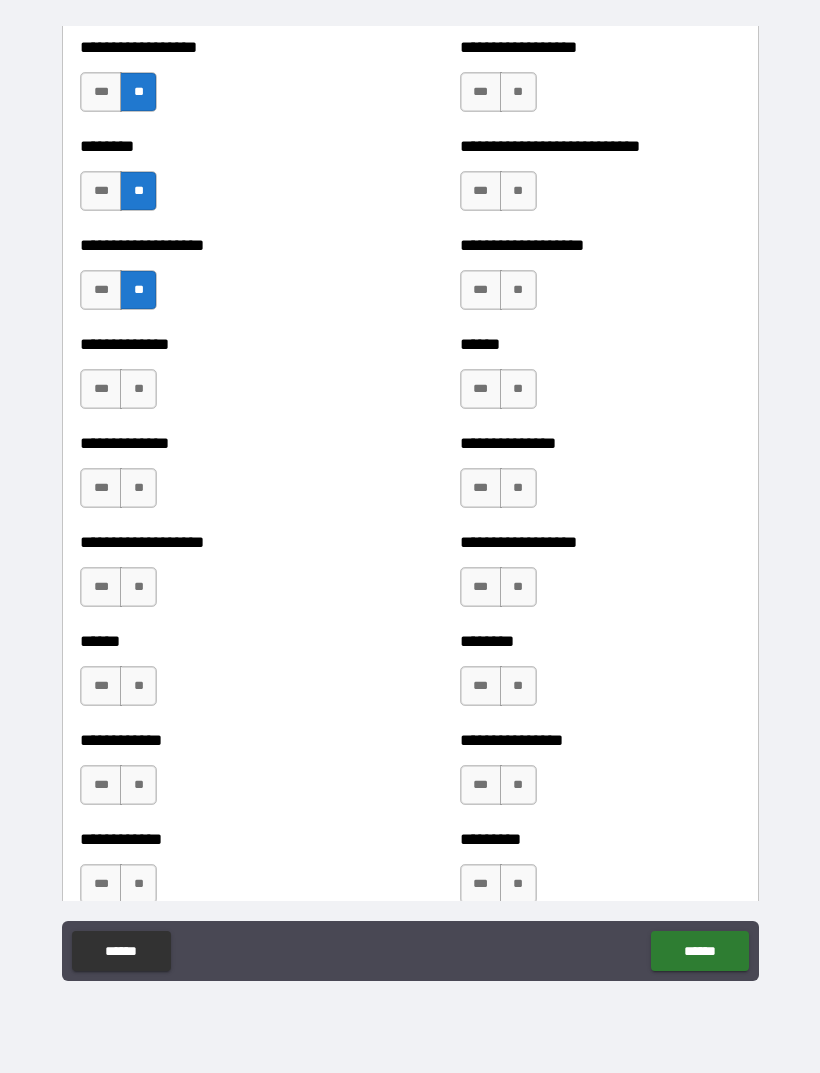 scroll, scrollTop: 4435, scrollLeft: 0, axis: vertical 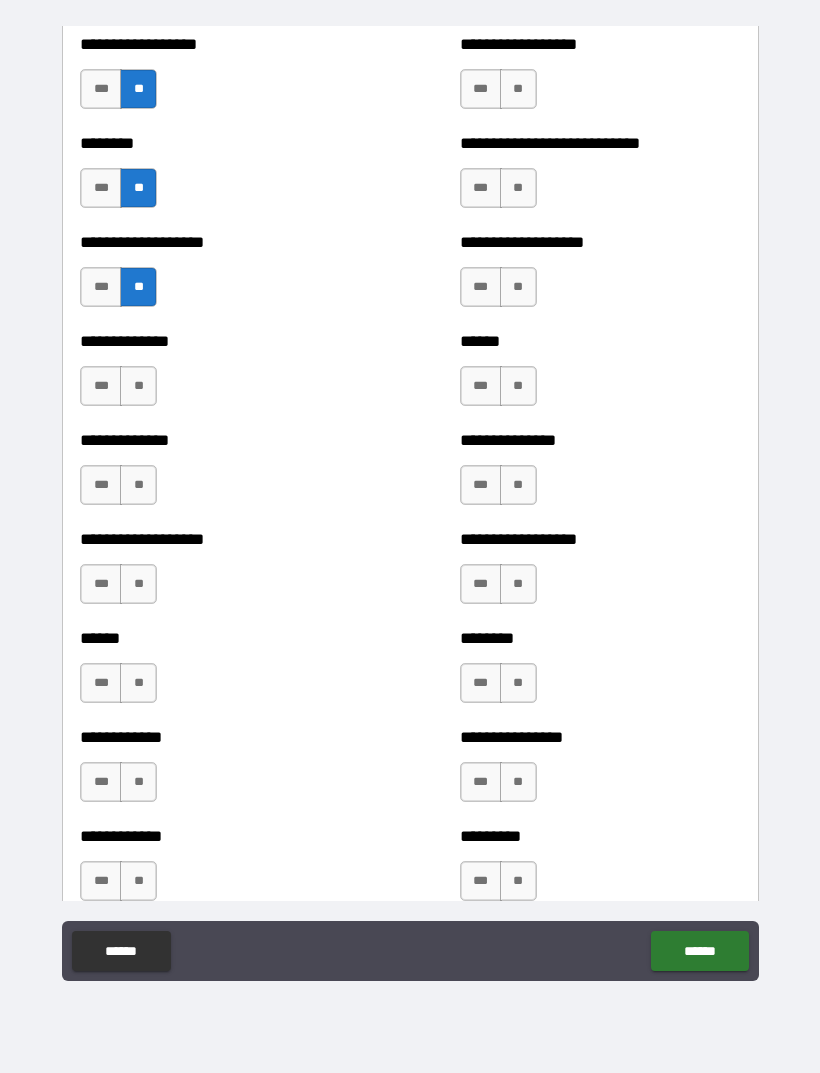 click on "**" at bounding box center (138, 386) 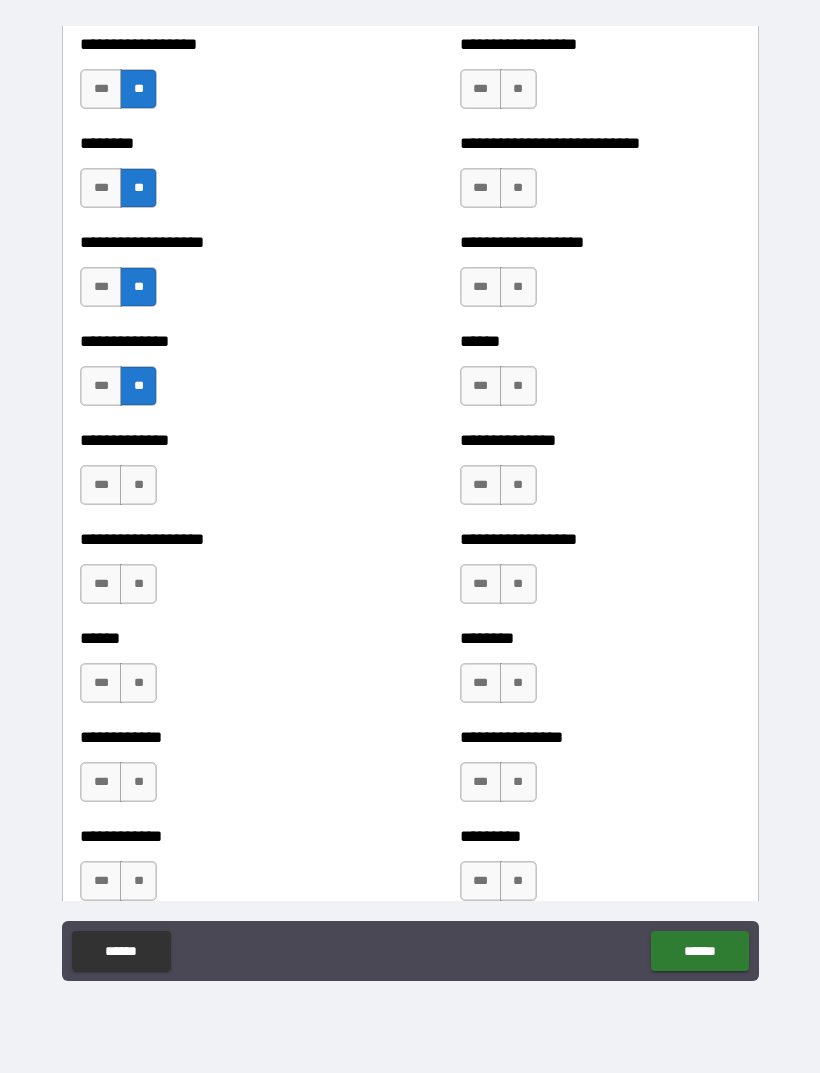 click on "**" at bounding box center [138, 485] 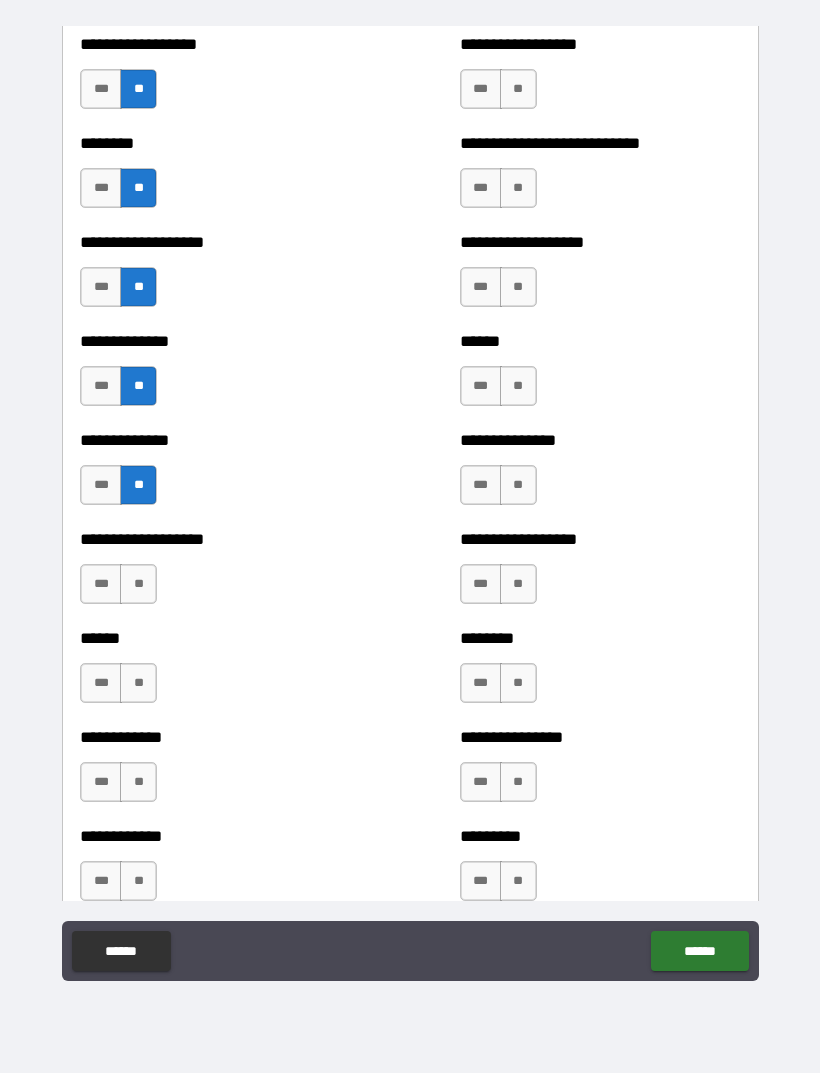 click on "**" at bounding box center (138, 584) 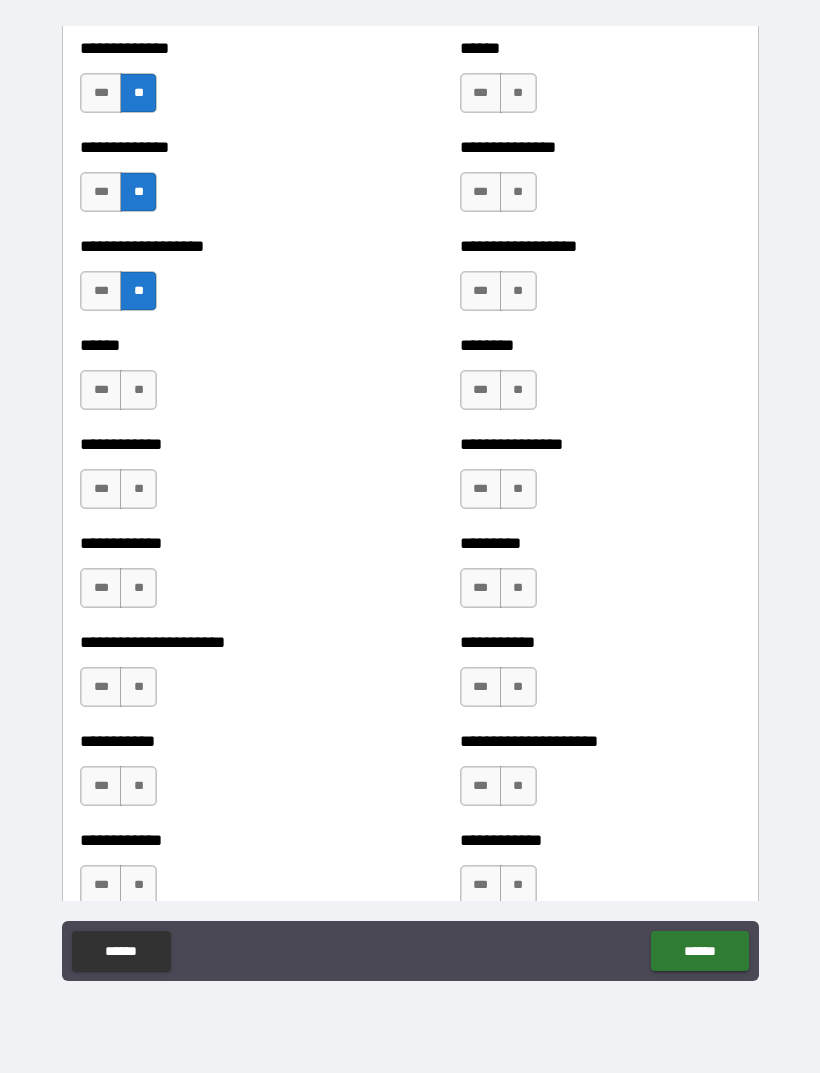scroll, scrollTop: 4734, scrollLeft: 0, axis: vertical 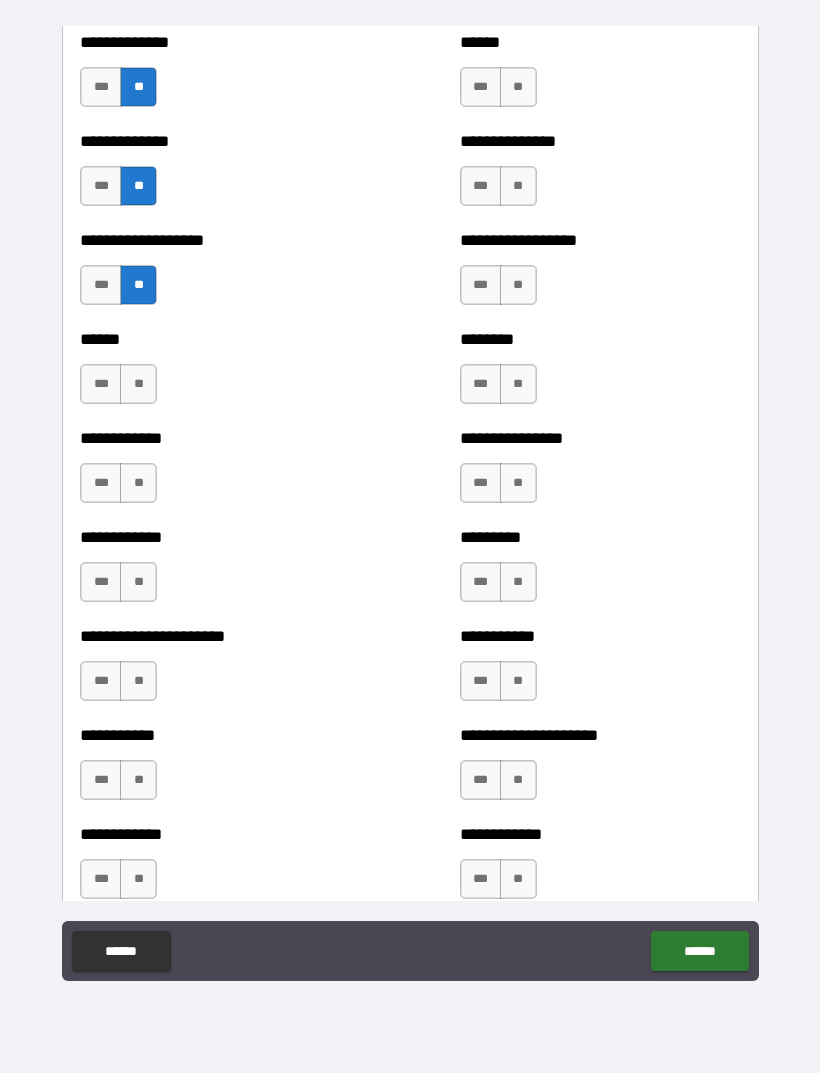 click on "**" at bounding box center (138, 384) 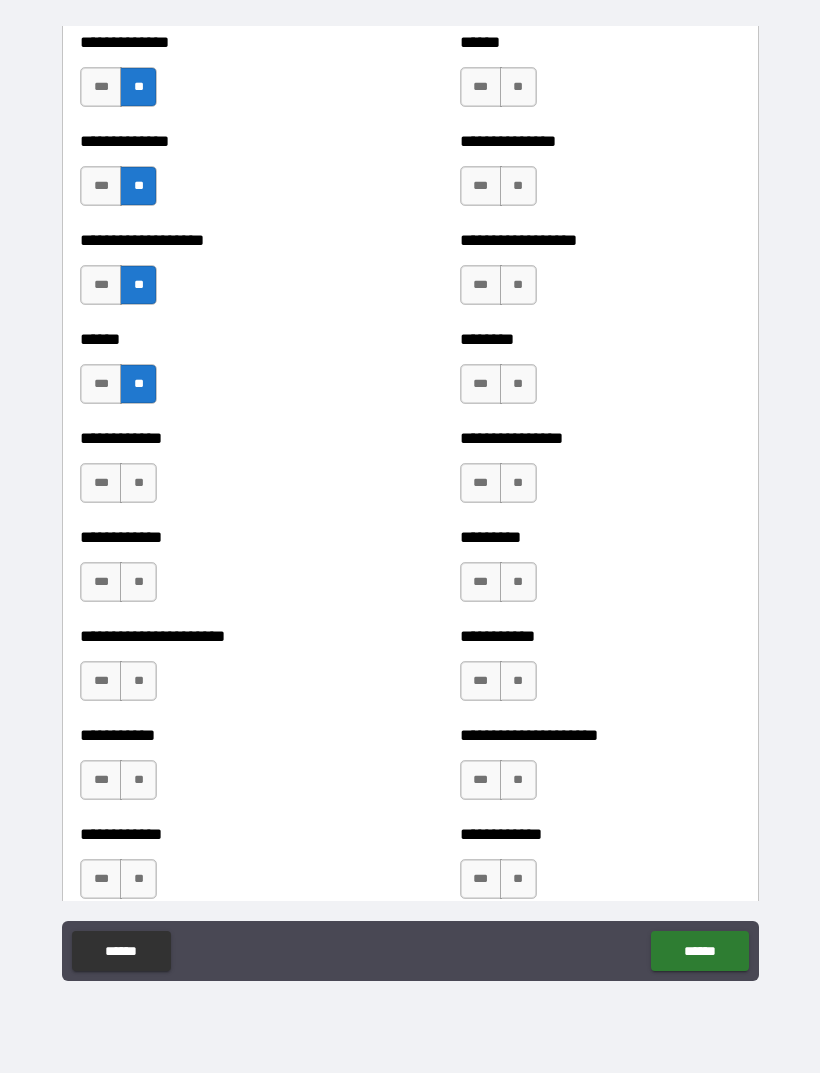 click on "**" at bounding box center [138, 483] 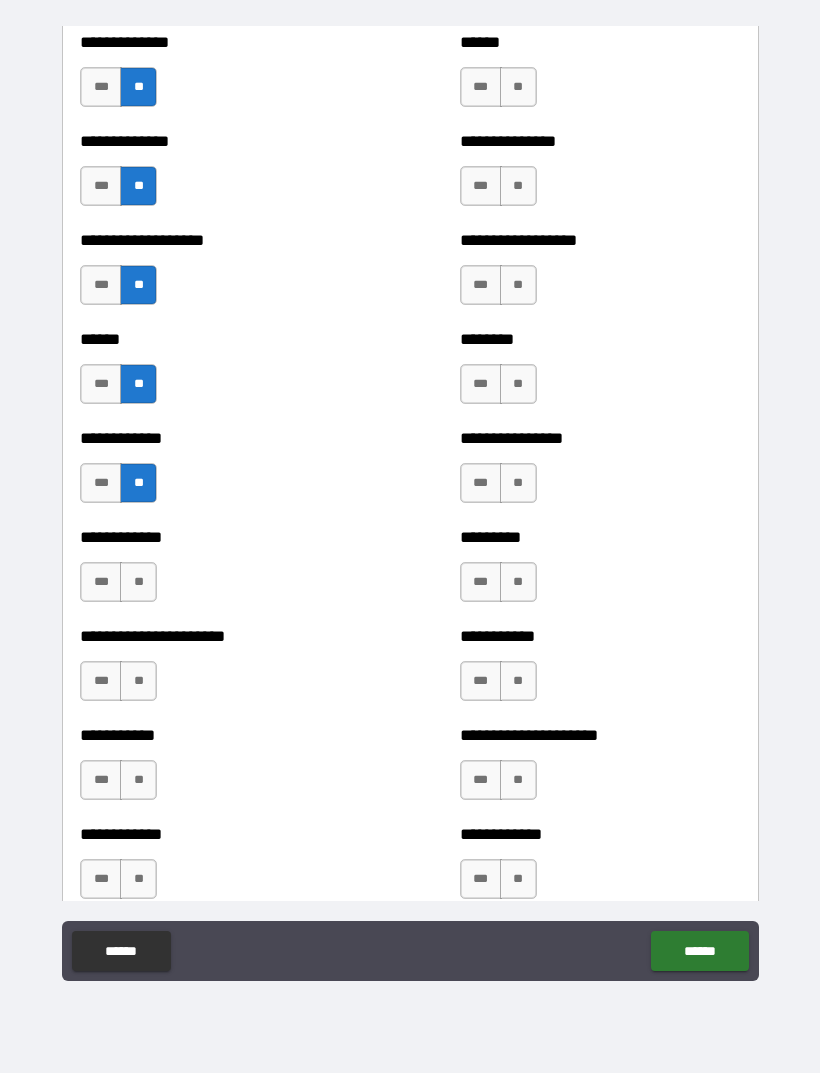 click on "**" at bounding box center [138, 582] 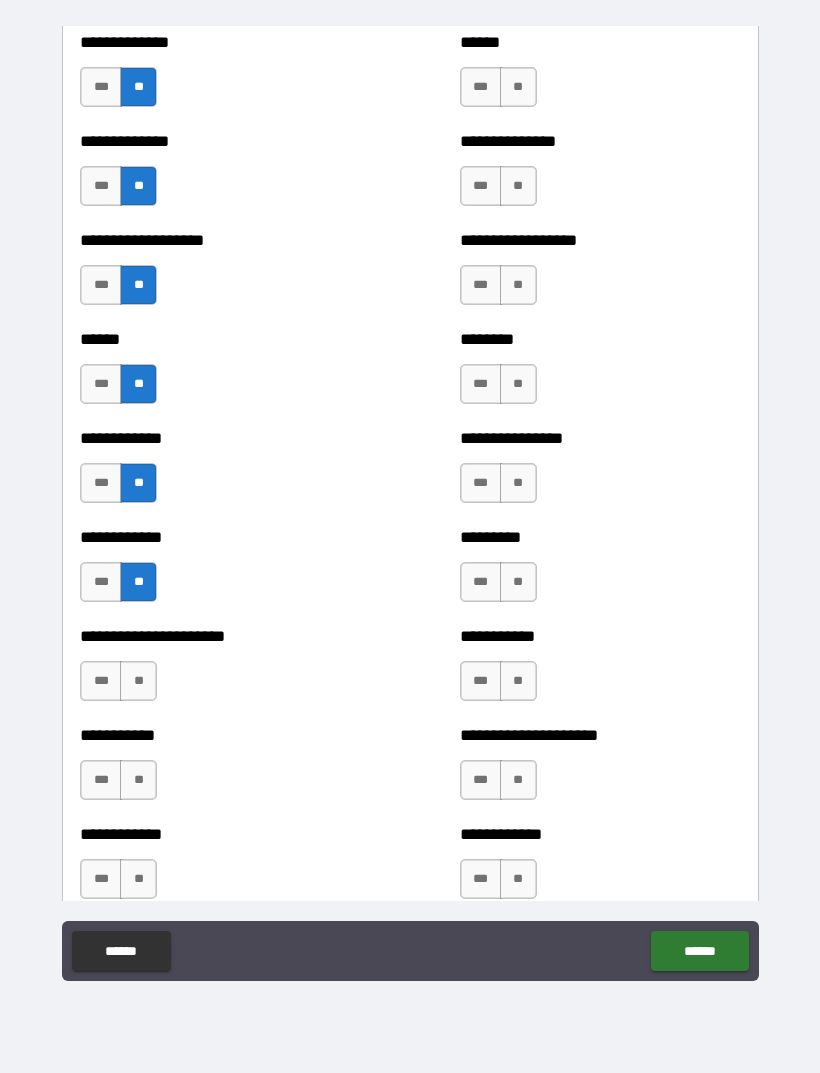 click on "**" at bounding box center (138, 681) 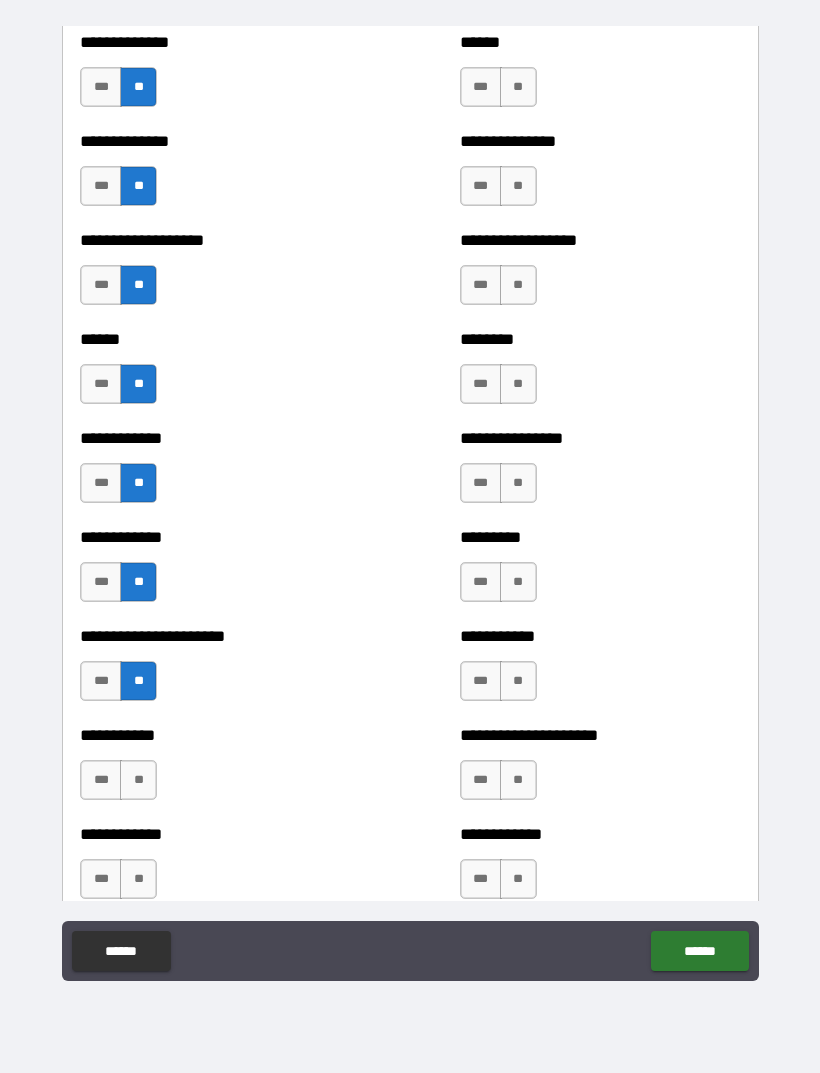click on "**" at bounding box center [138, 780] 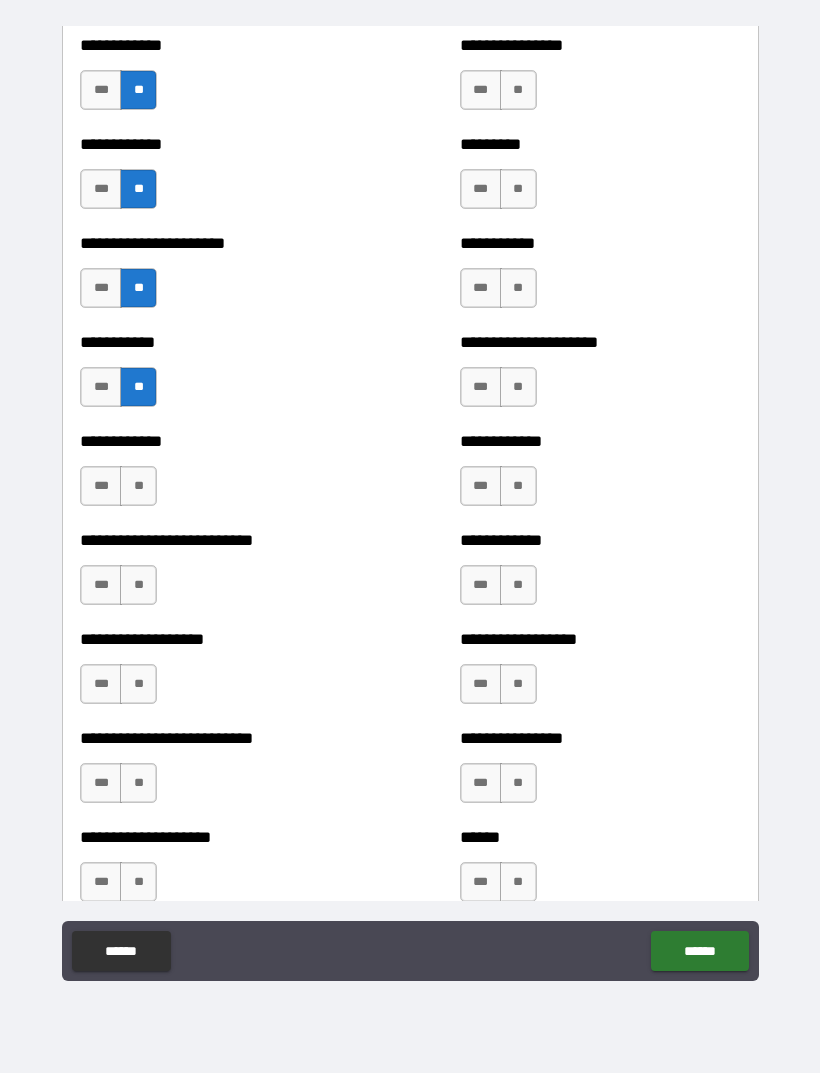 scroll, scrollTop: 5133, scrollLeft: 0, axis: vertical 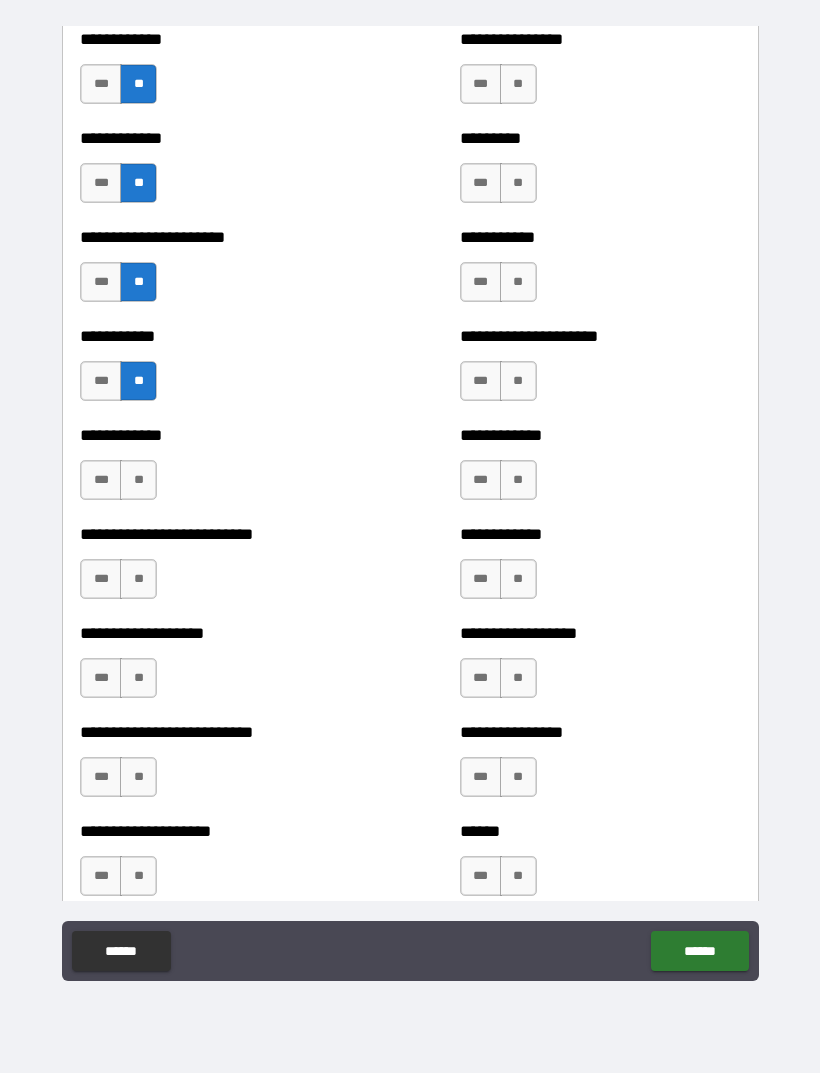 click on "**" at bounding box center [138, 480] 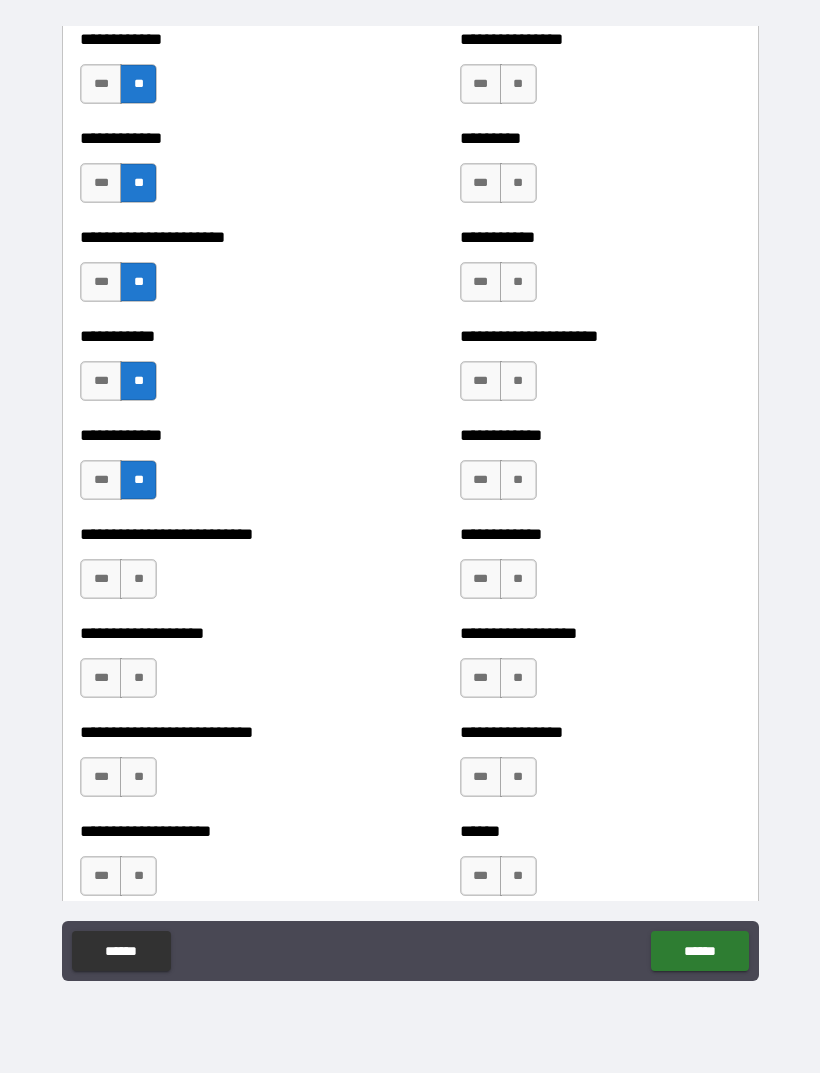 click on "**" at bounding box center [138, 579] 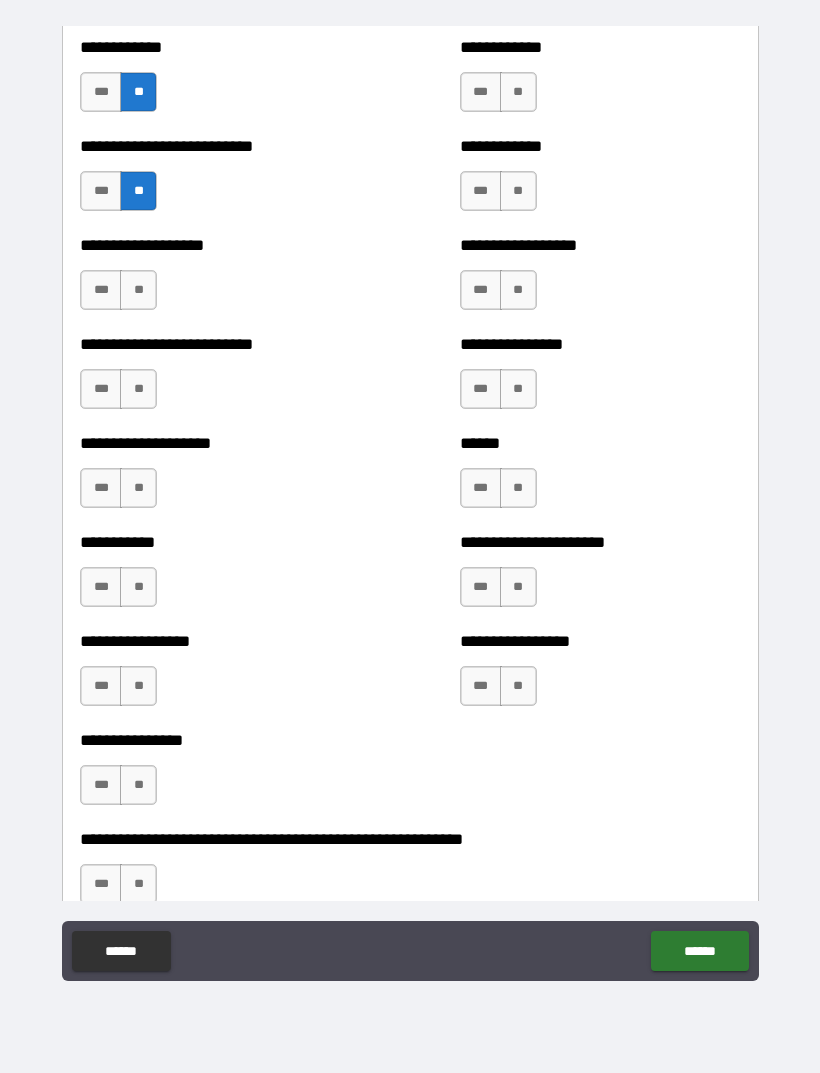 scroll, scrollTop: 5523, scrollLeft: 0, axis: vertical 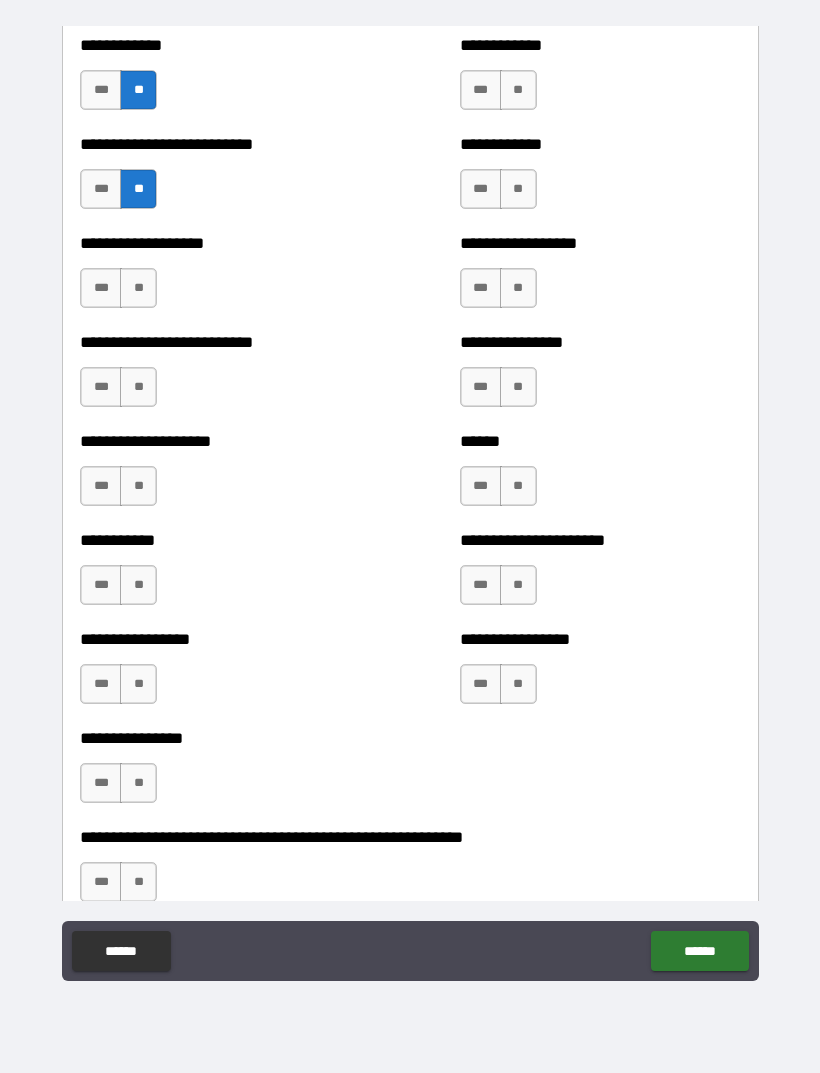 click on "**" at bounding box center [138, 288] 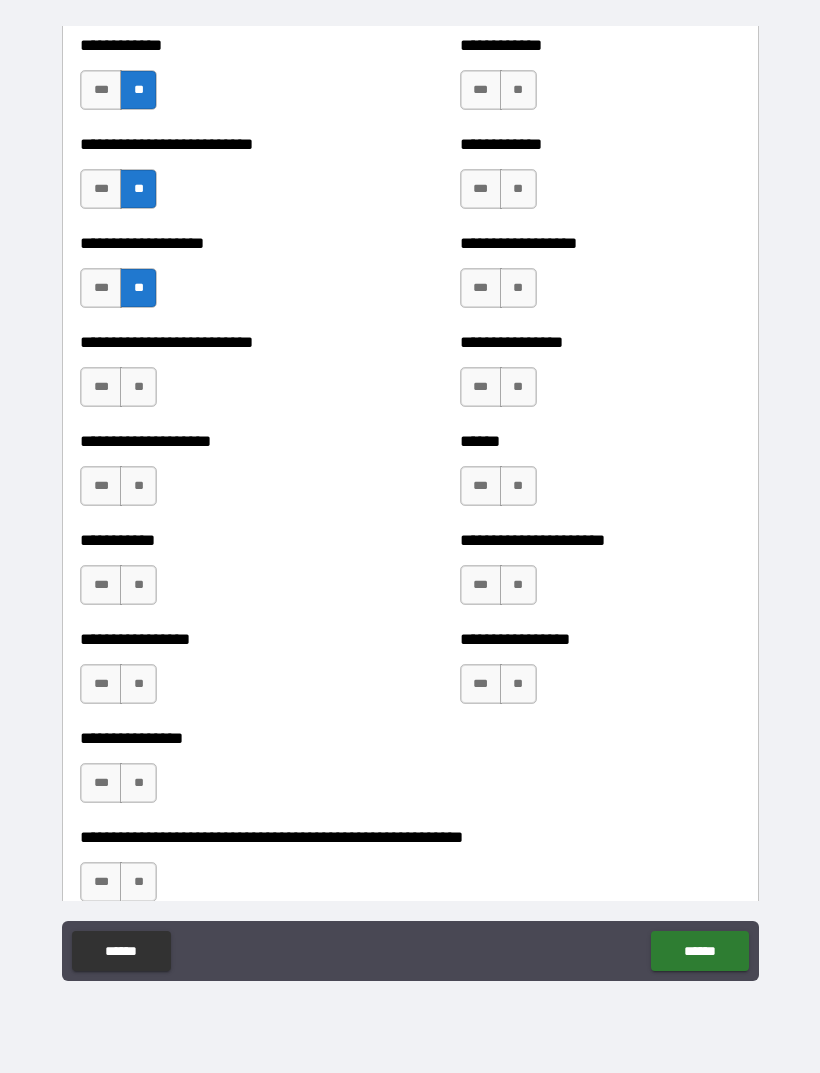 click on "**" at bounding box center (138, 288) 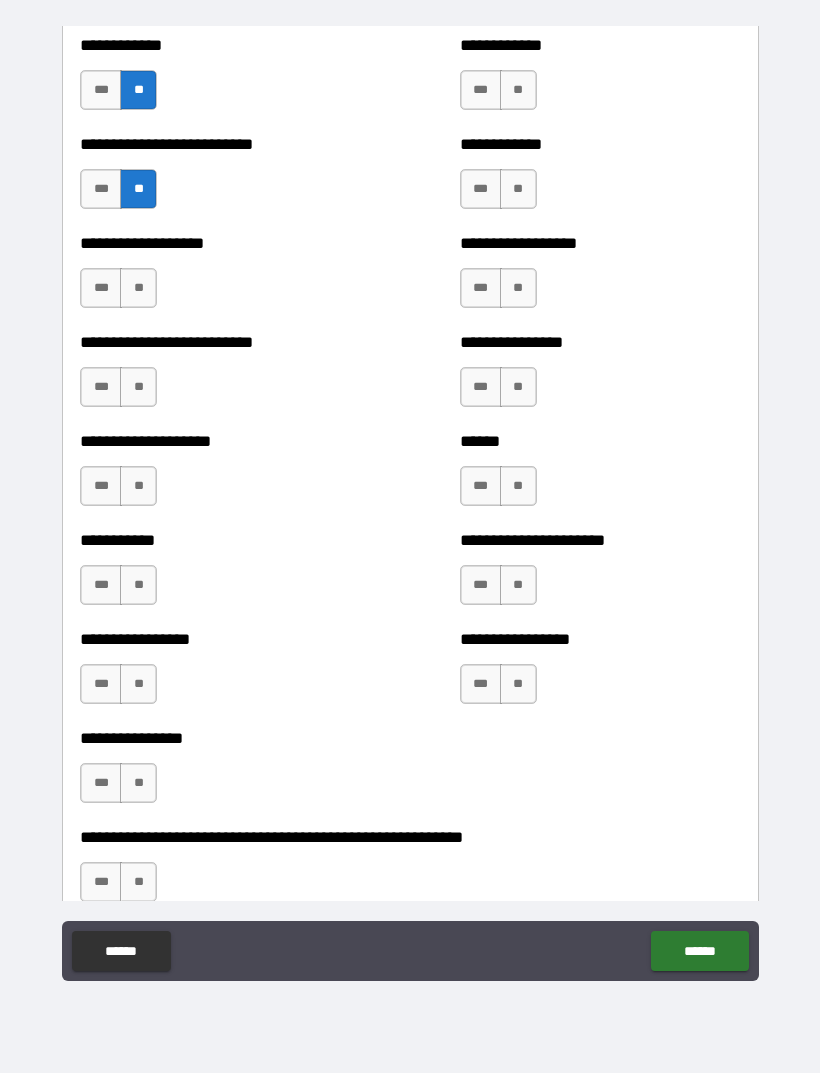 click on "***" at bounding box center [101, 288] 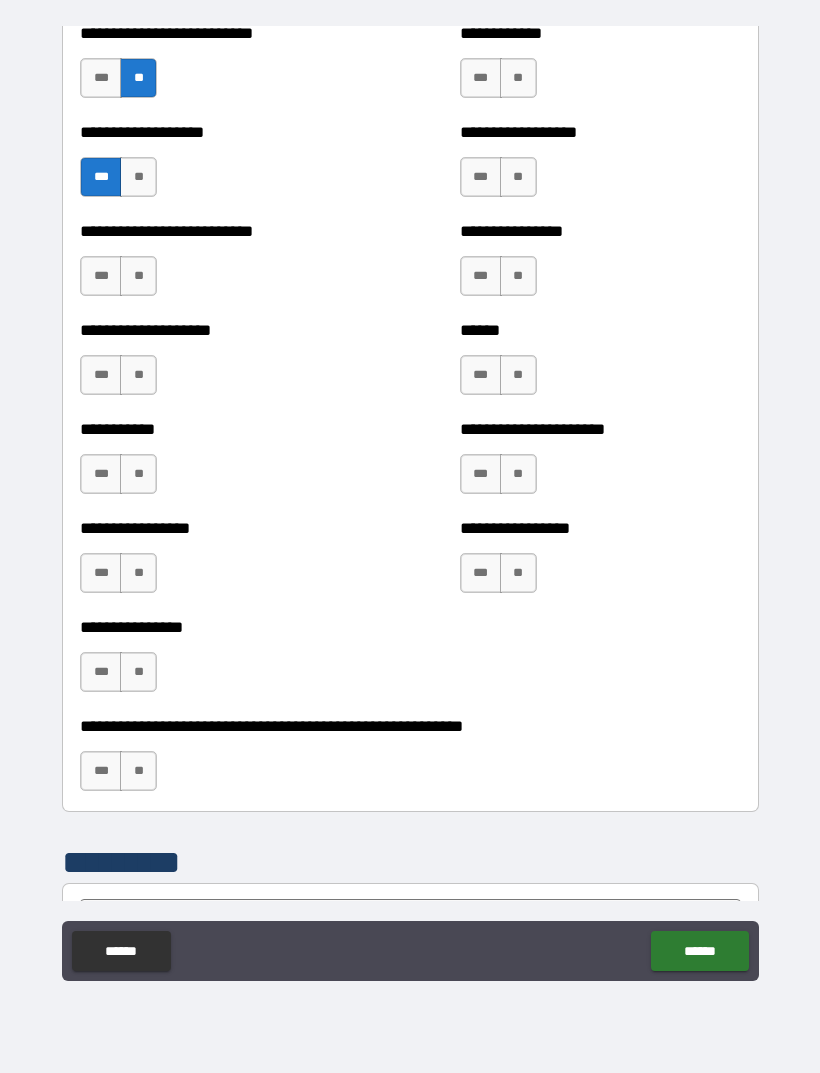 scroll, scrollTop: 5637, scrollLeft: 0, axis: vertical 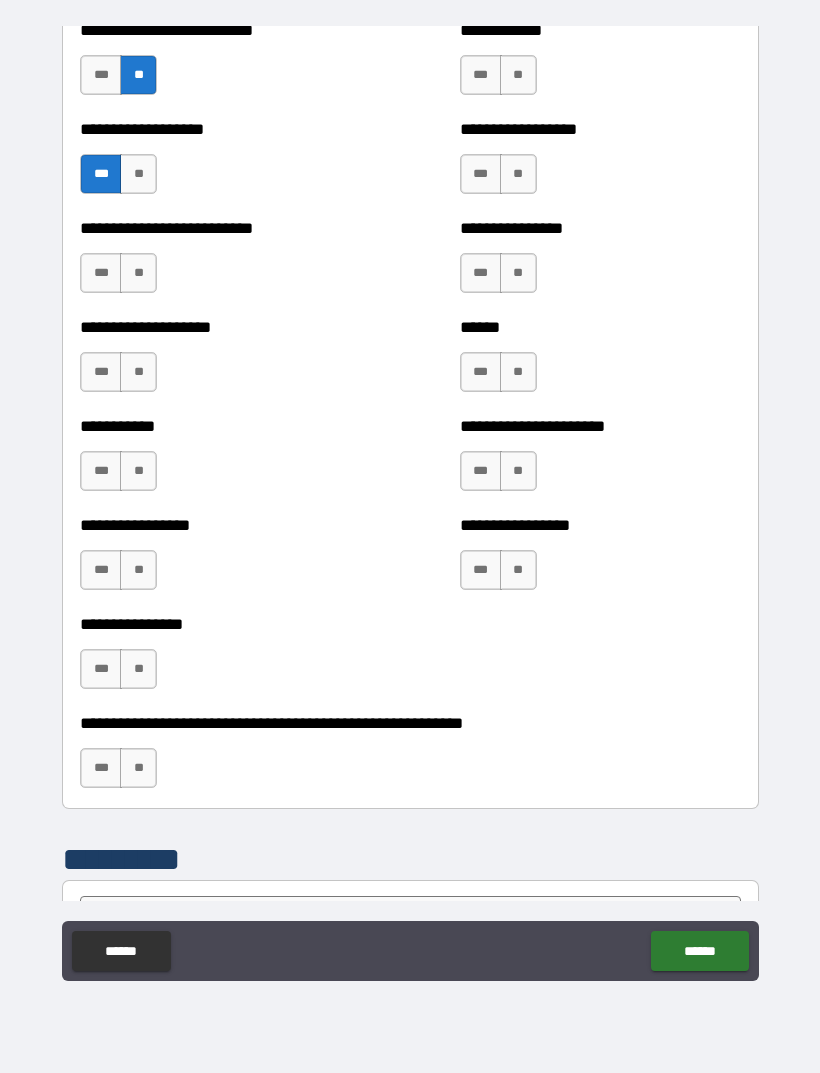 click on "**" at bounding box center (138, 273) 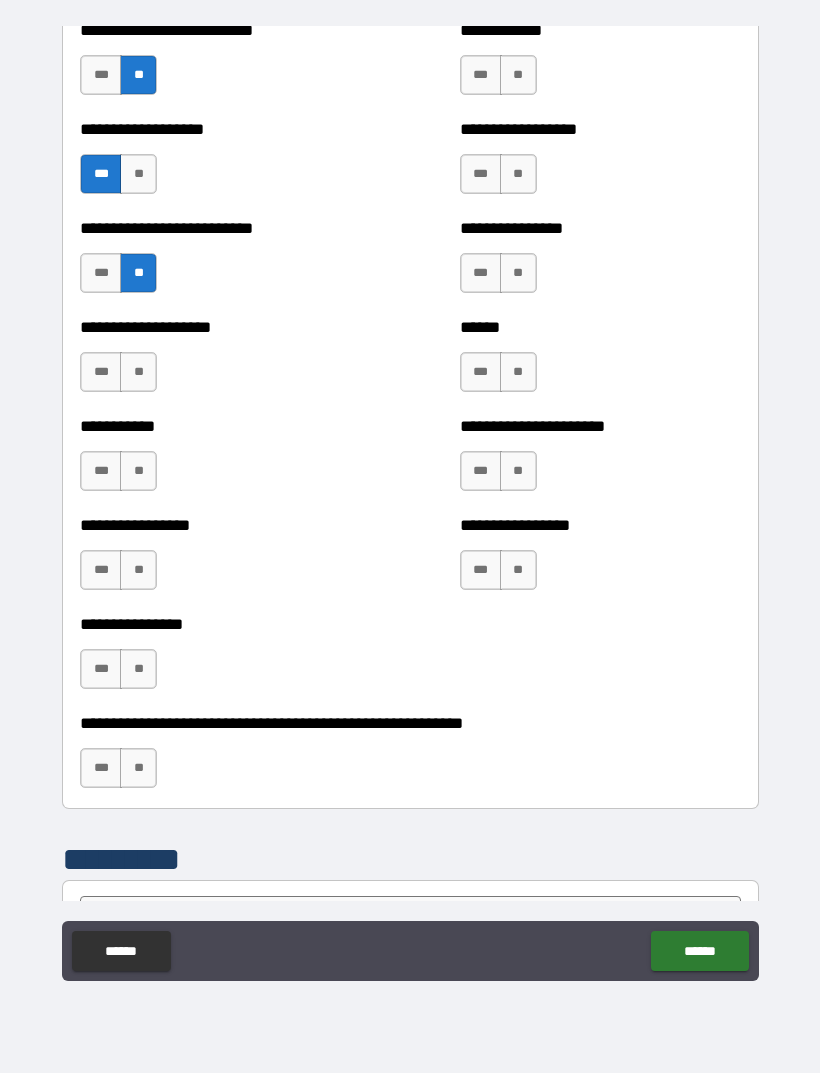 click on "**" at bounding box center (138, 372) 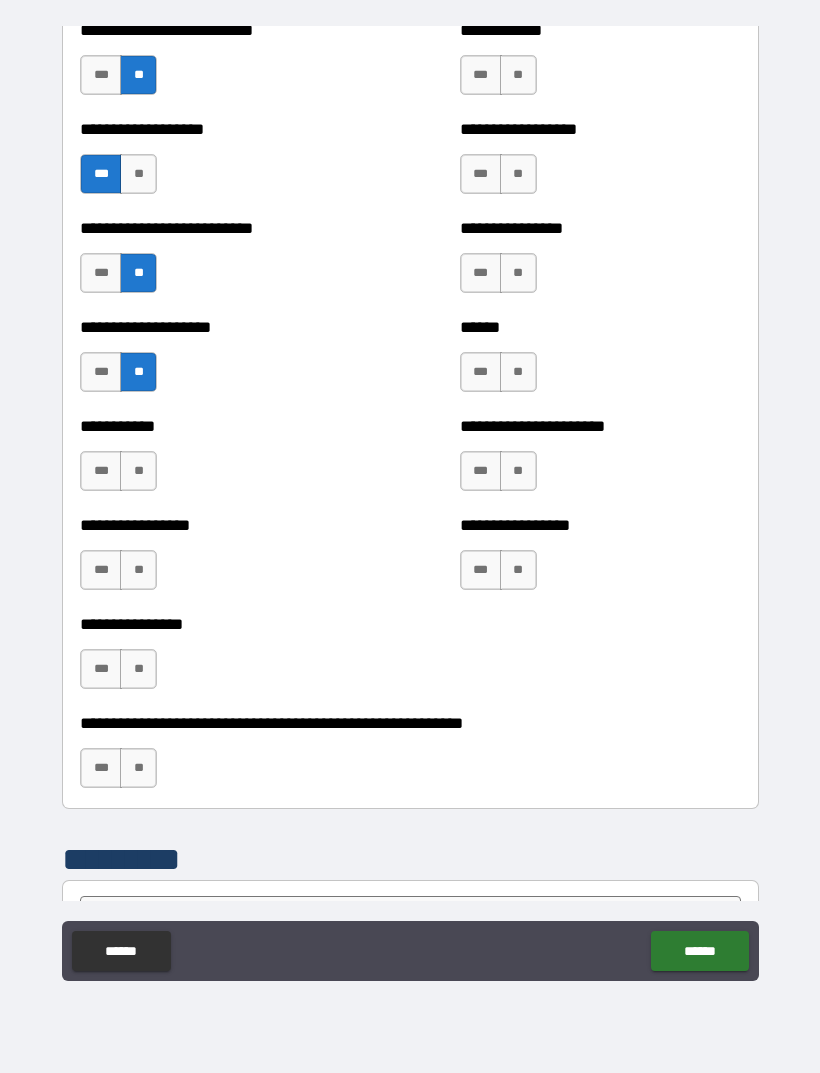 click on "**" at bounding box center [138, 471] 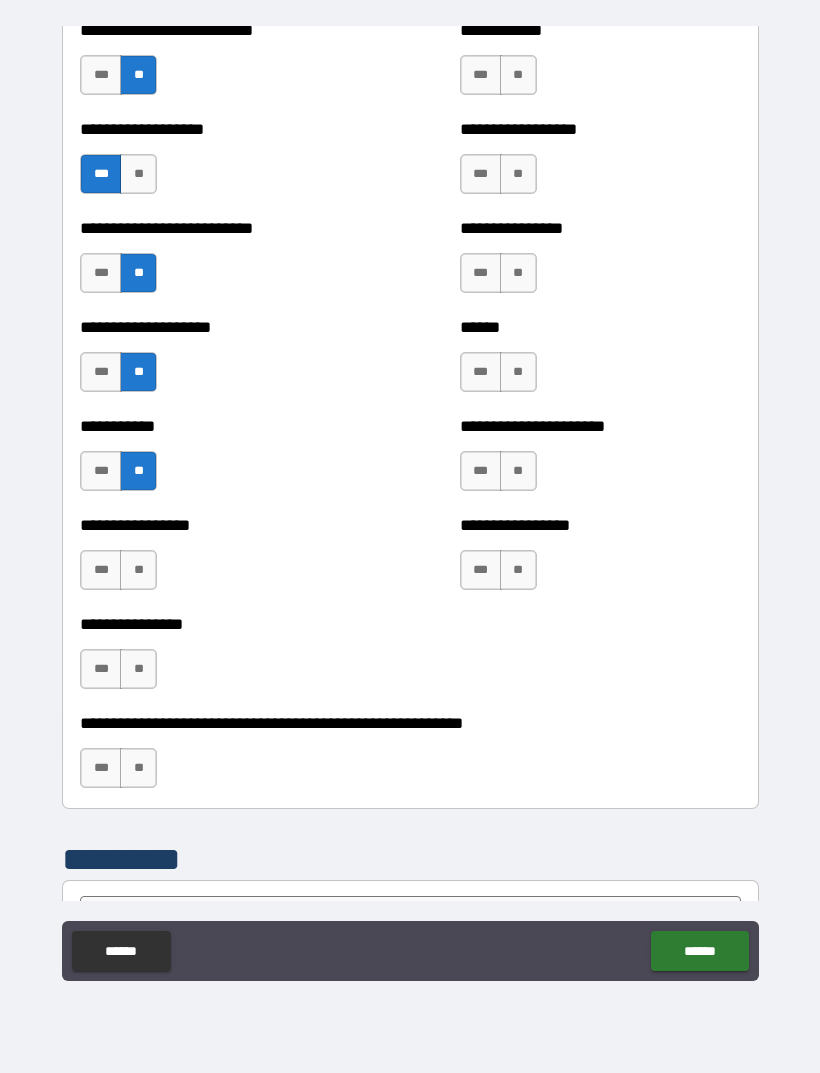 click on "**" at bounding box center [138, 570] 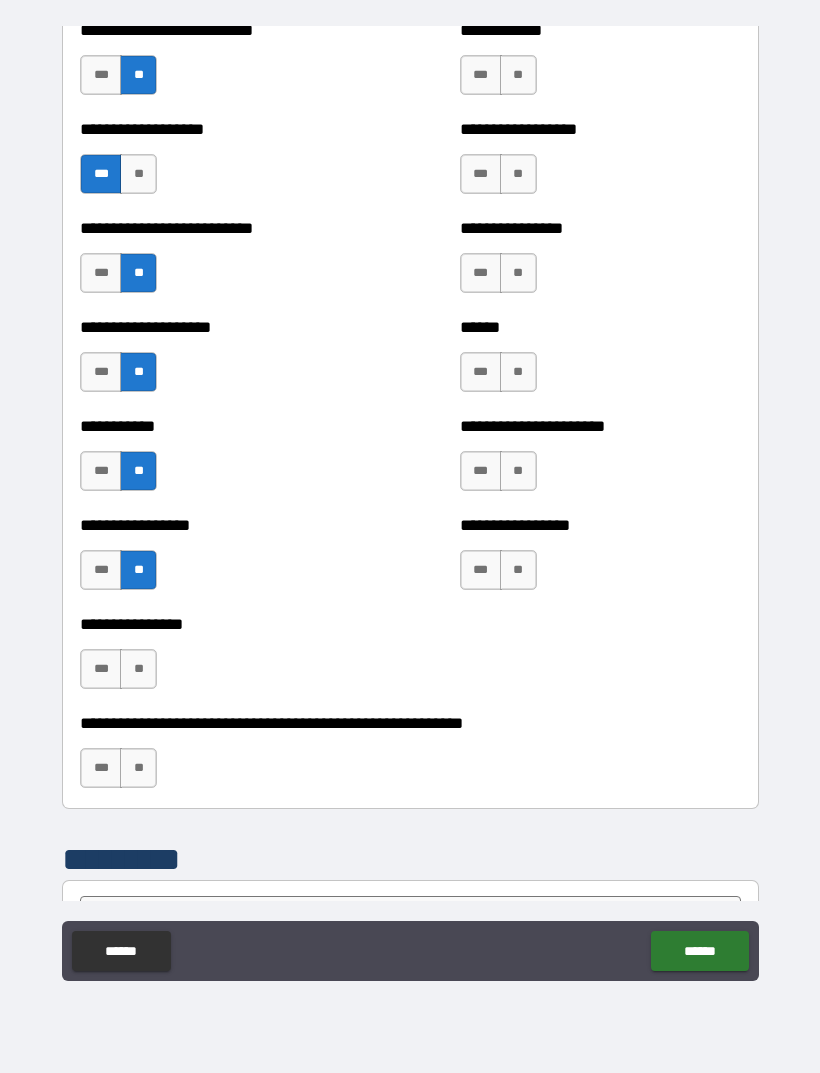 click on "**" at bounding box center (138, 669) 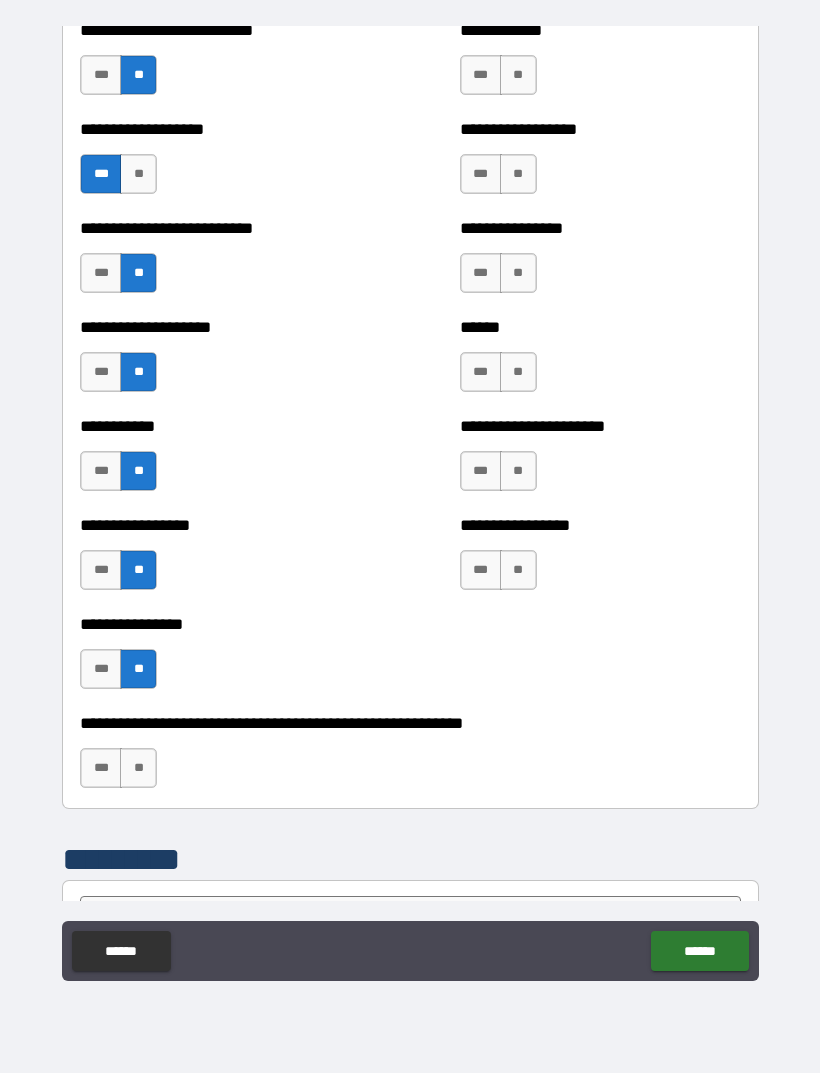 click on "**" at bounding box center [138, 768] 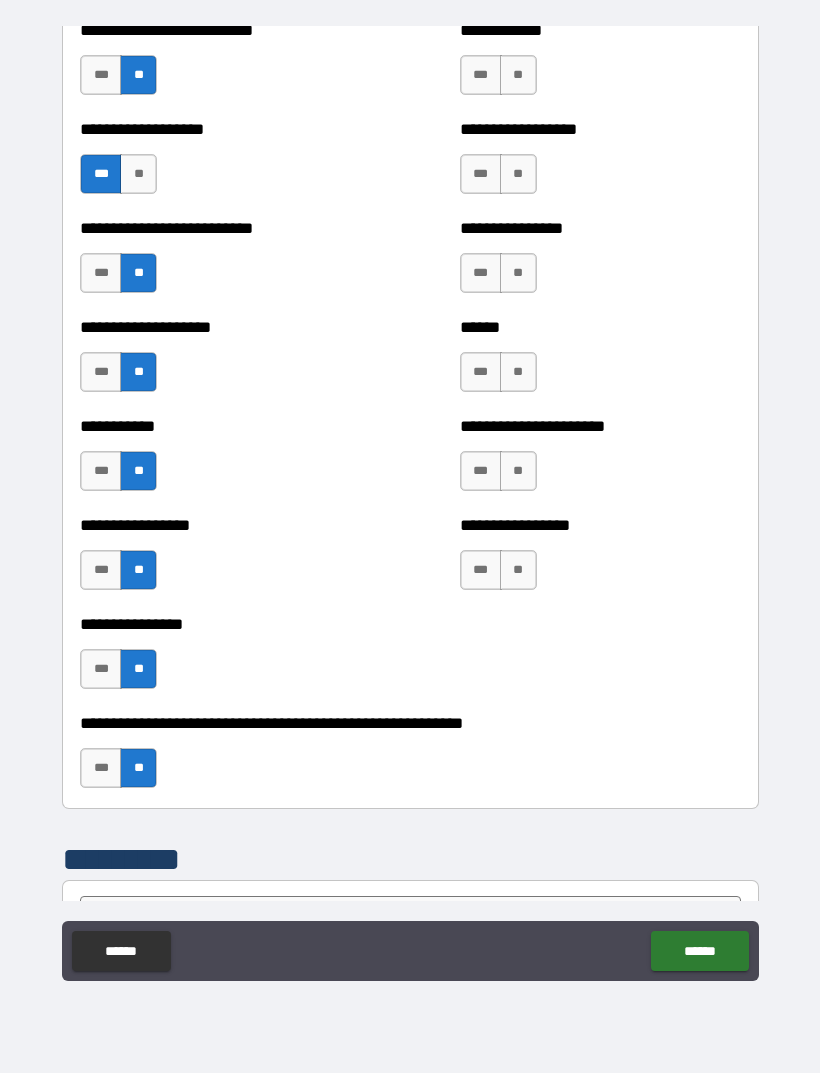 click on "**" at bounding box center [518, 570] 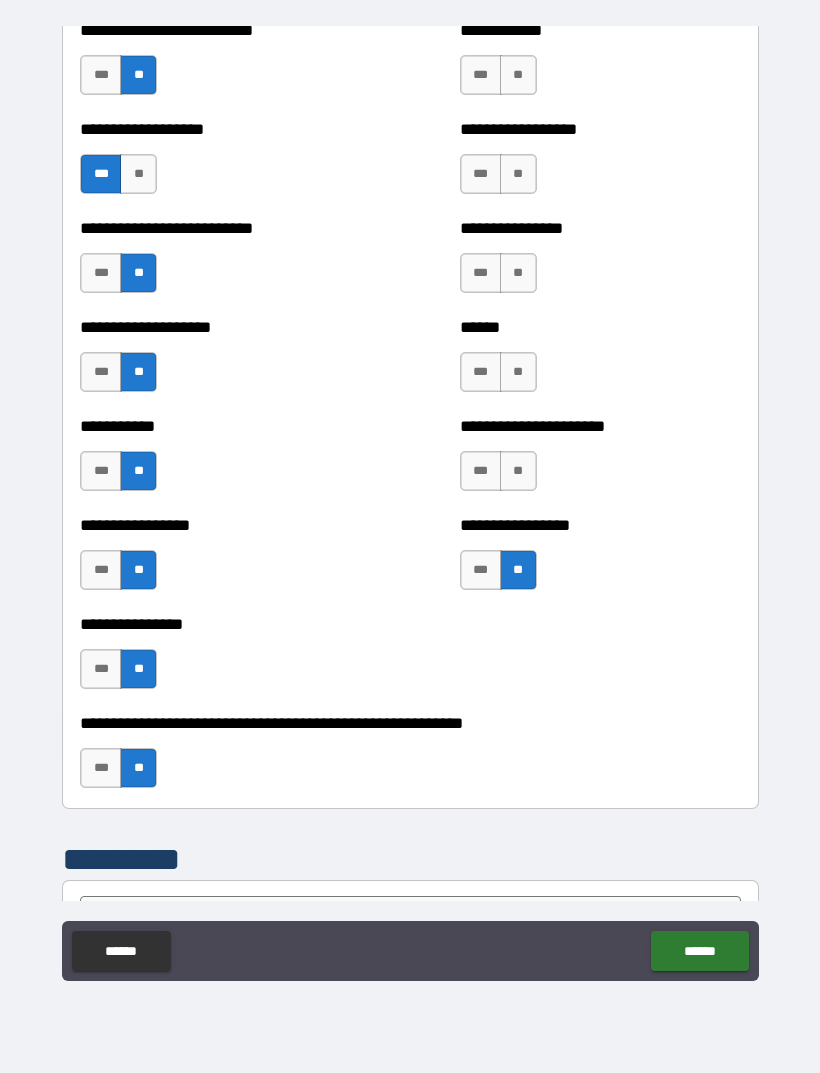 click on "**" at bounding box center [518, 471] 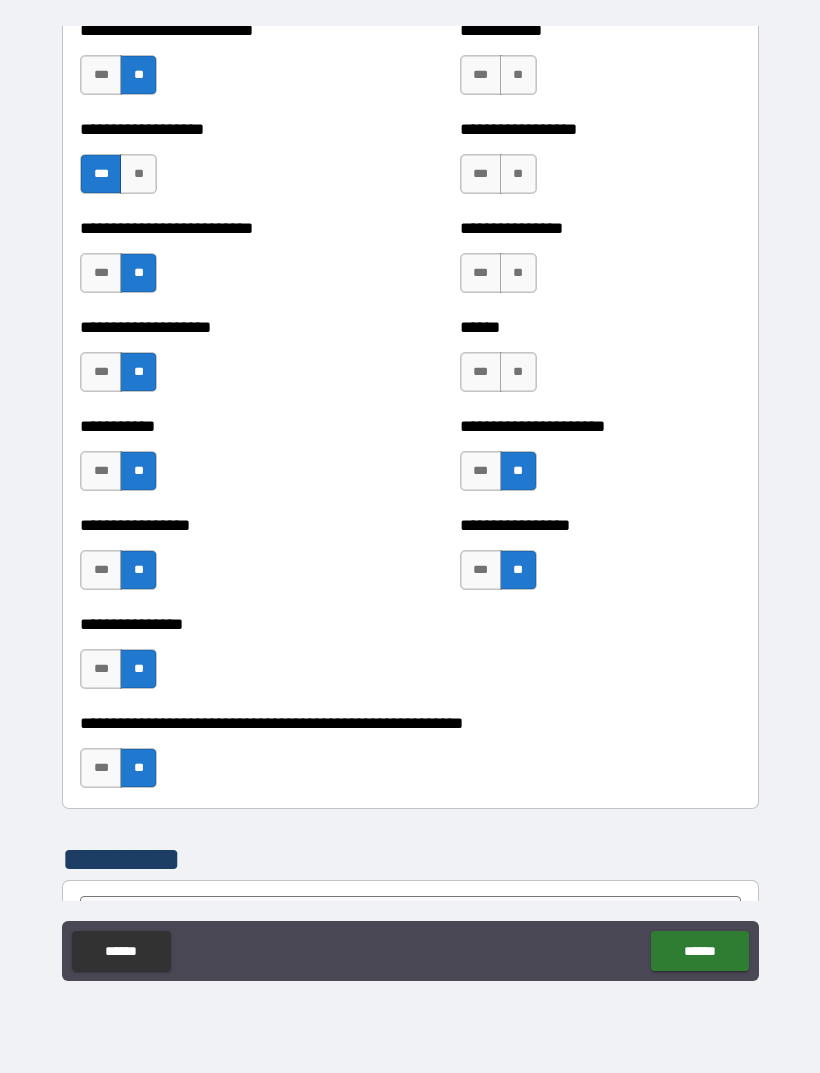 click on "**" at bounding box center [518, 372] 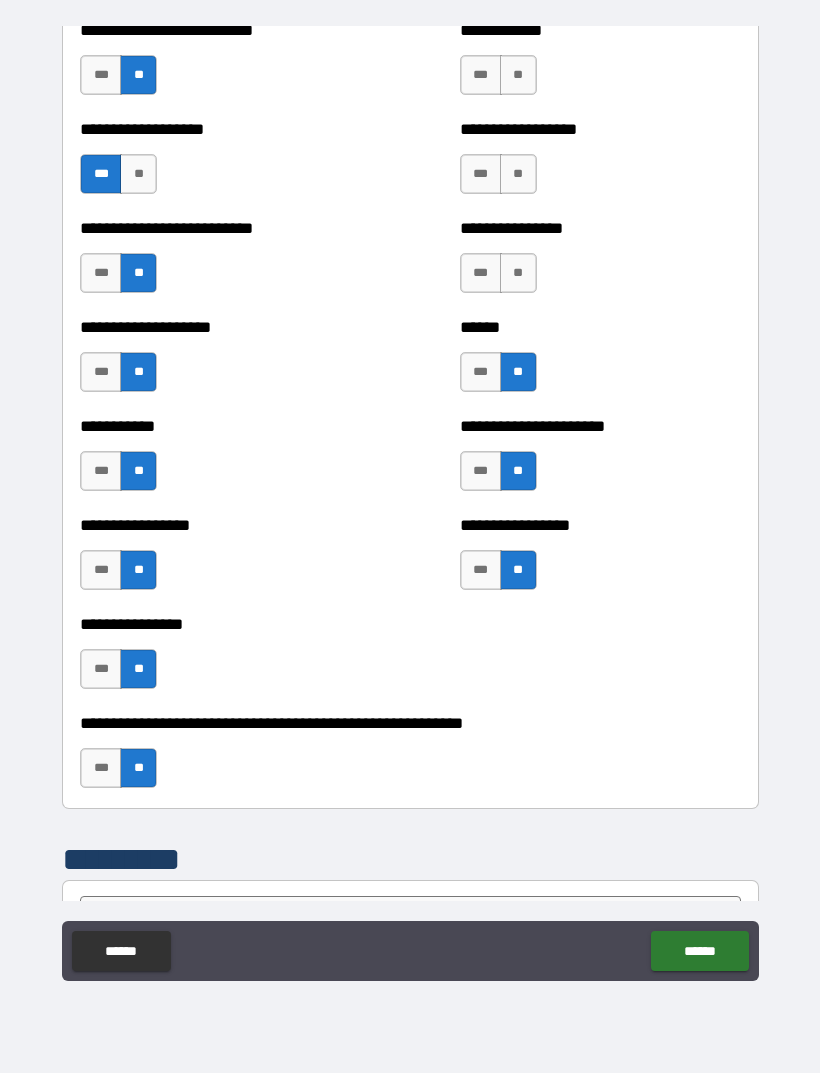click on "**" at bounding box center (518, 273) 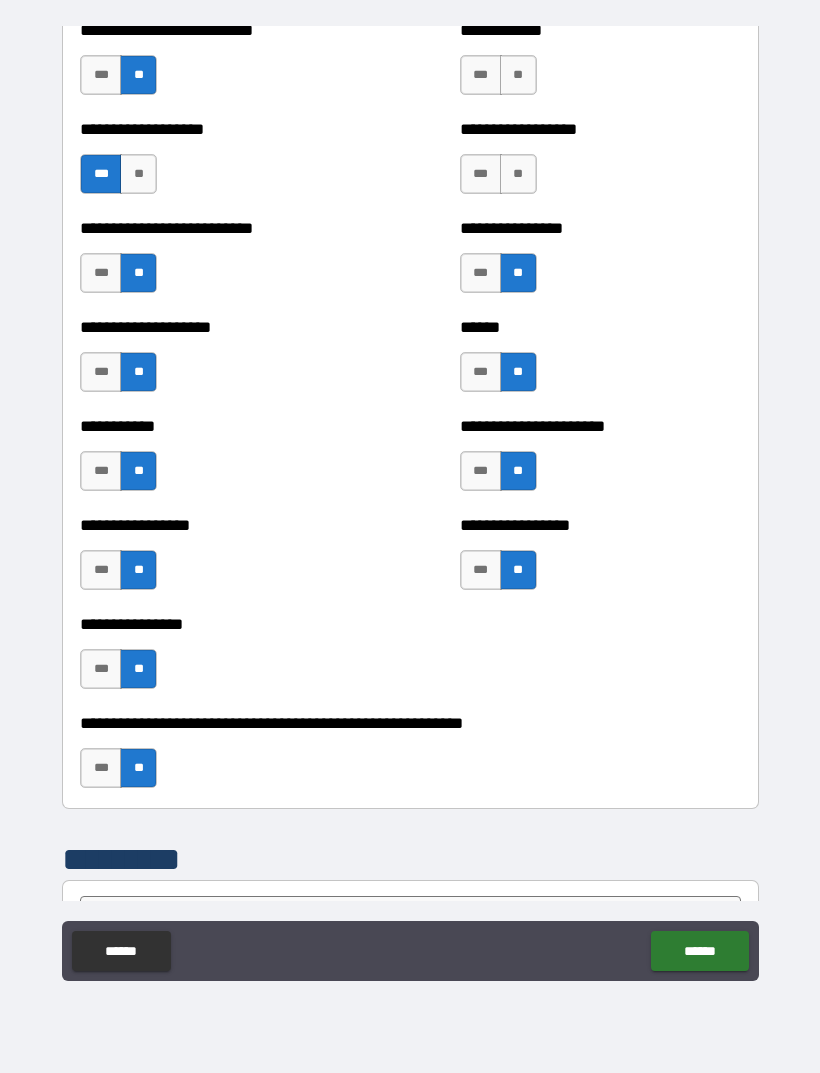 click on "**" at bounding box center [518, 174] 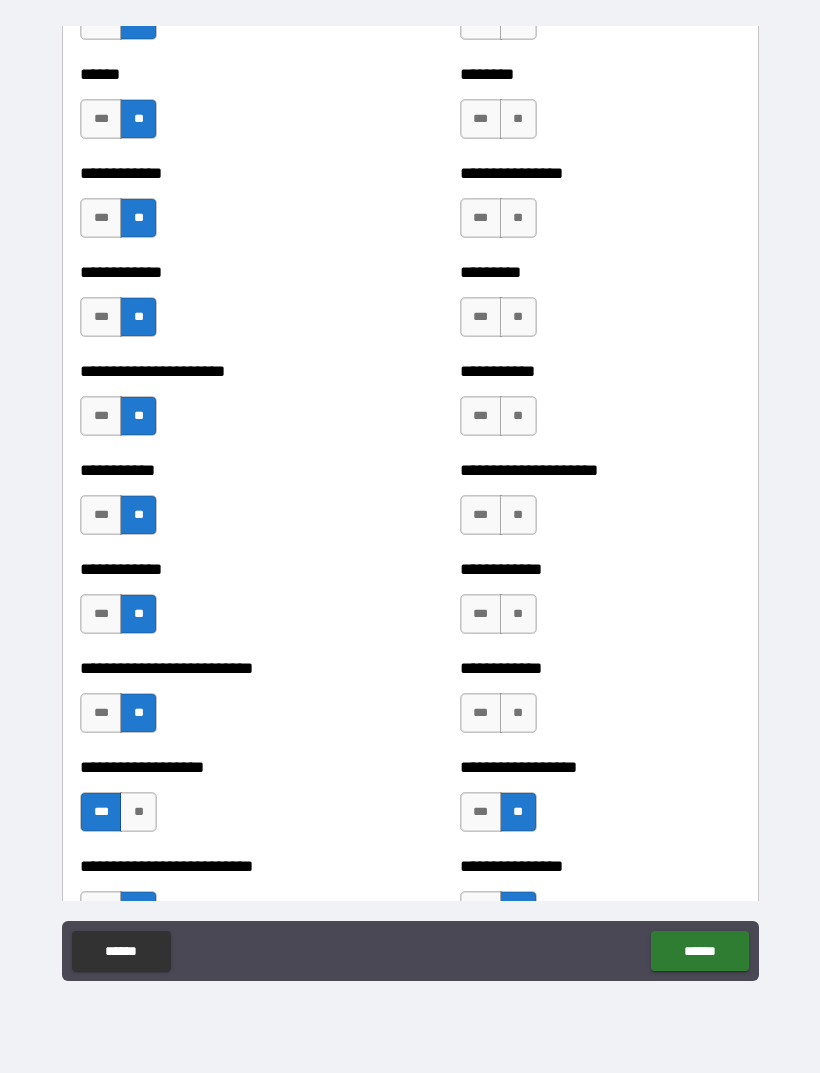 scroll, scrollTop: 4994, scrollLeft: 0, axis: vertical 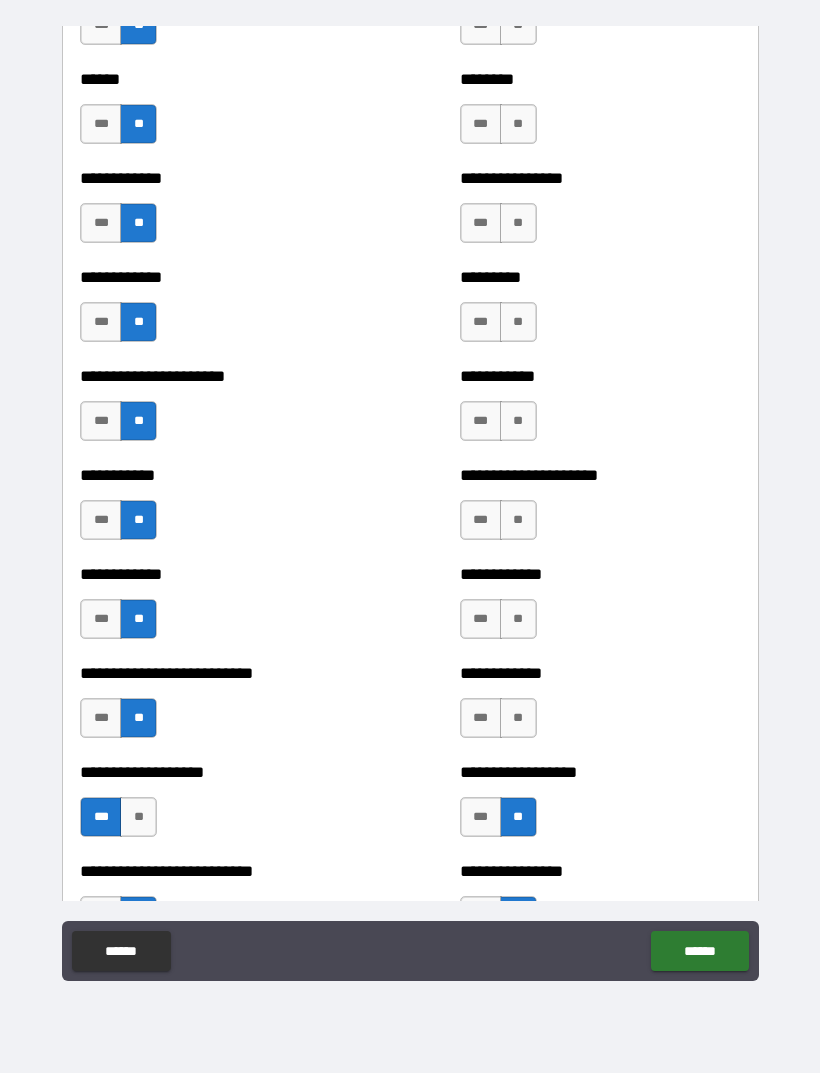 click on "**" at bounding box center (518, 718) 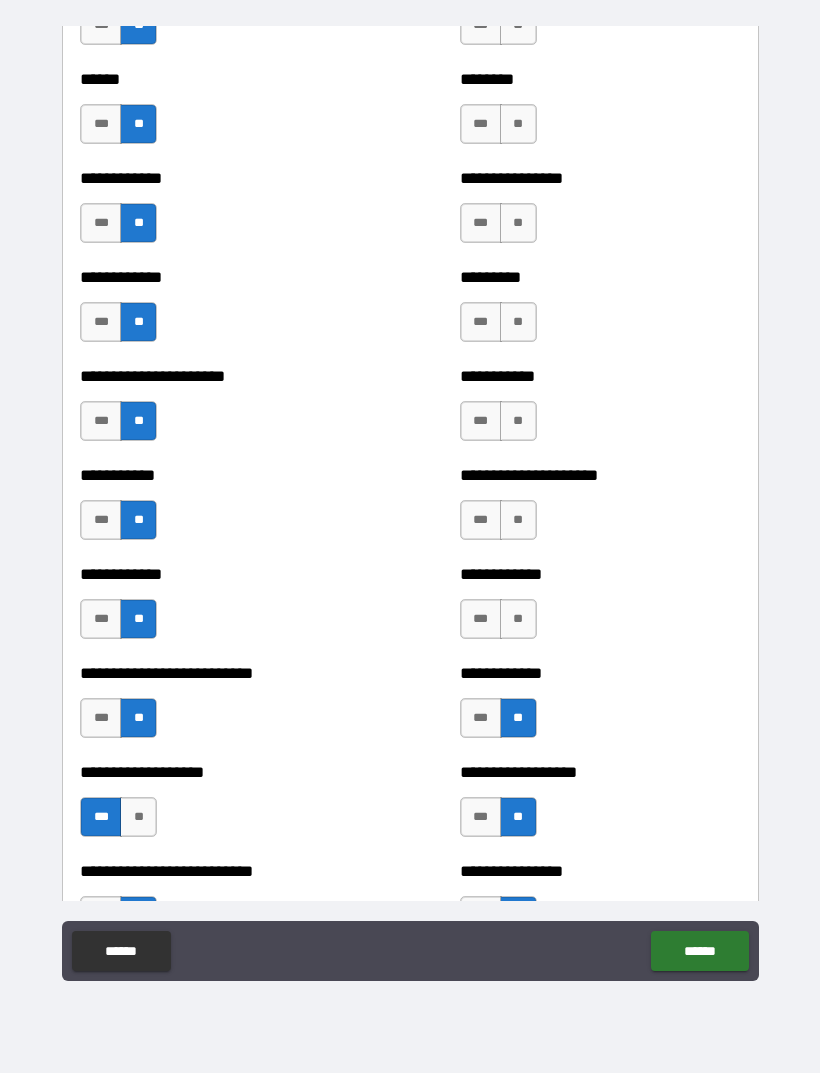 click on "**" at bounding box center [518, 619] 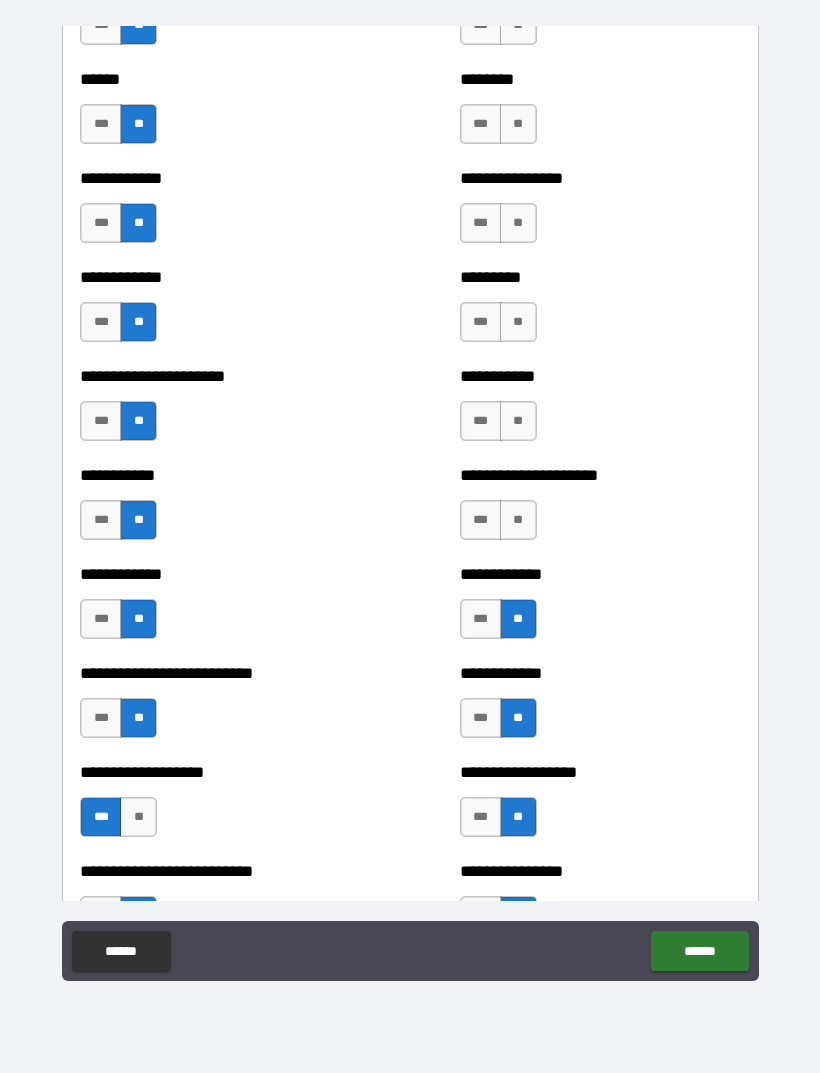 click on "**********" at bounding box center (600, 510) 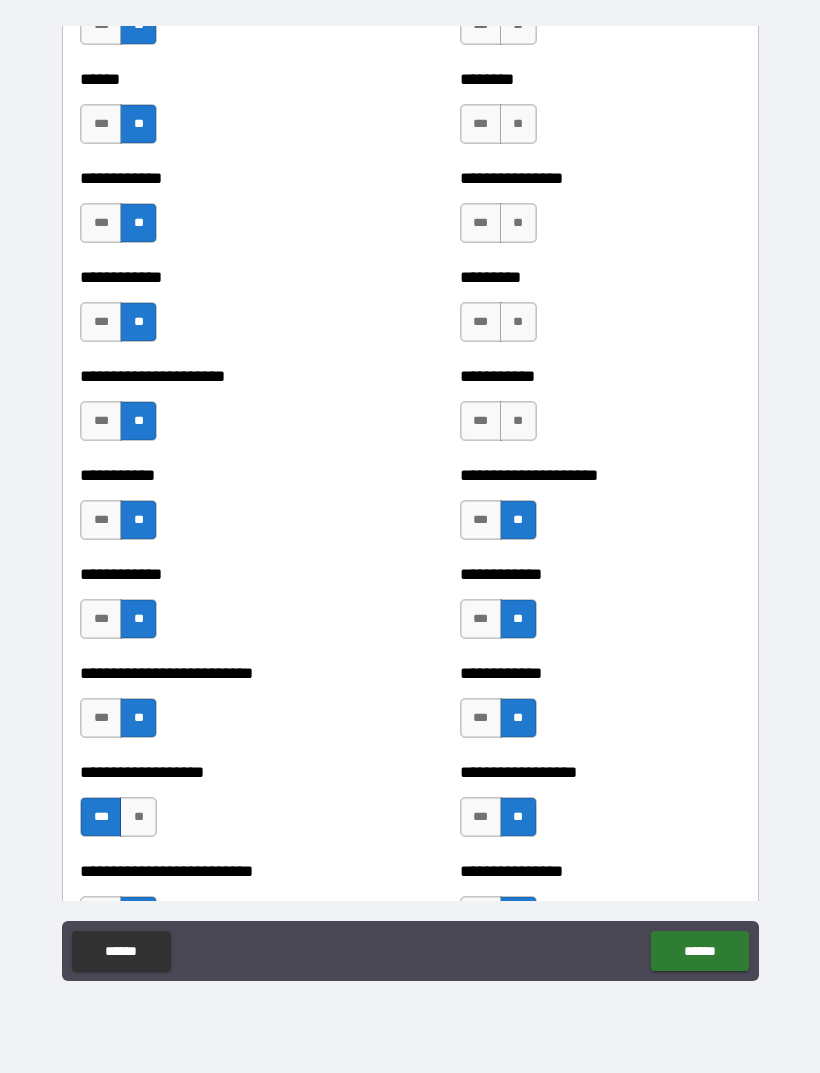 click on "**" at bounding box center (518, 421) 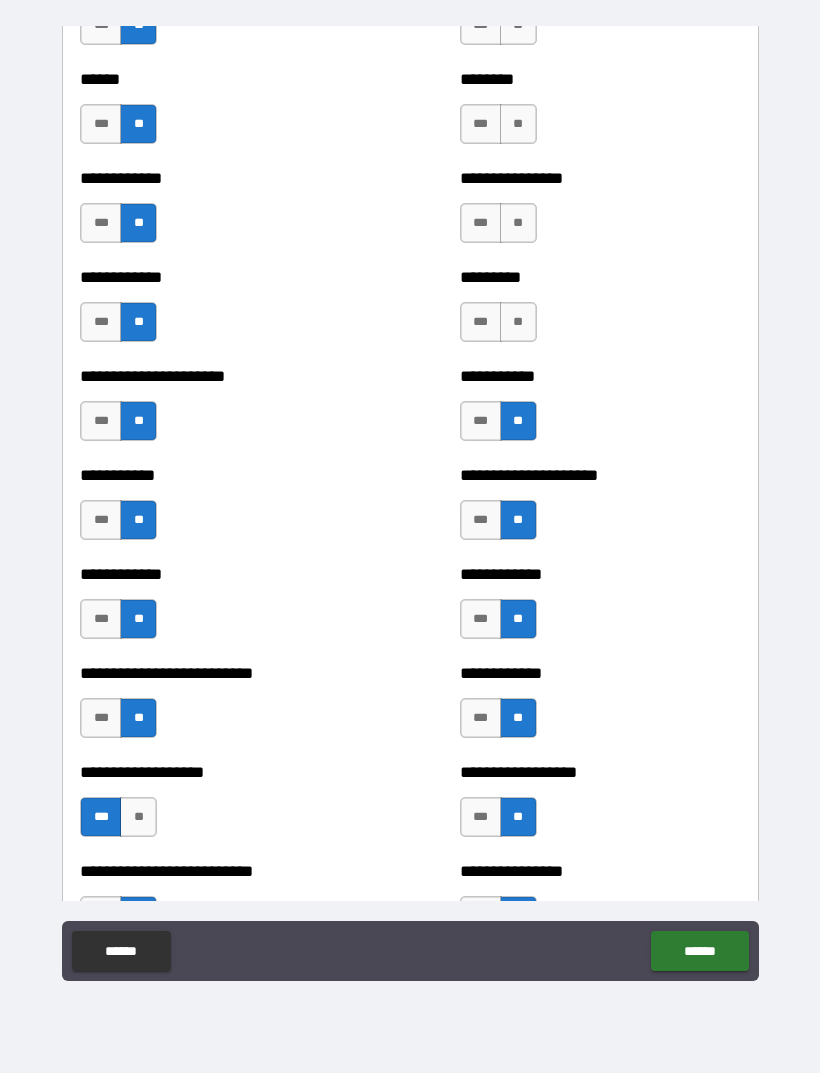 click on "***" at bounding box center [481, 322] 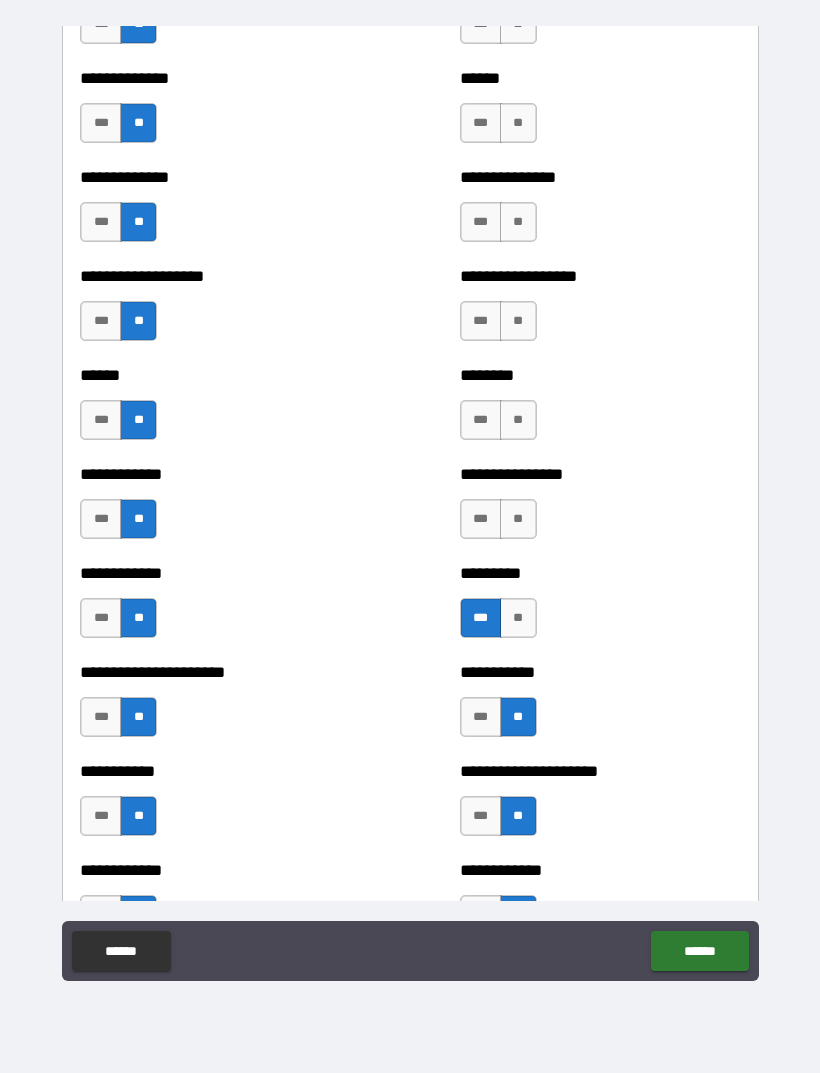 scroll, scrollTop: 4691, scrollLeft: 0, axis: vertical 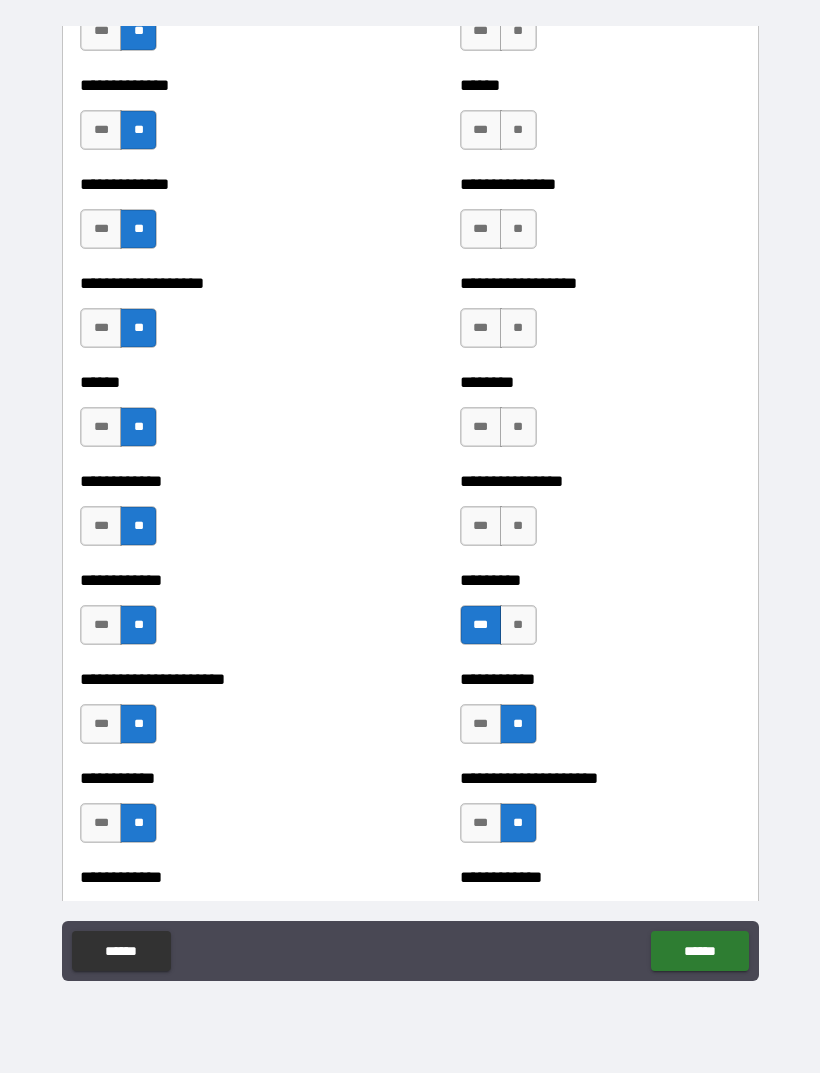 click on "**" at bounding box center (518, 526) 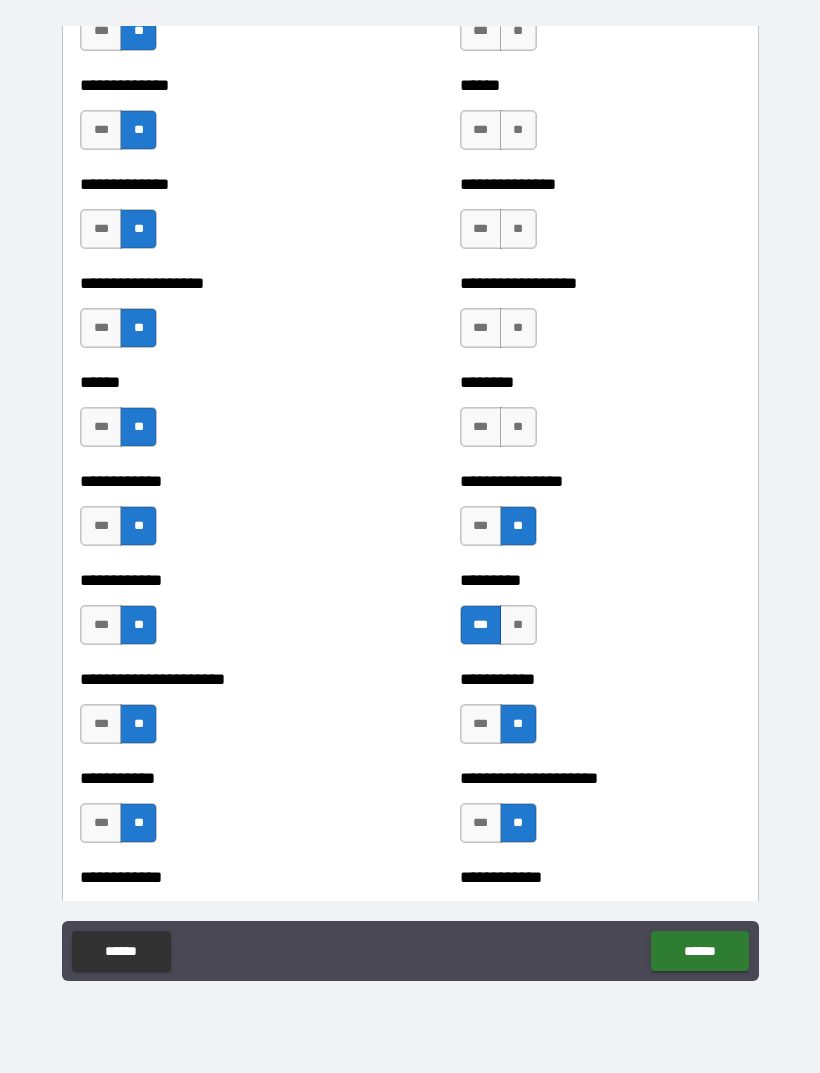 click on "**" at bounding box center [518, 427] 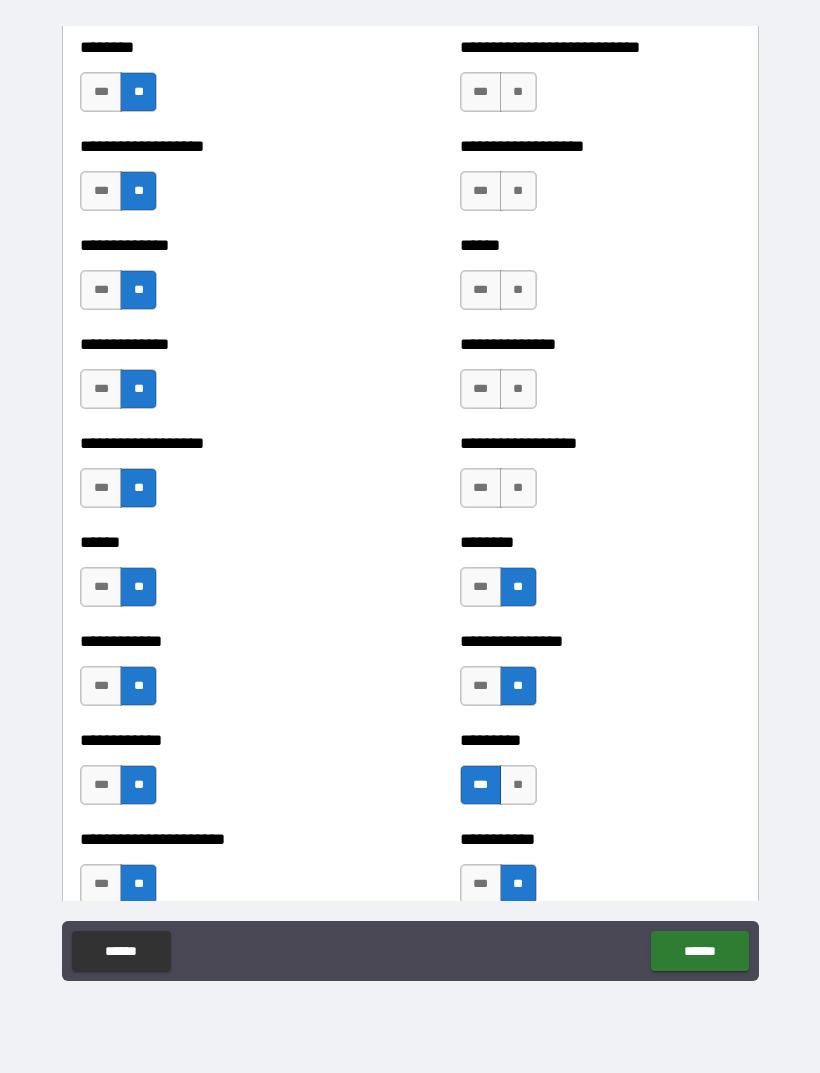 scroll, scrollTop: 4526, scrollLeft: 0, axis: vertical 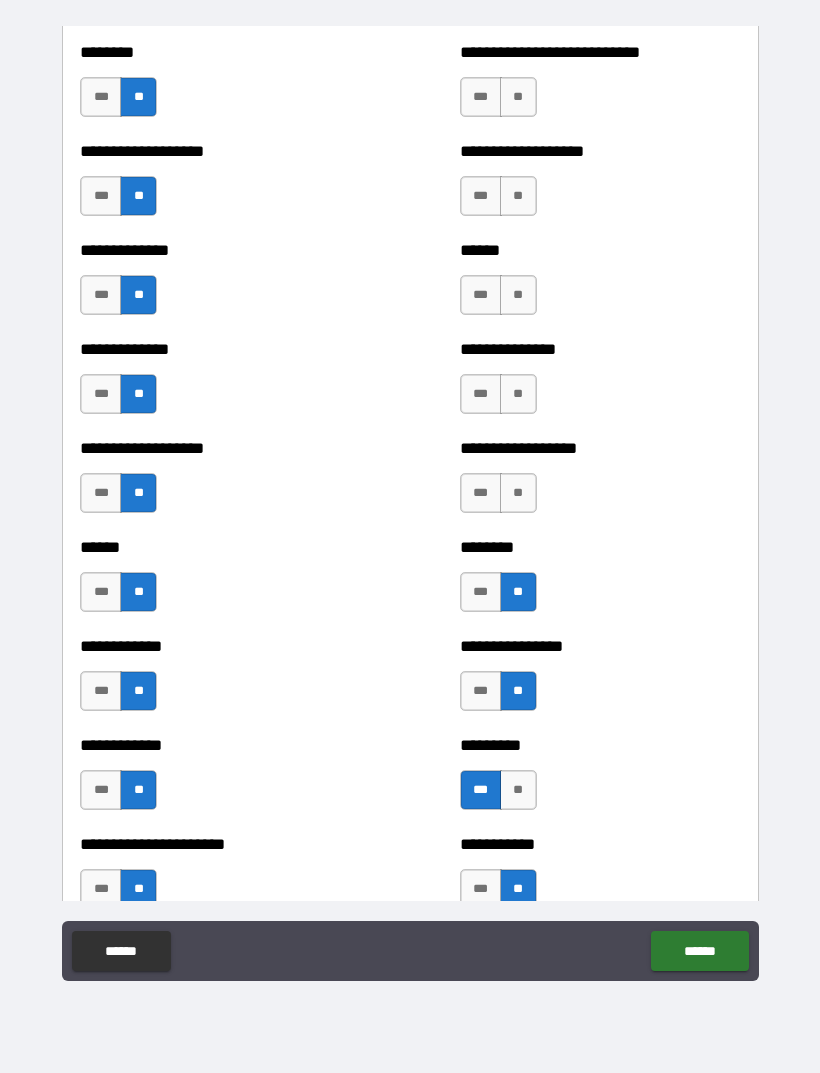 click on "**" at bounding box center [518, 493] 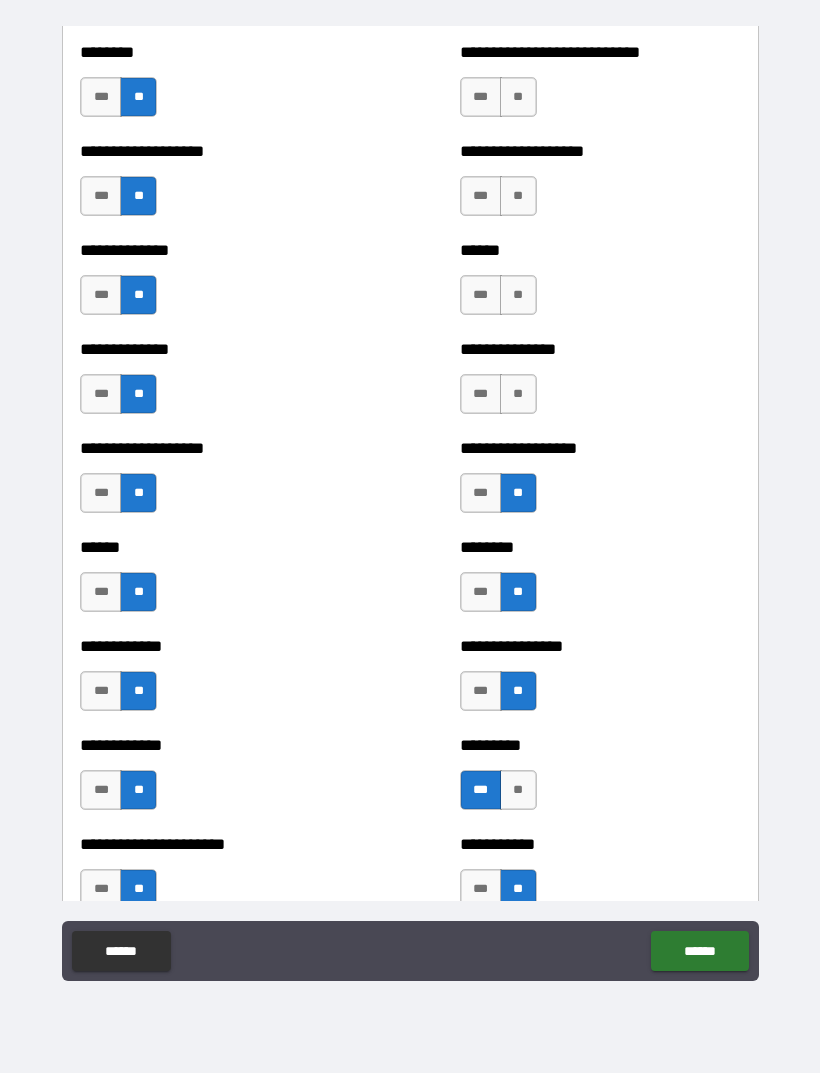click on "**" at bounding box center [518, 394] 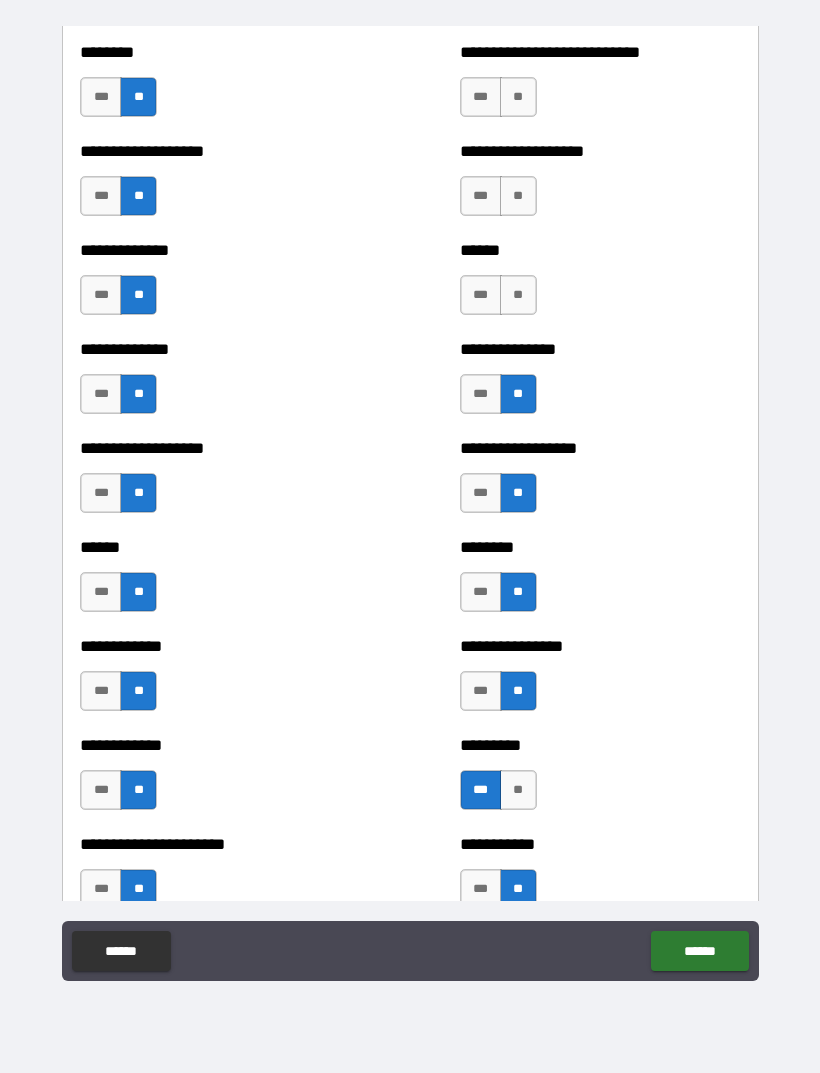 click on "**" at bounding box center (518, 295) 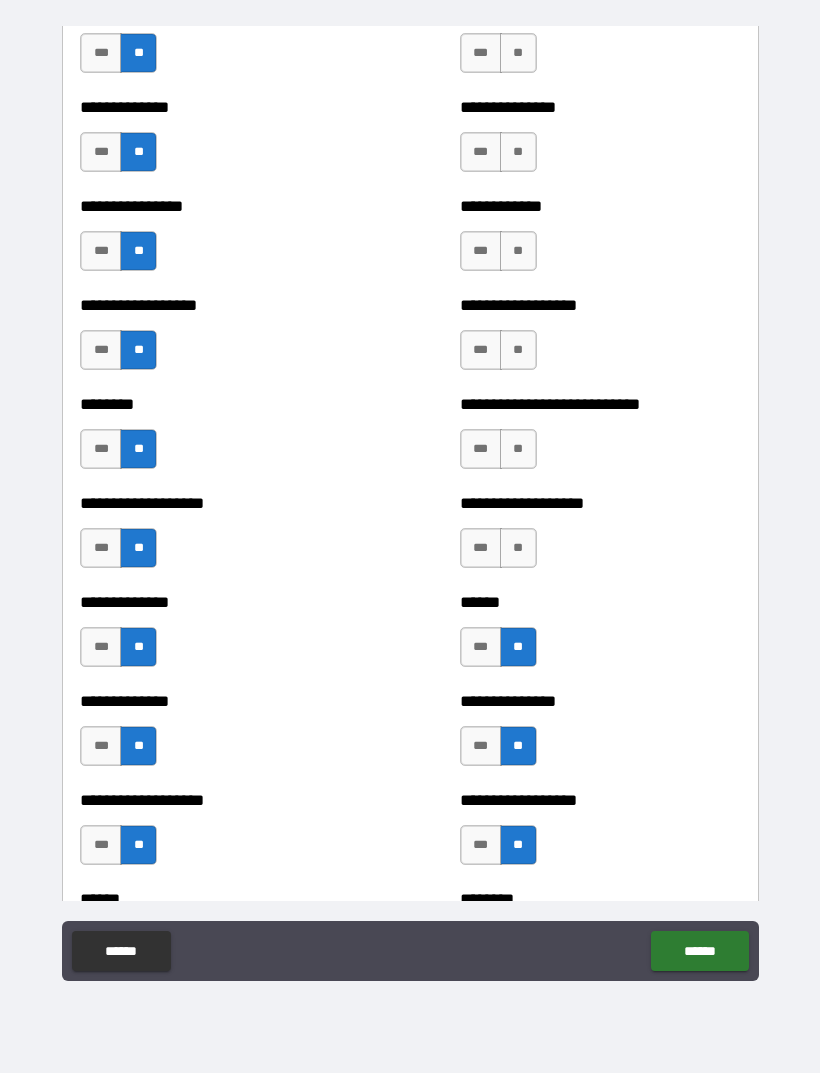 scroll, scrollTop: 4173, scrollLeft: 0, axis: vertical 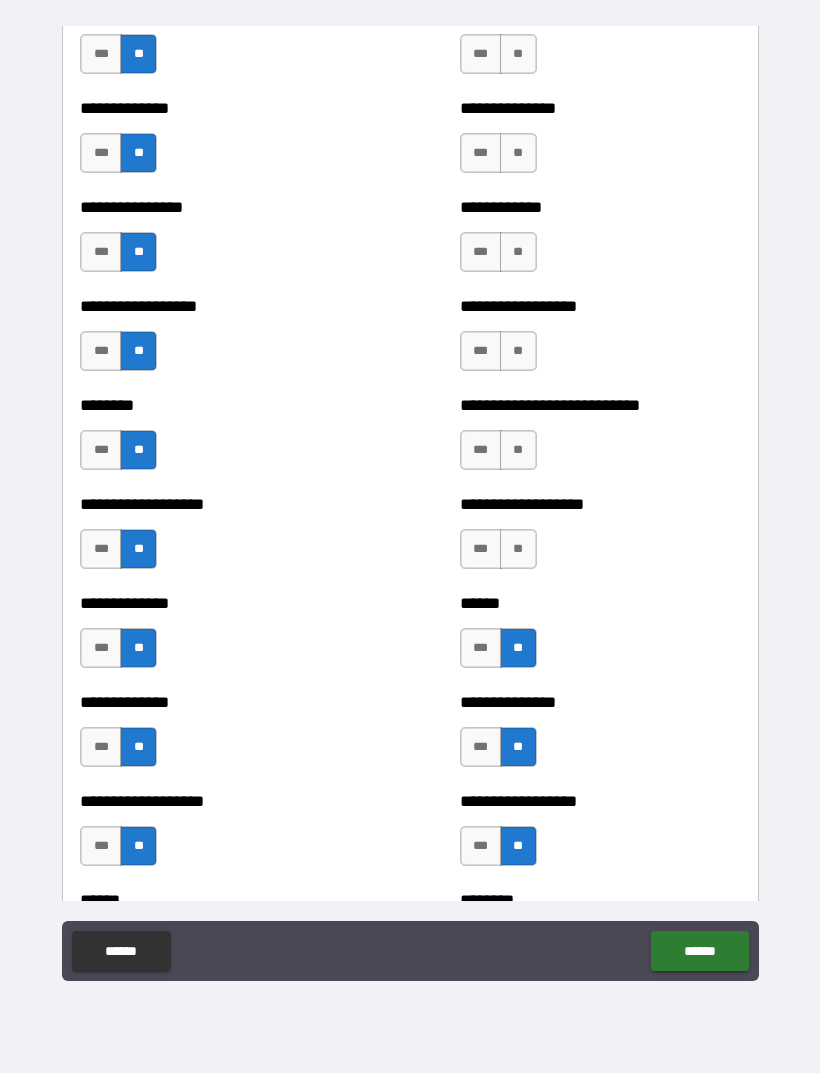 click on "**" at bounding box center [518, 549] 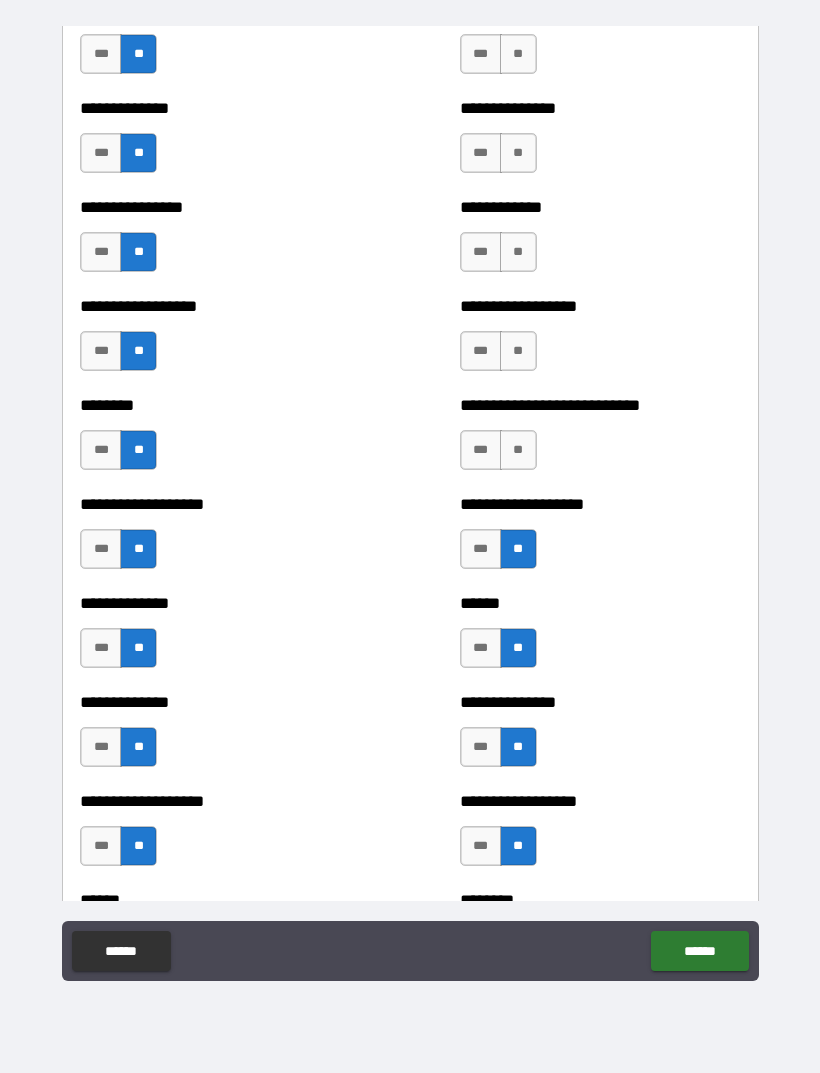click on "**" at bounding box center [518, 450] 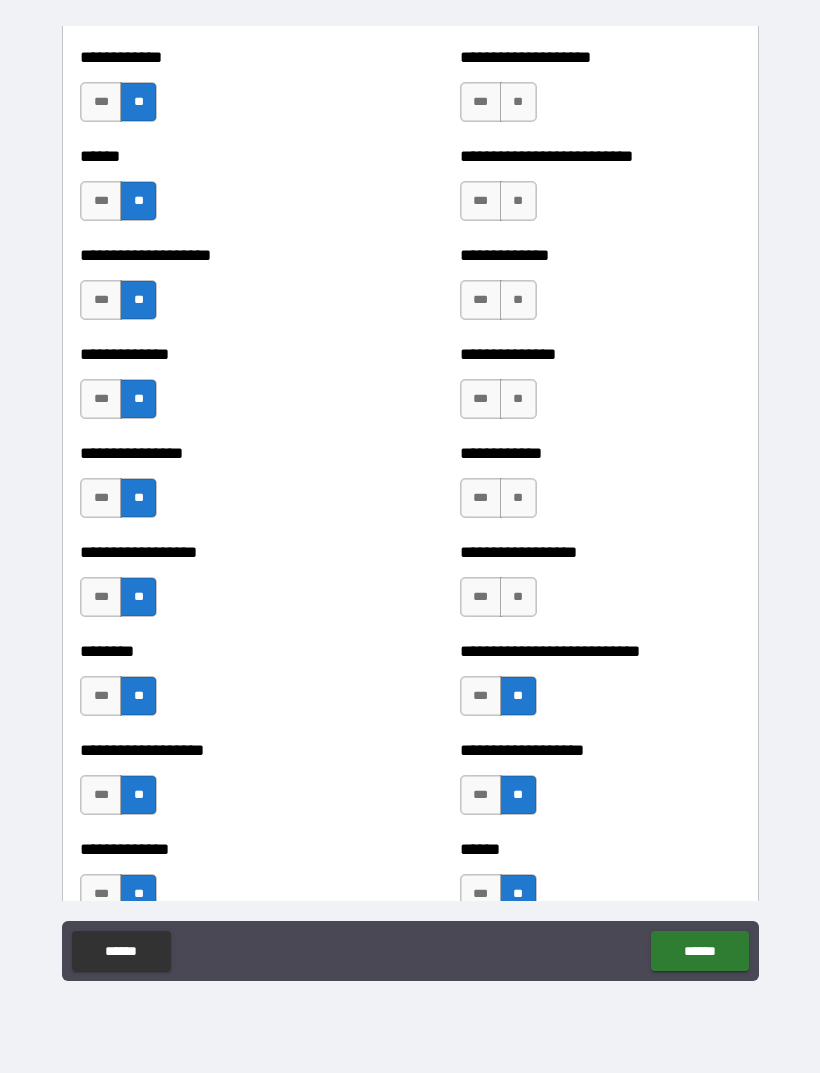 scroll, scrollTop: 3925, scrollLeft: 0, axis: vertical 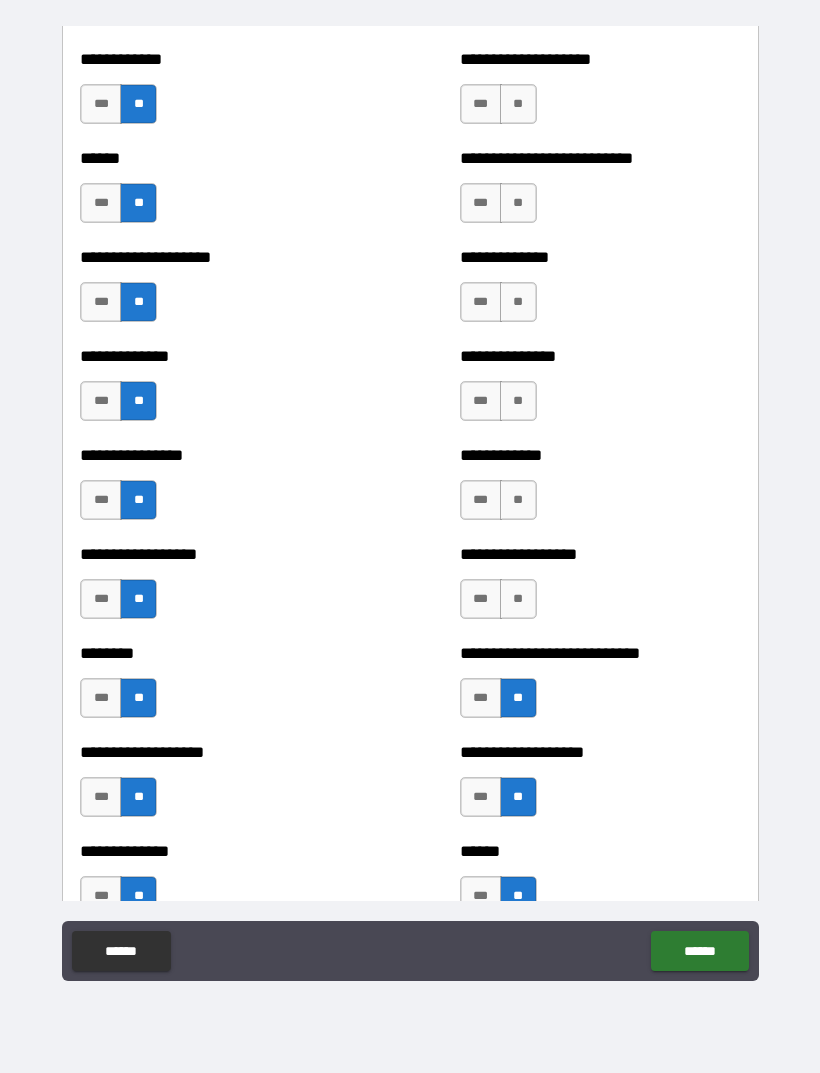 click on "**" at bounding box center (518, 599) 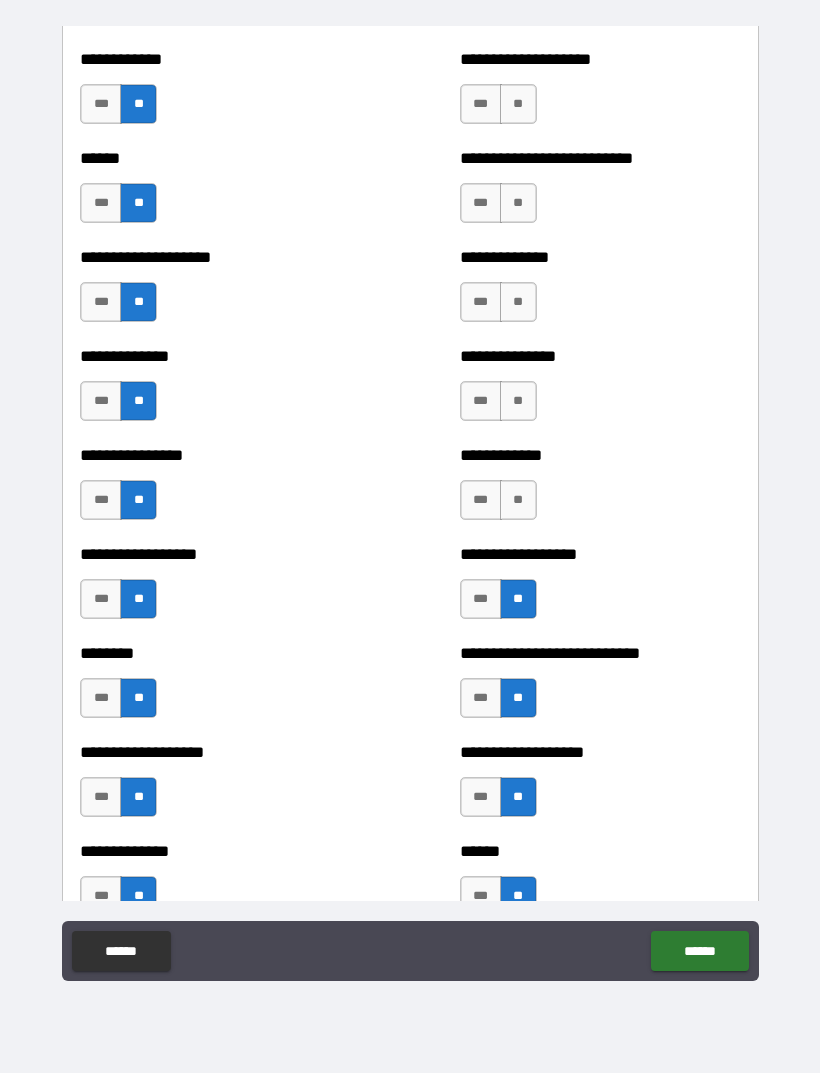 click on "**********" at bounding box center (600, 490) 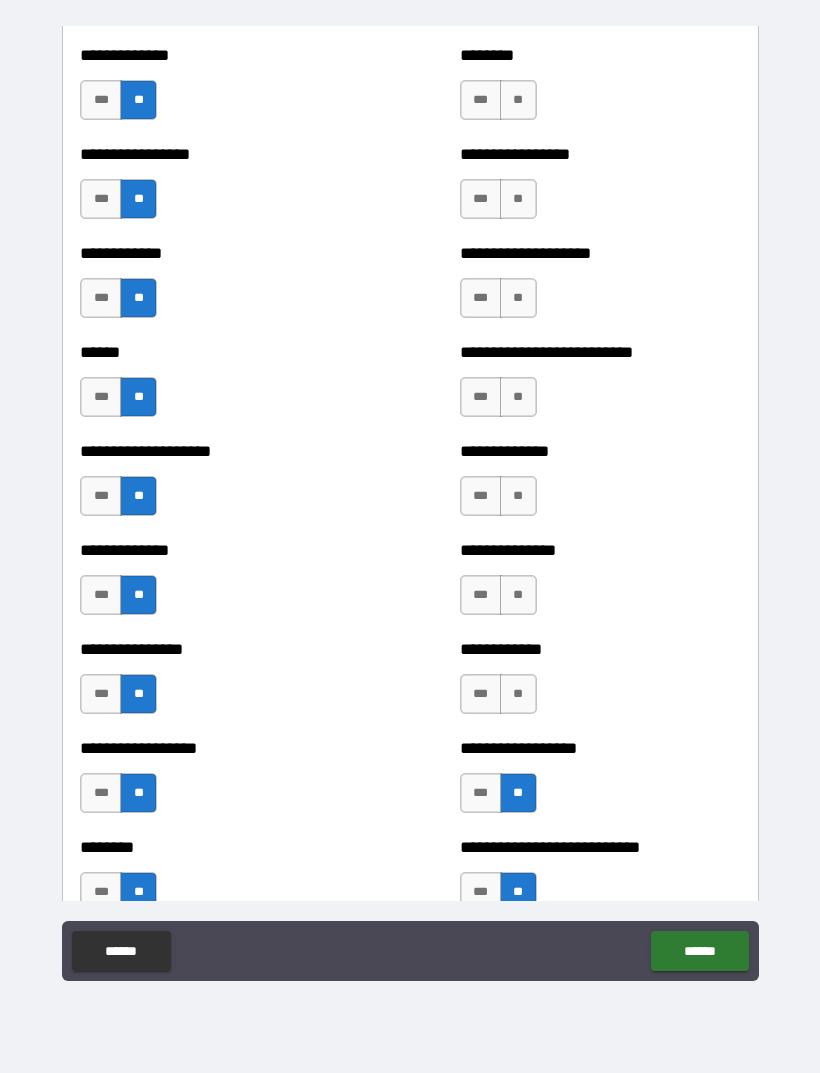scroll, scrollTop: 3726, scrollLeft: 0, axis: vertical 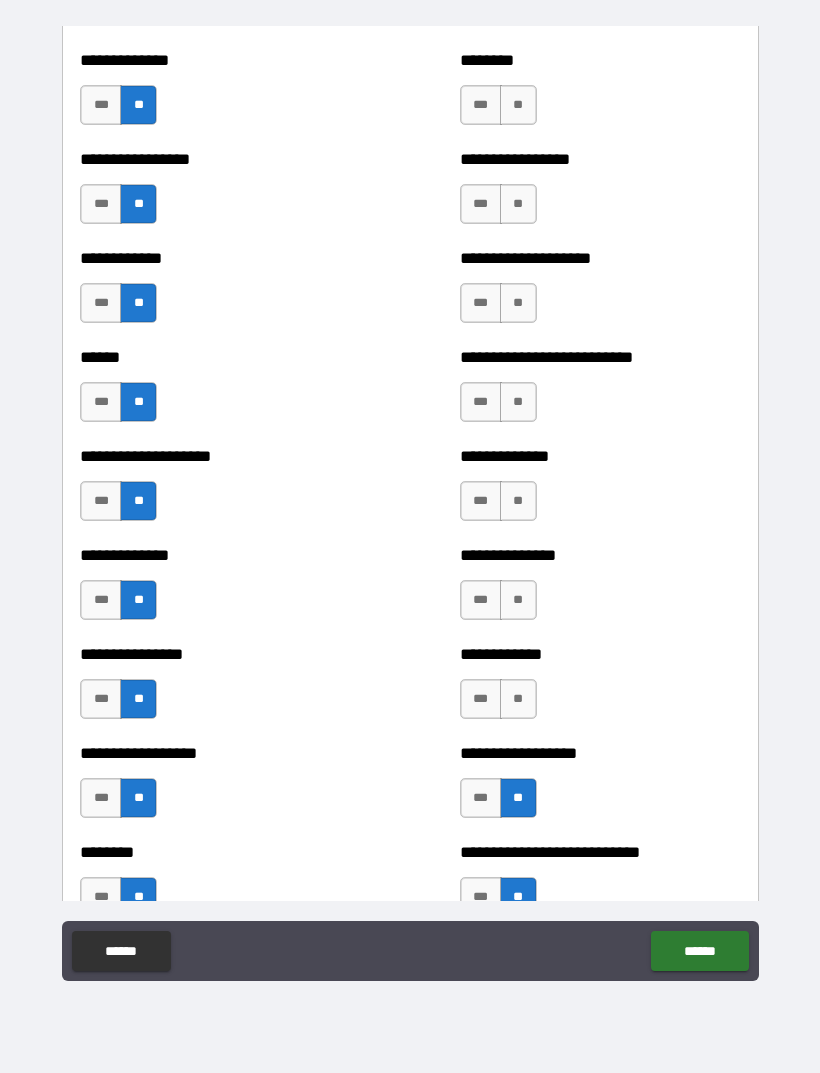 click on "**" at bounding box center [518, 600] 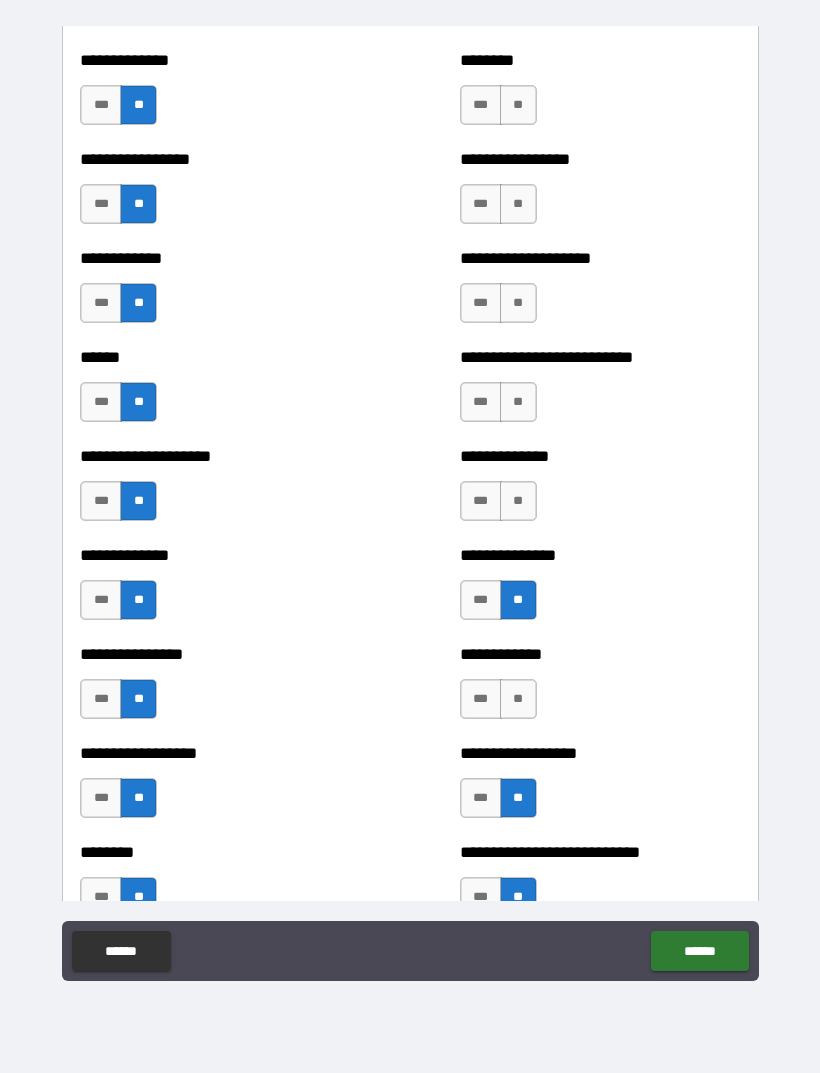 click on "**" at bounding box center (518, 699) 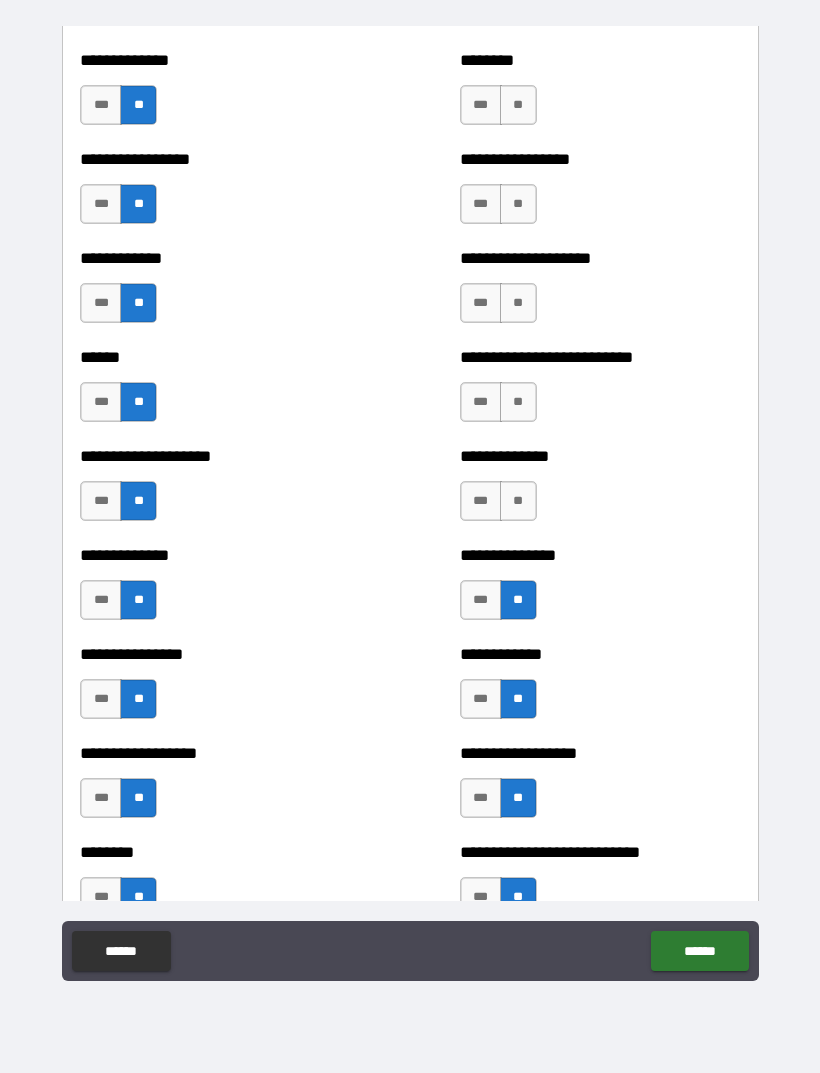 click on "***" at bounding box center [481, 501] 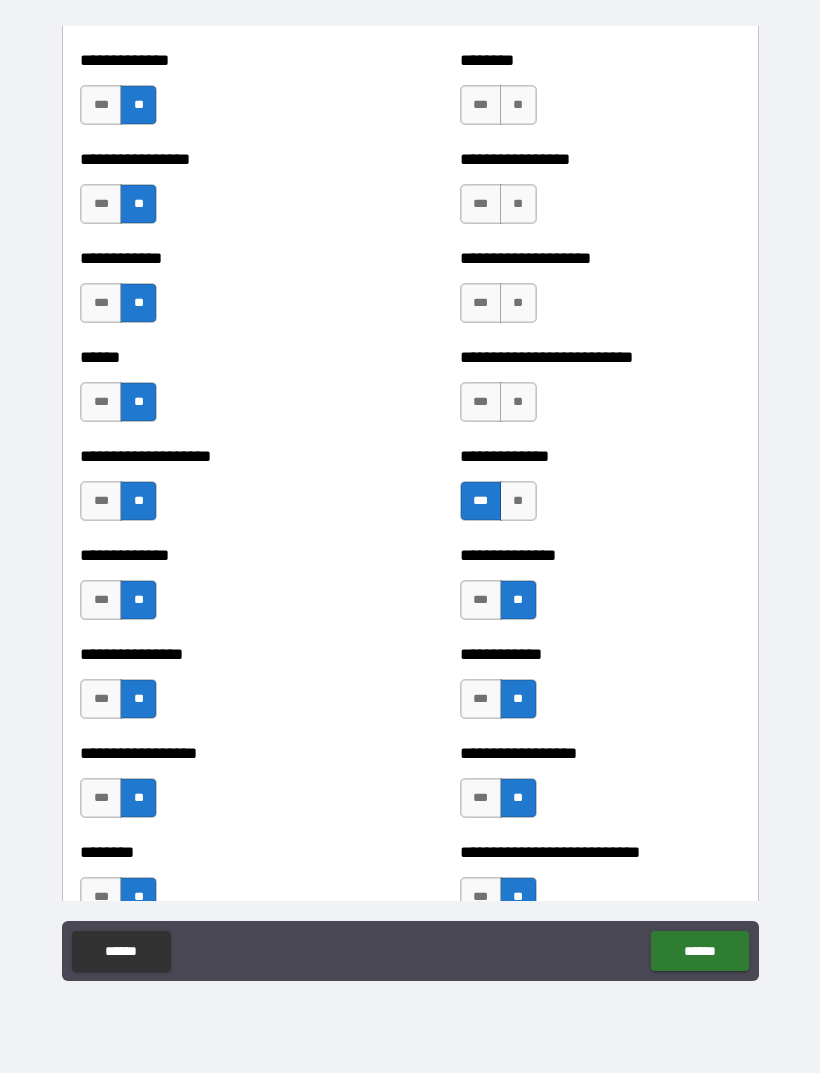 click on "**" at bounding box center [518, 402] 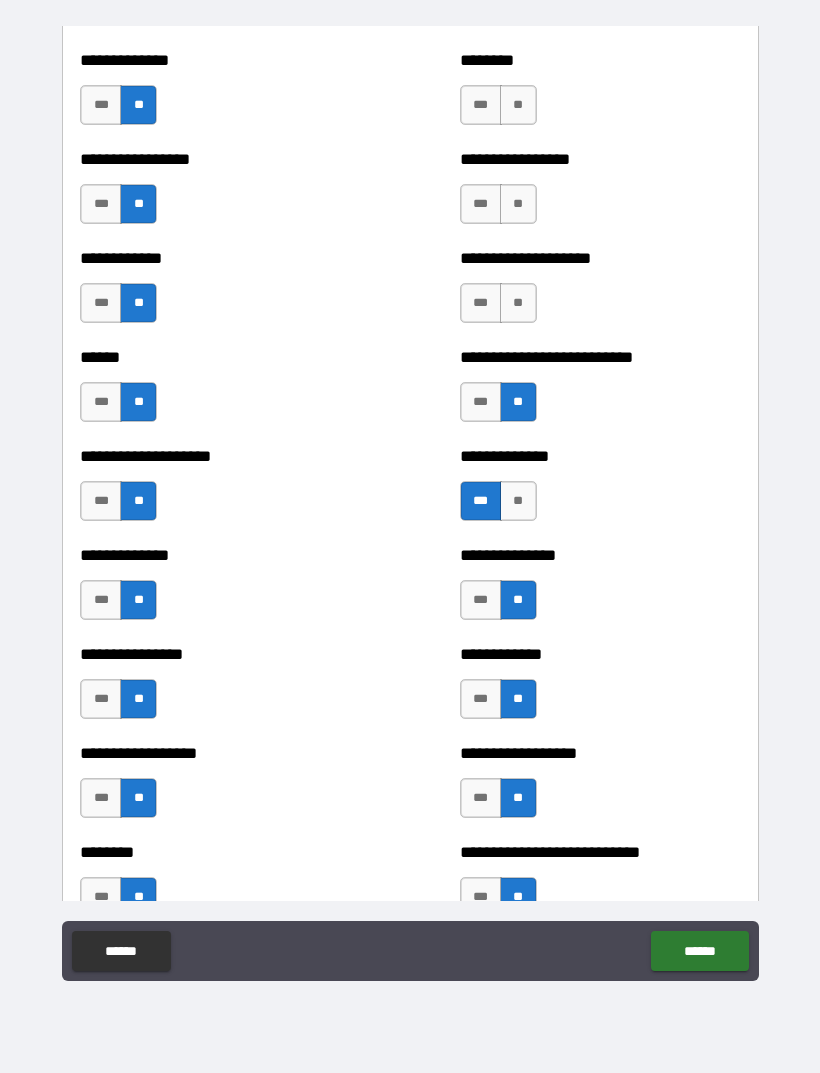 click on "**" at bounding box center [518, 303] 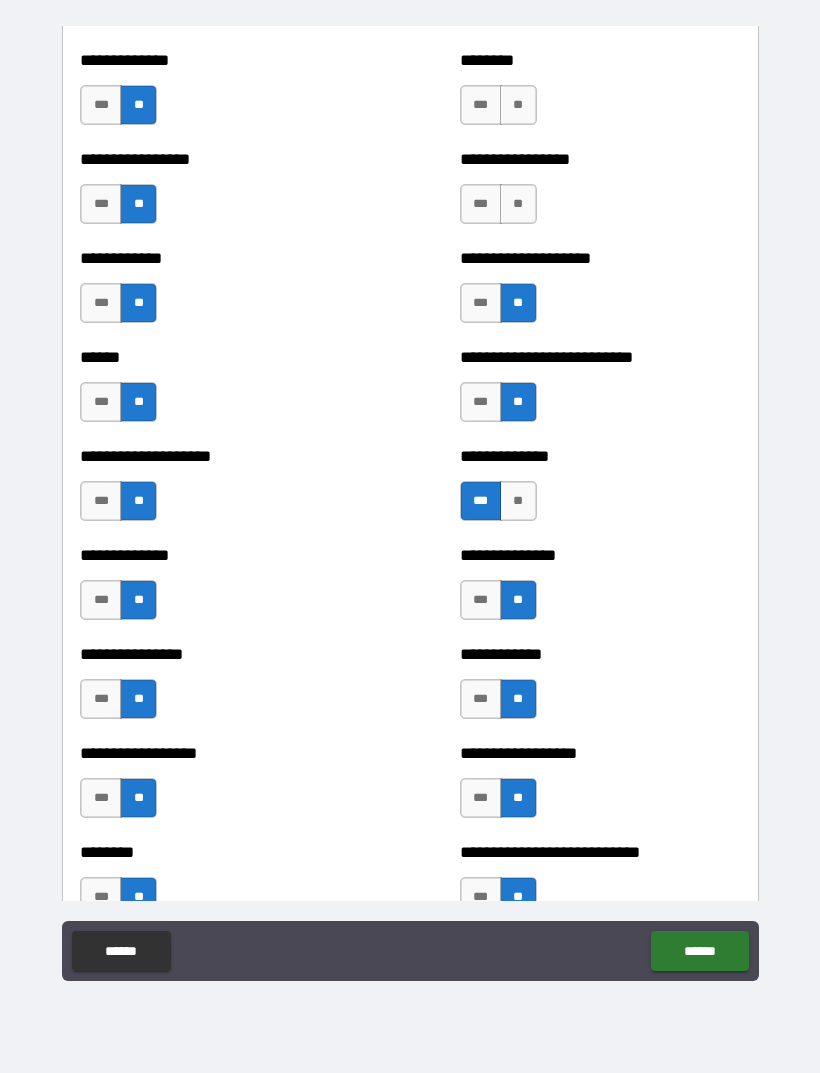 click on "**" at bounding box center (518, 204) 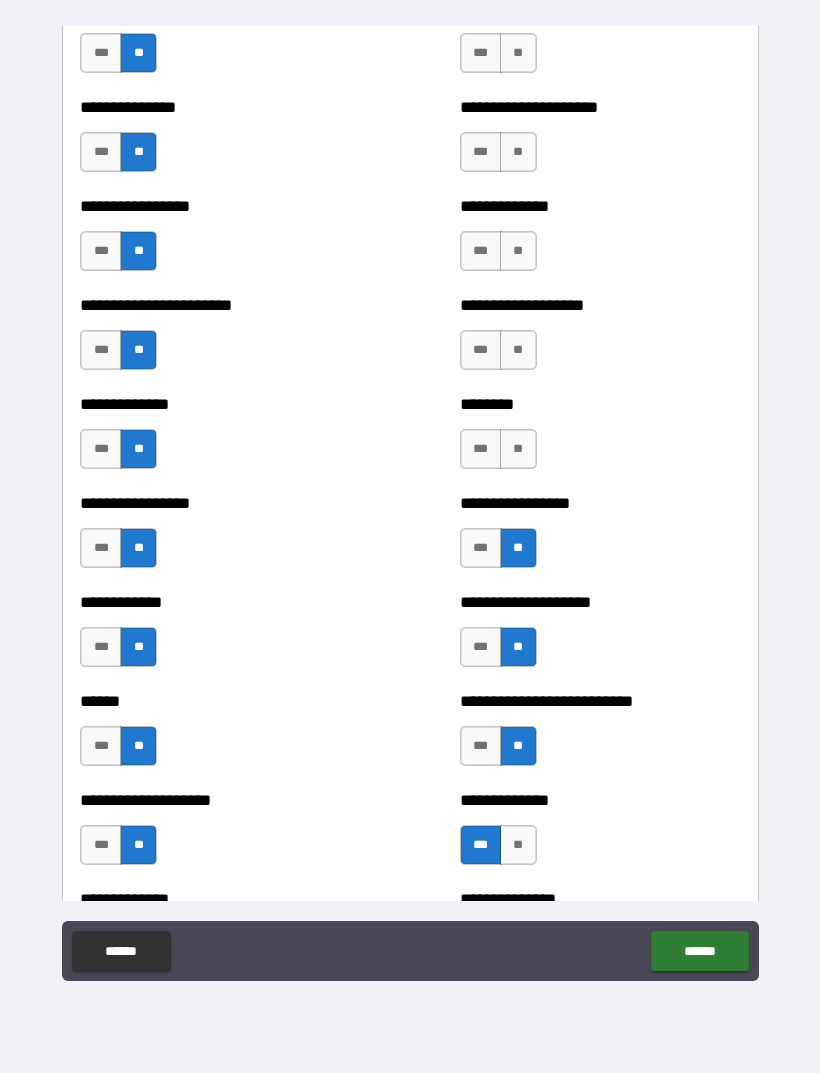 scroll, scrollTop: 3378, scrollLeft: 0, axis: vertical 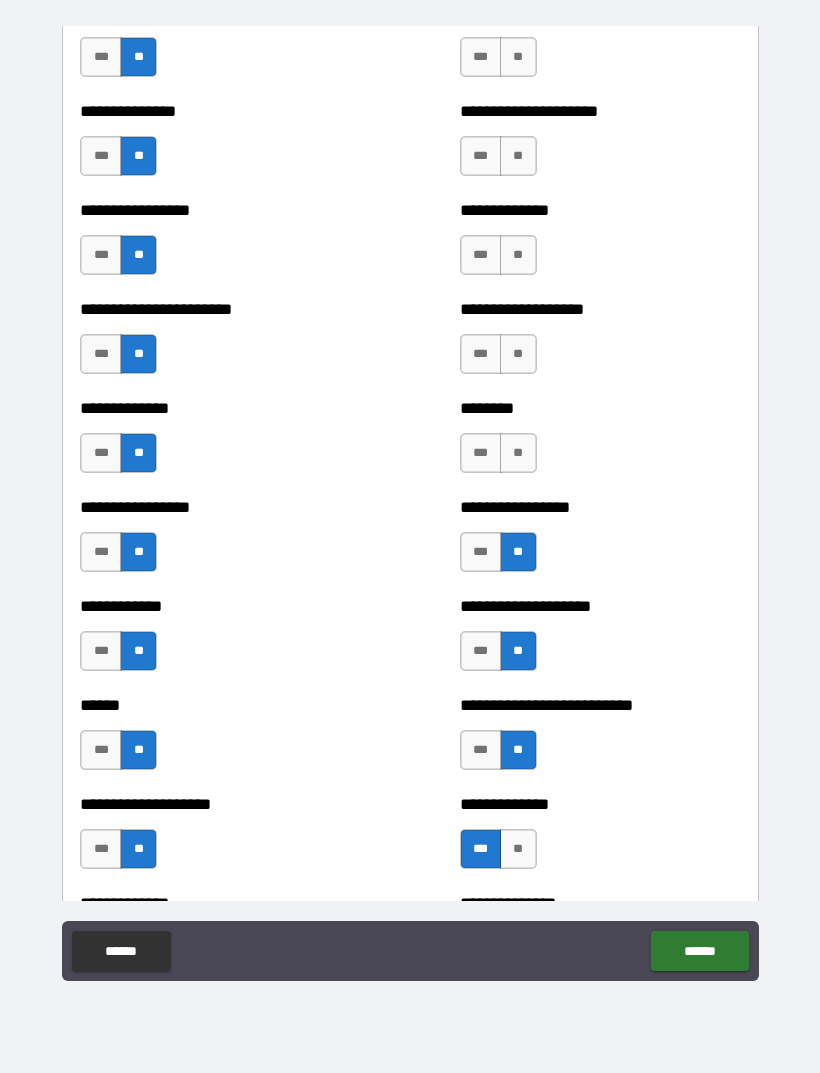 click on "**" at bounding box center [518, 453] 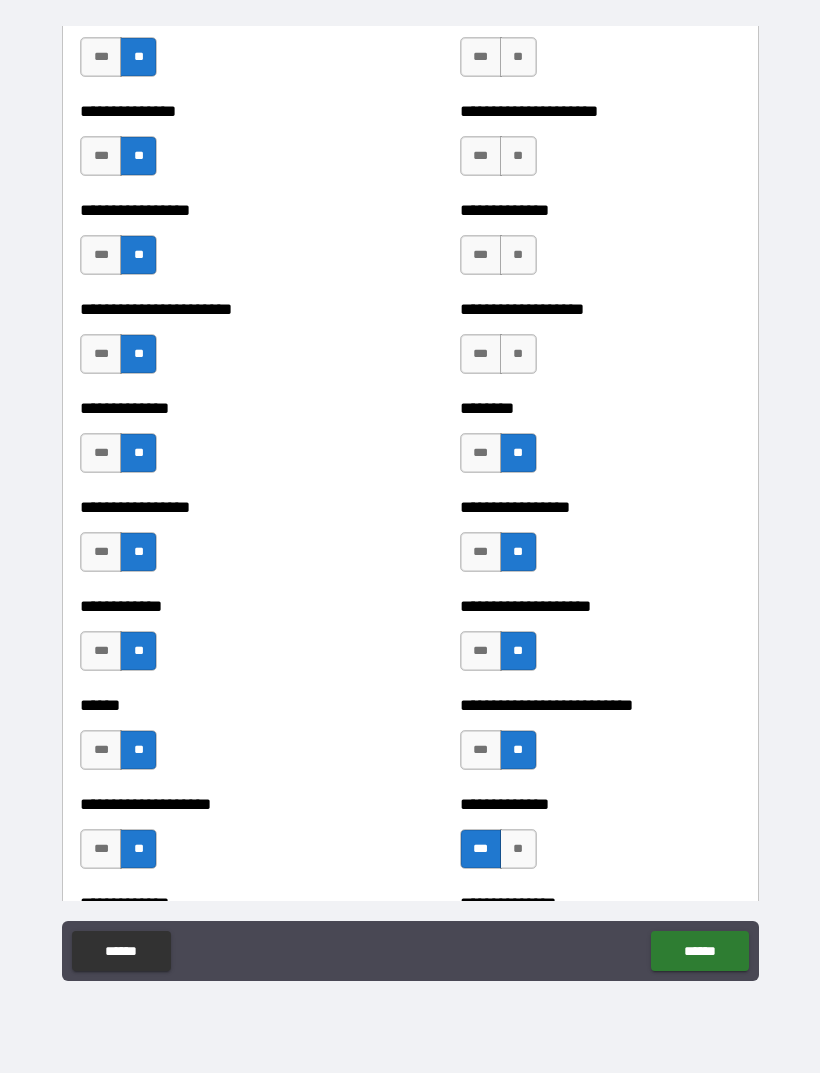 click on "**" at bounding box center (518, 354) 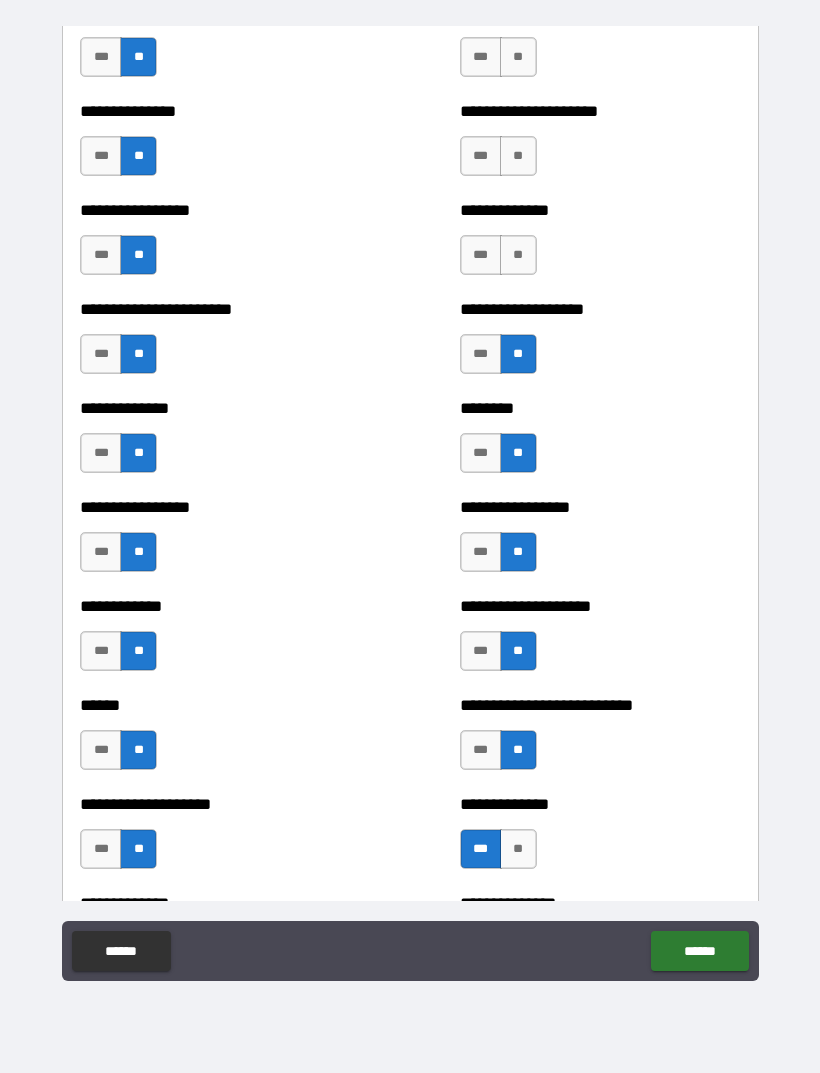 click on "**" at bounding box center (518, 255) 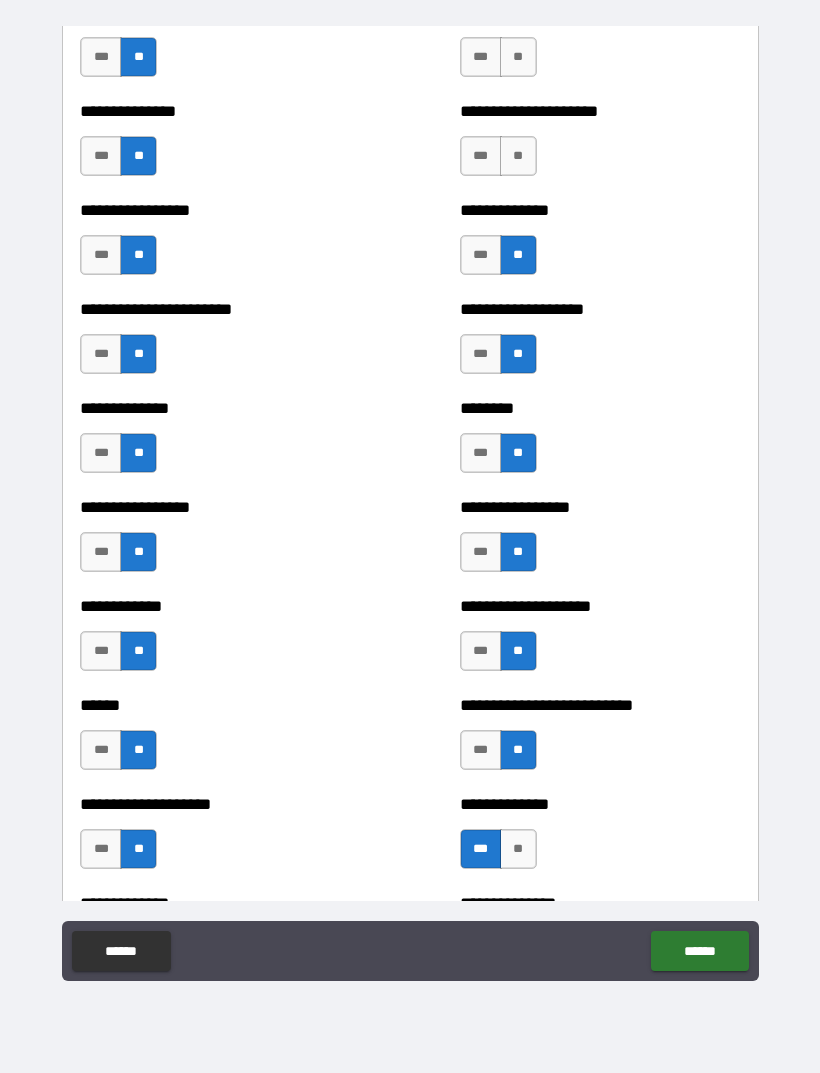 click on "**" at bounding box center (518, 156) 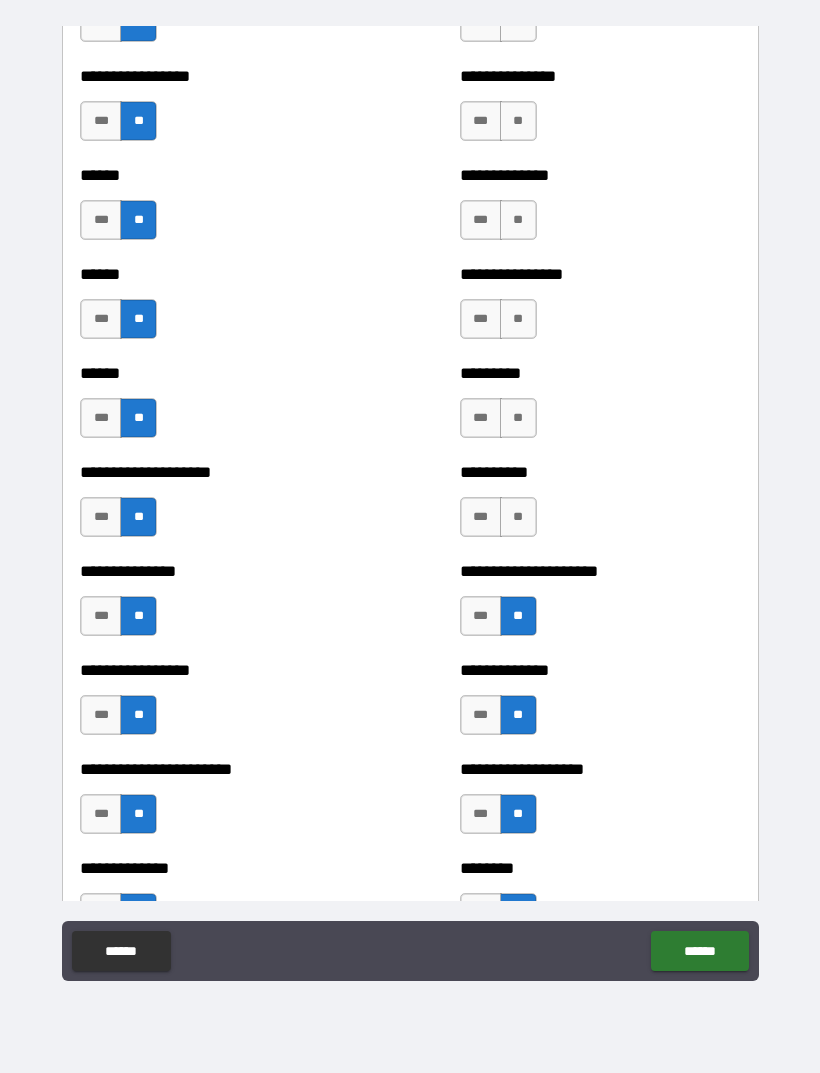 scroll, scrollTop: 2849, scrollLeft: 0, axis: vertical 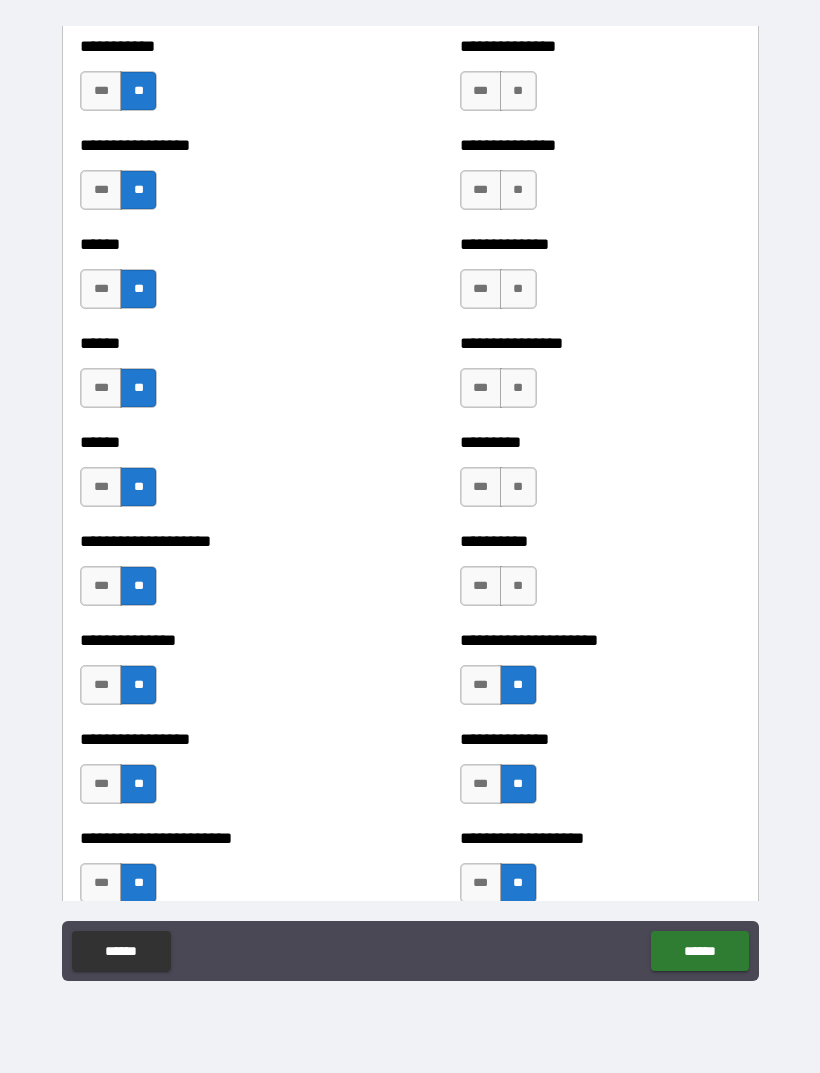 click on "**" at bounding box center [518, 586] 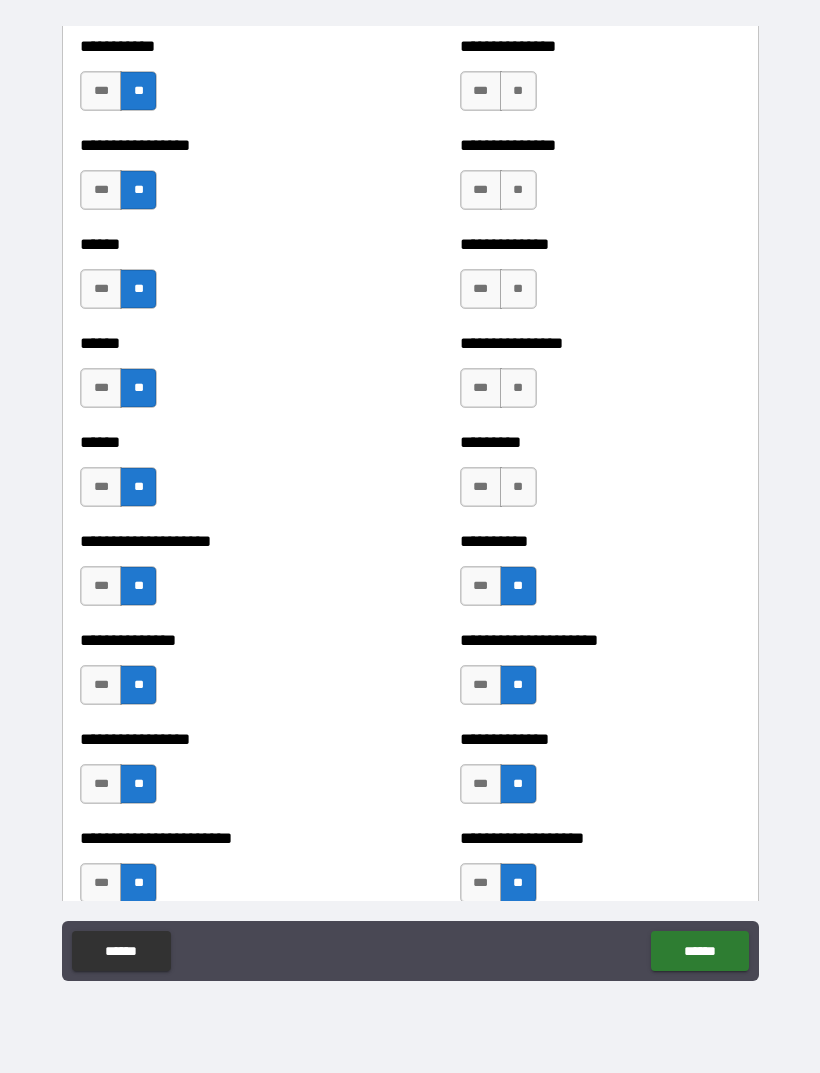 click on "**" at bounding box center (518, 487) 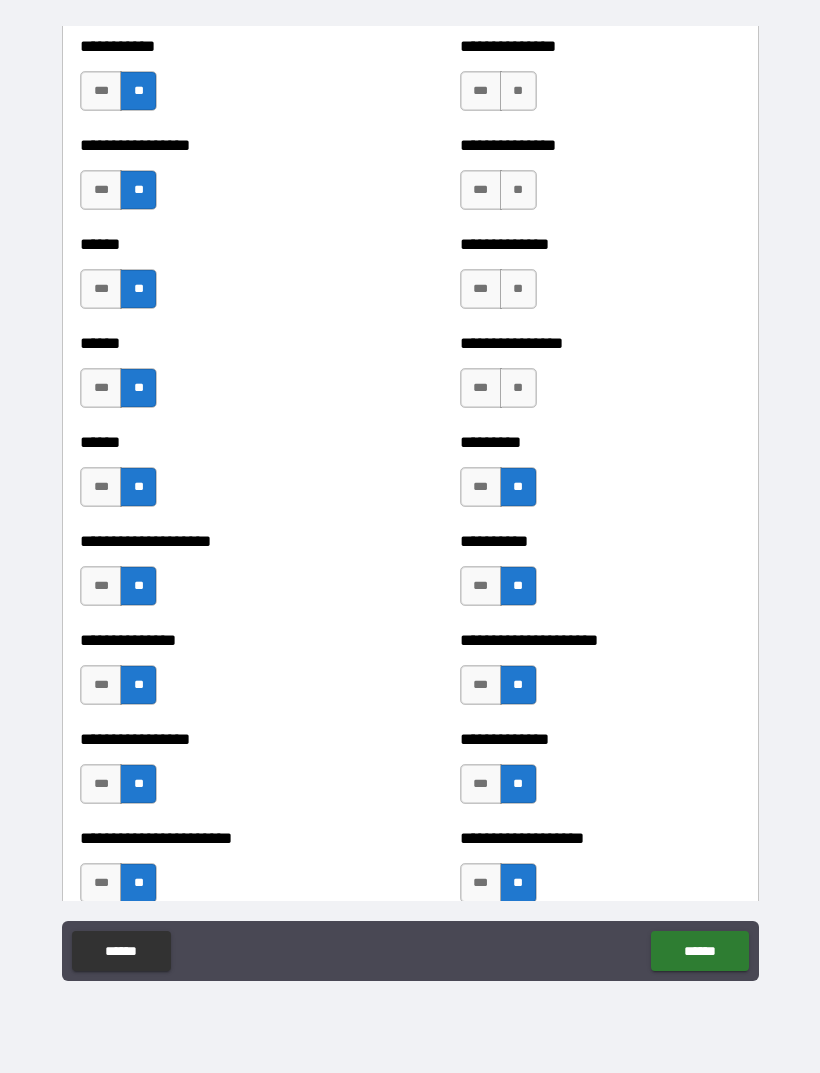 click on "**" at bounding box center [518, 388] 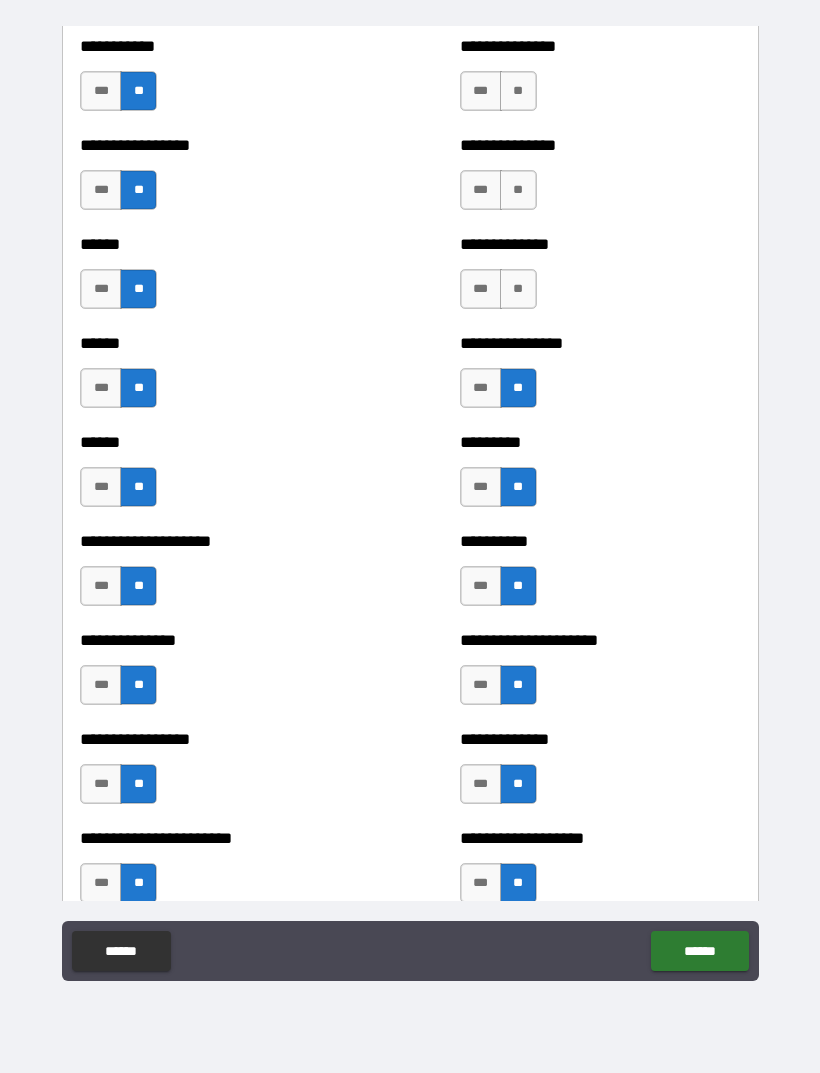 click on "**" at bounding box center [518, 289] 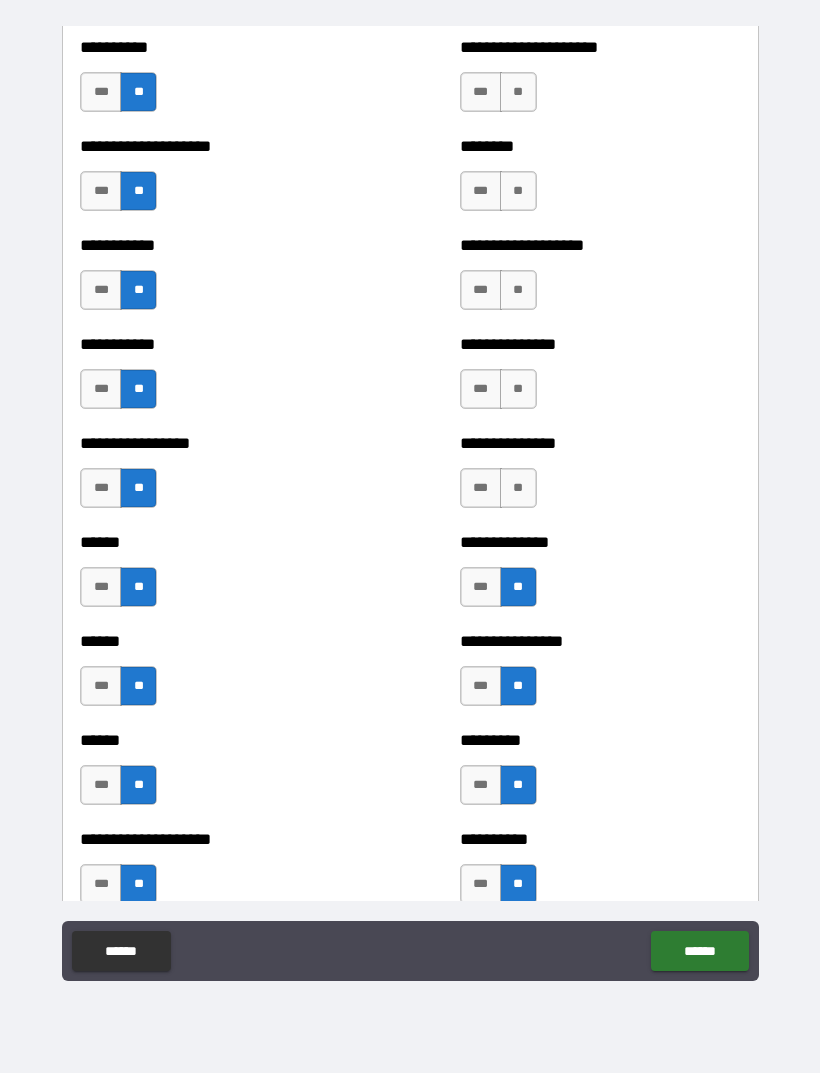 scroll, scrollTop: 2550, scrollLeft: 0, axis: vertical 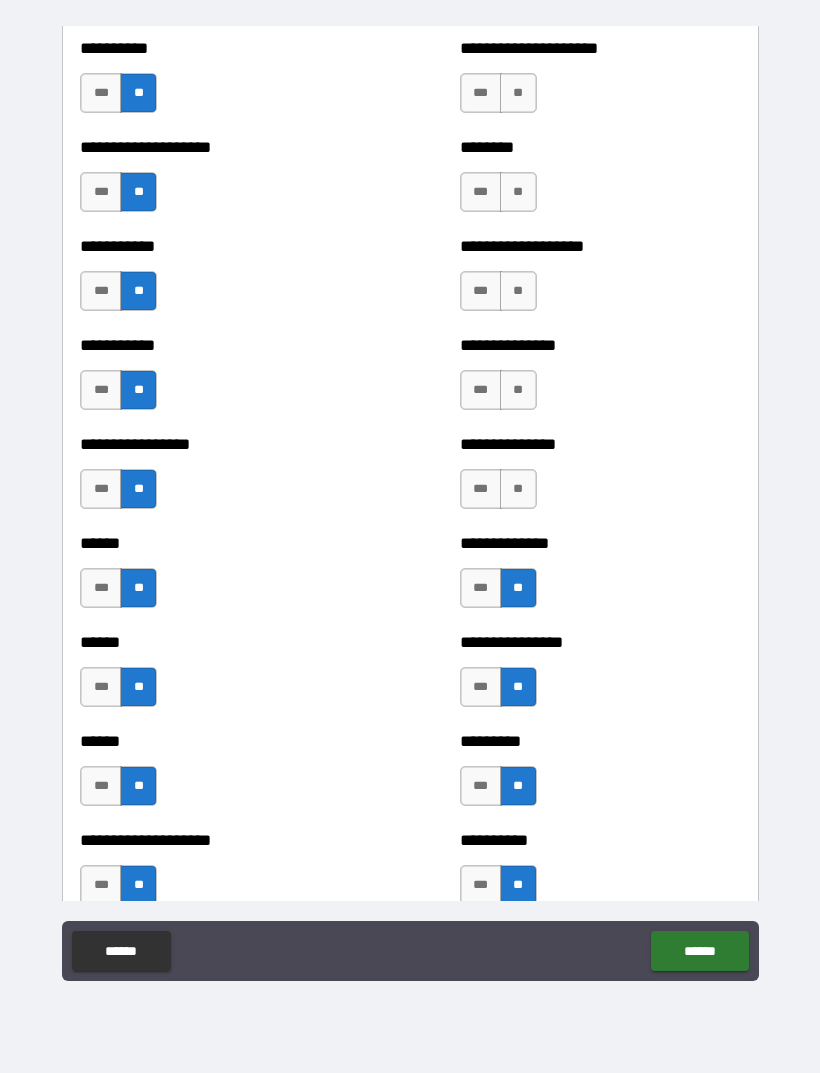 click on "**" at bounding box center (518, 489) 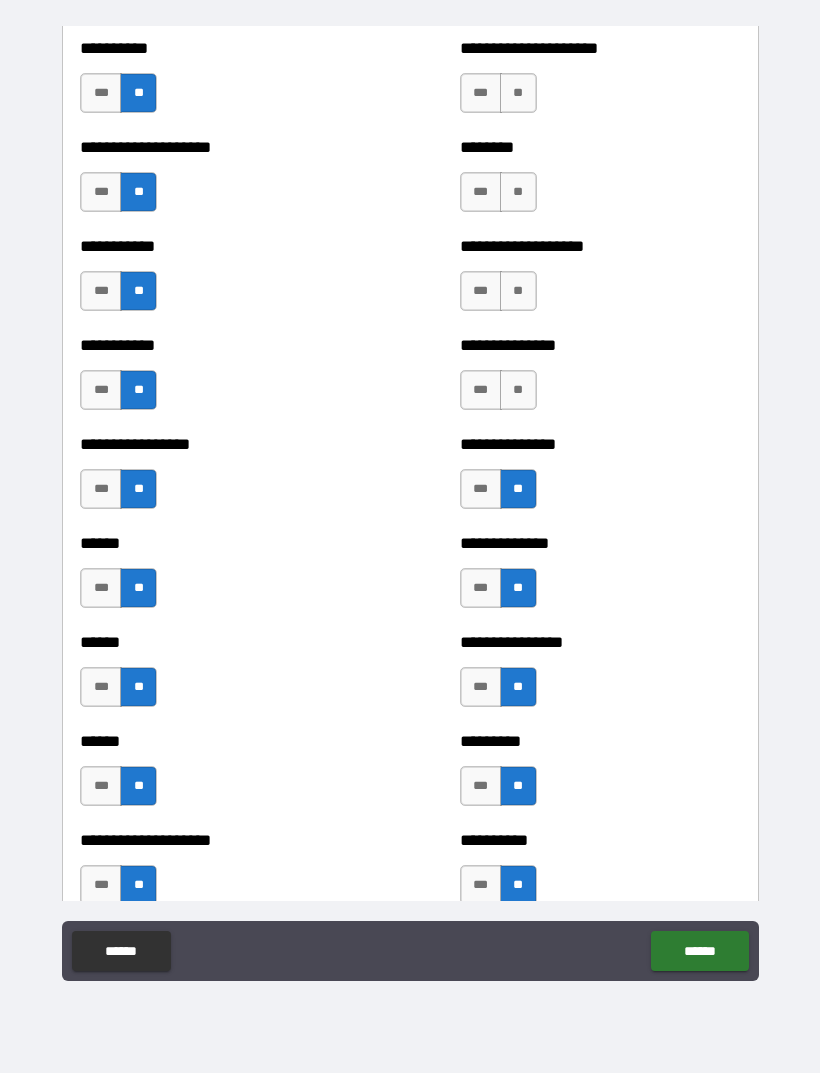 click on "**" at bounding box center [518, 390] 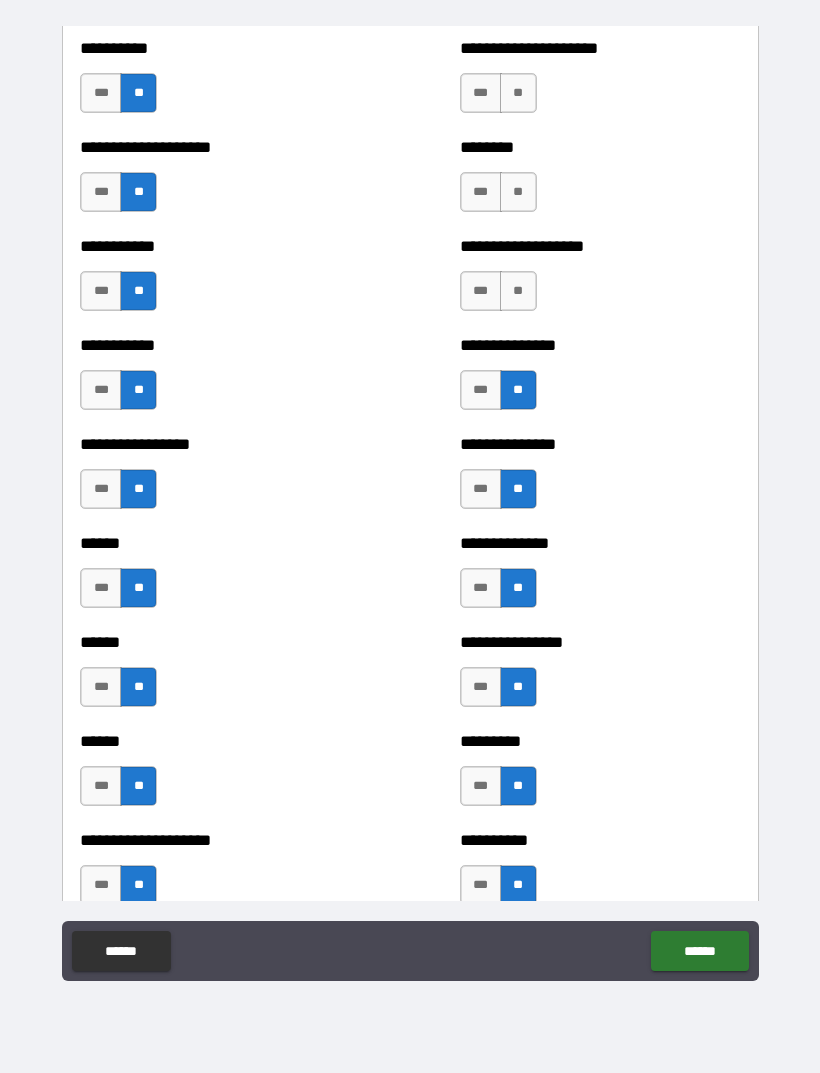 click on "**" at bounding box center [518, 291] 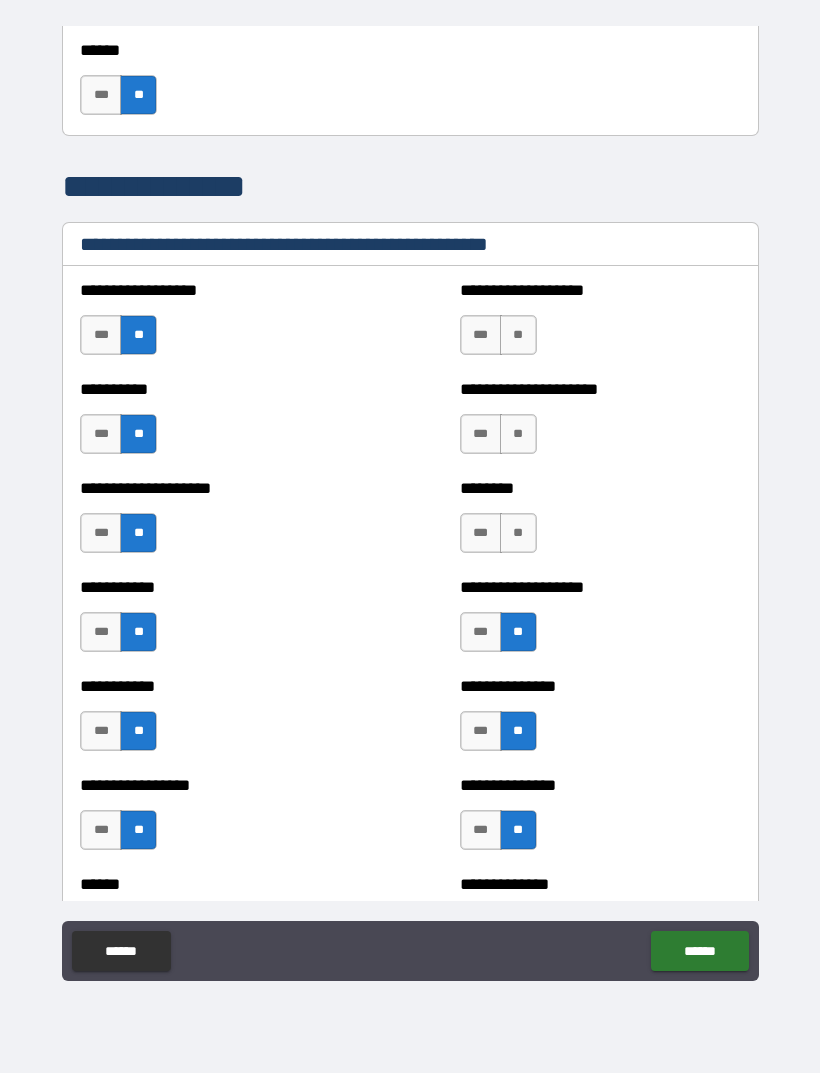 scroll, scrollTop: 2205, scrollLeft: 0, axis: vertical 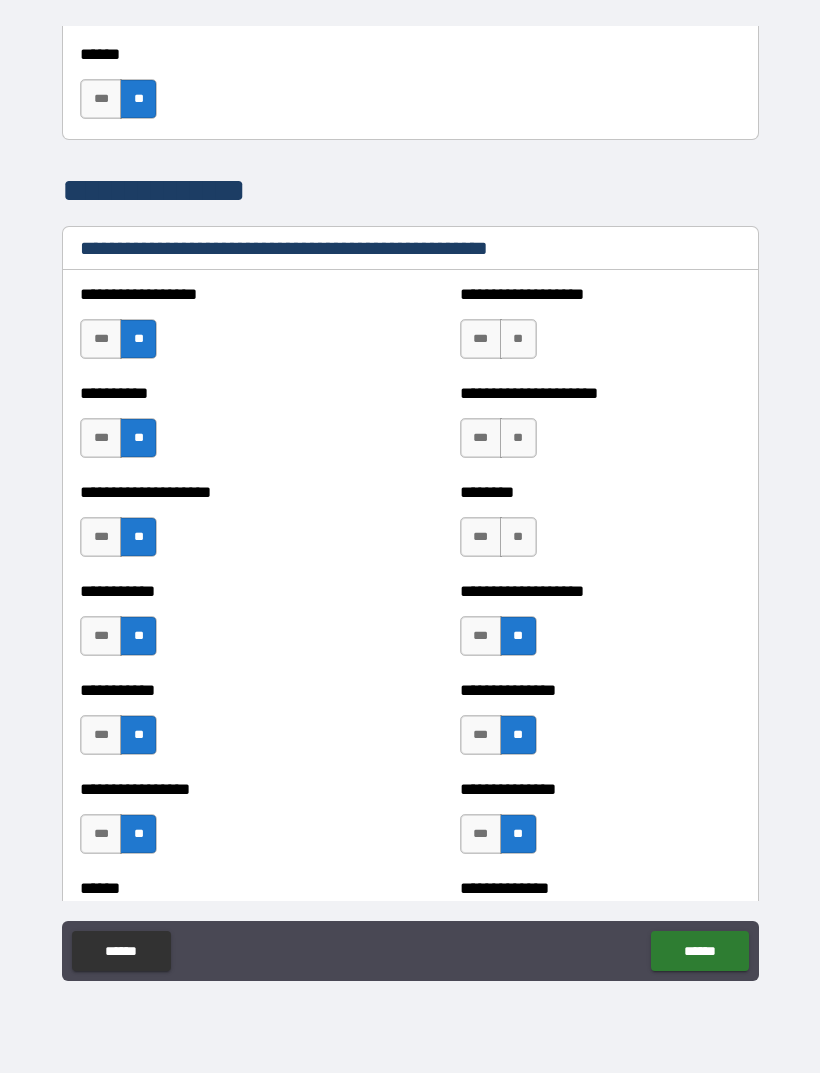 click on "******** *** **" at bounding box center (600, 527) 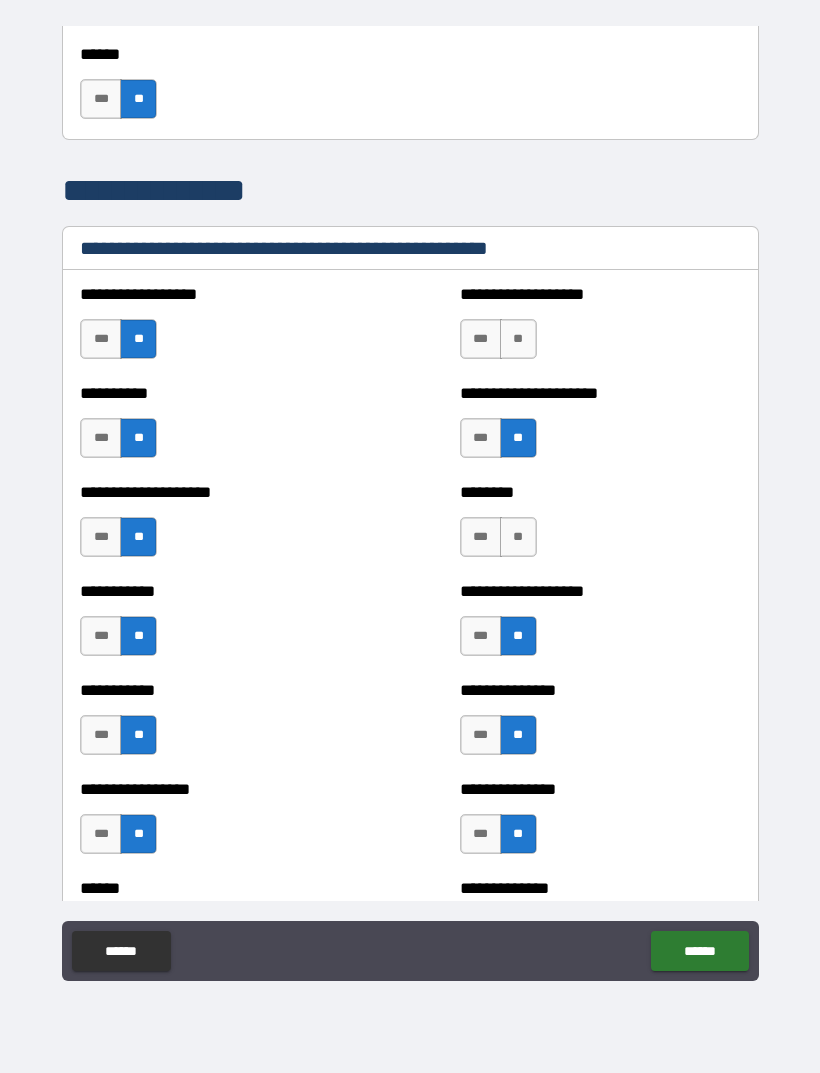 click on "**" at bounding box center [518, 339] 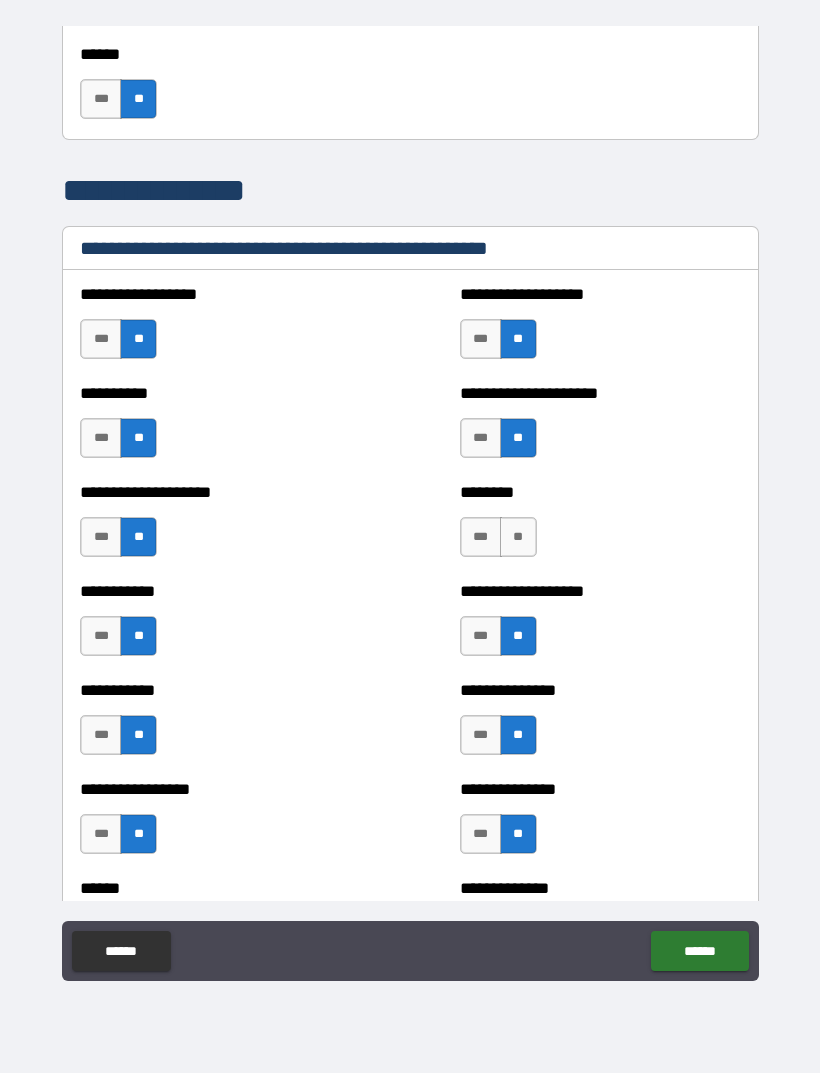 click on "**" at bounding box center [518, 537] 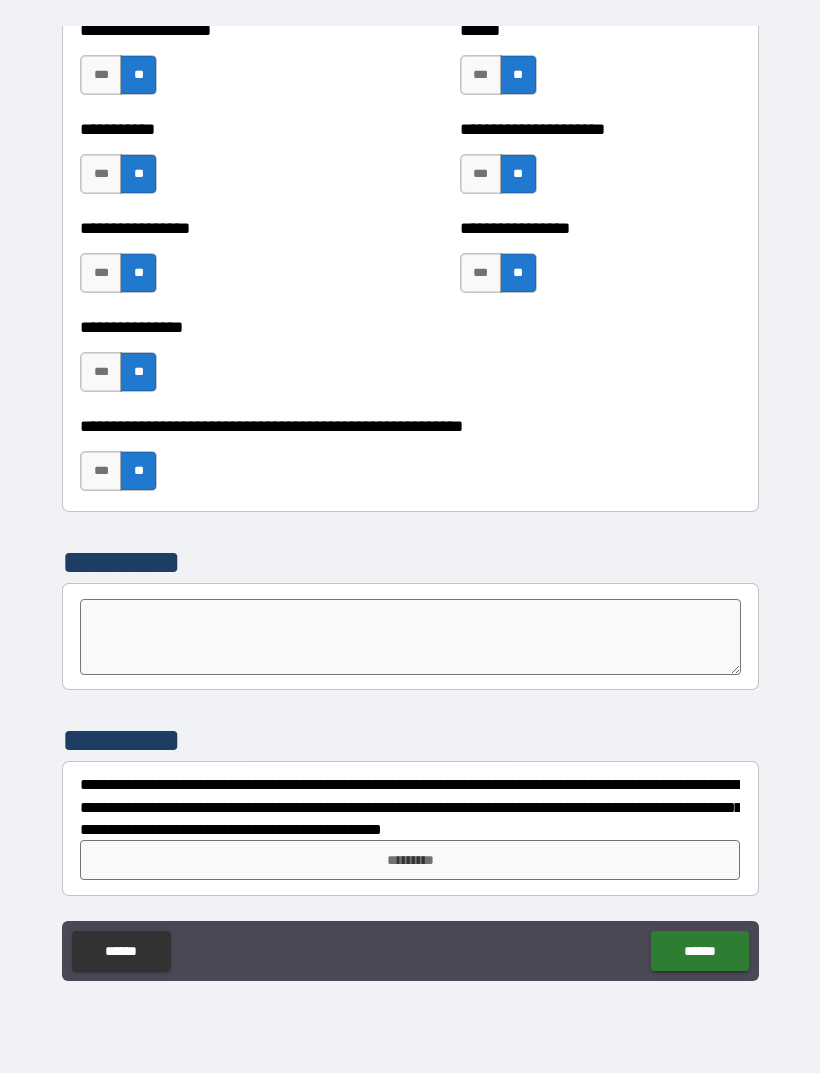 scroll, scrollTop: 5934, scrollLeft: 0, axis: vertical 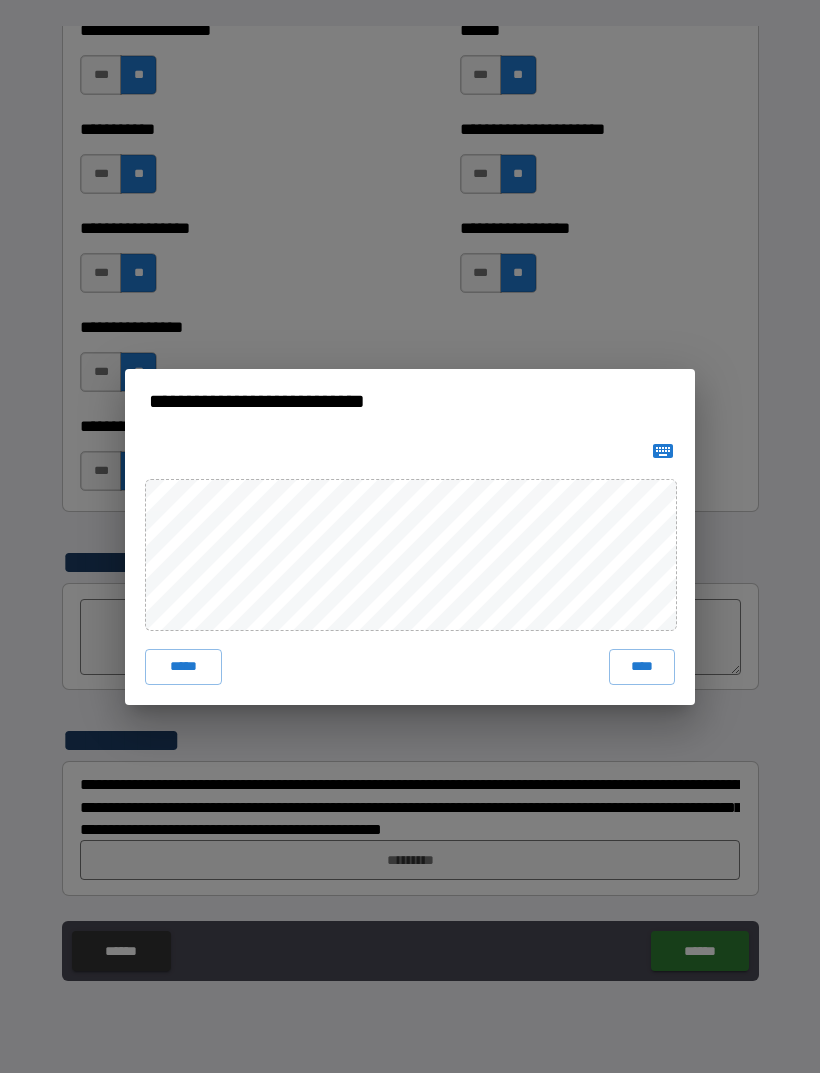 click on "****" at bounding box center [642, 667] 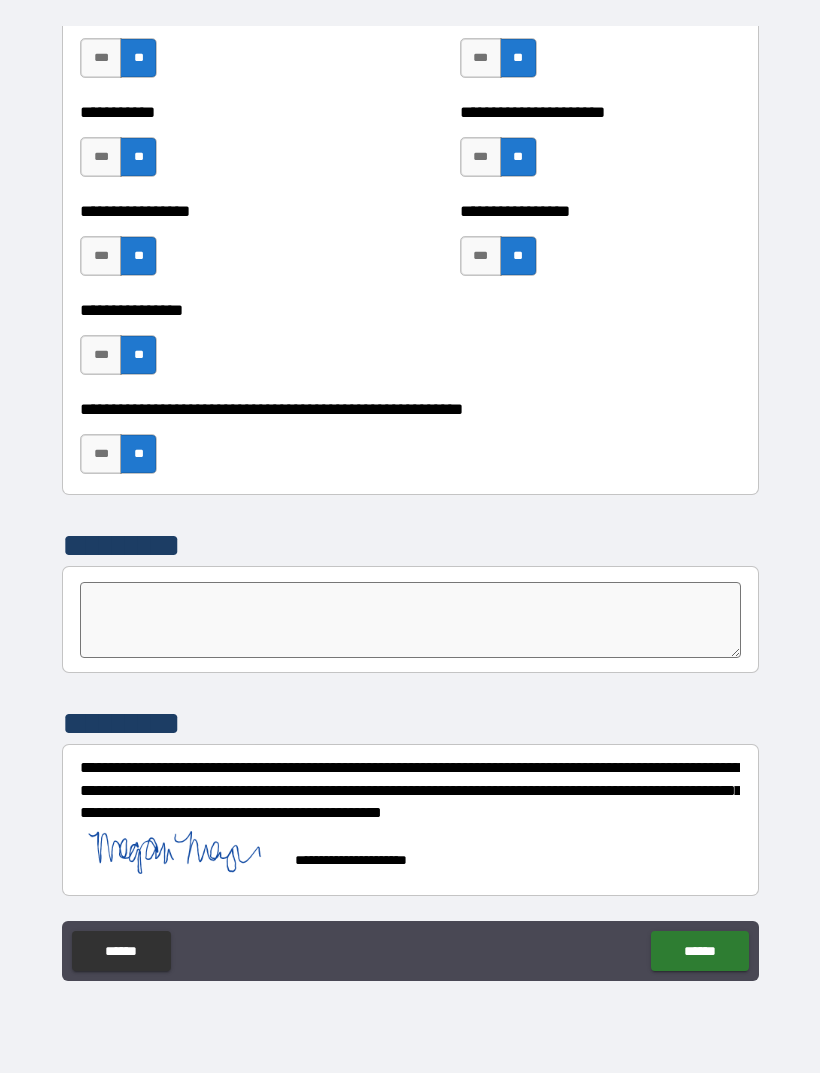 scroll, scrollTop: 5951, scrollLeft: 0, axis: vertical 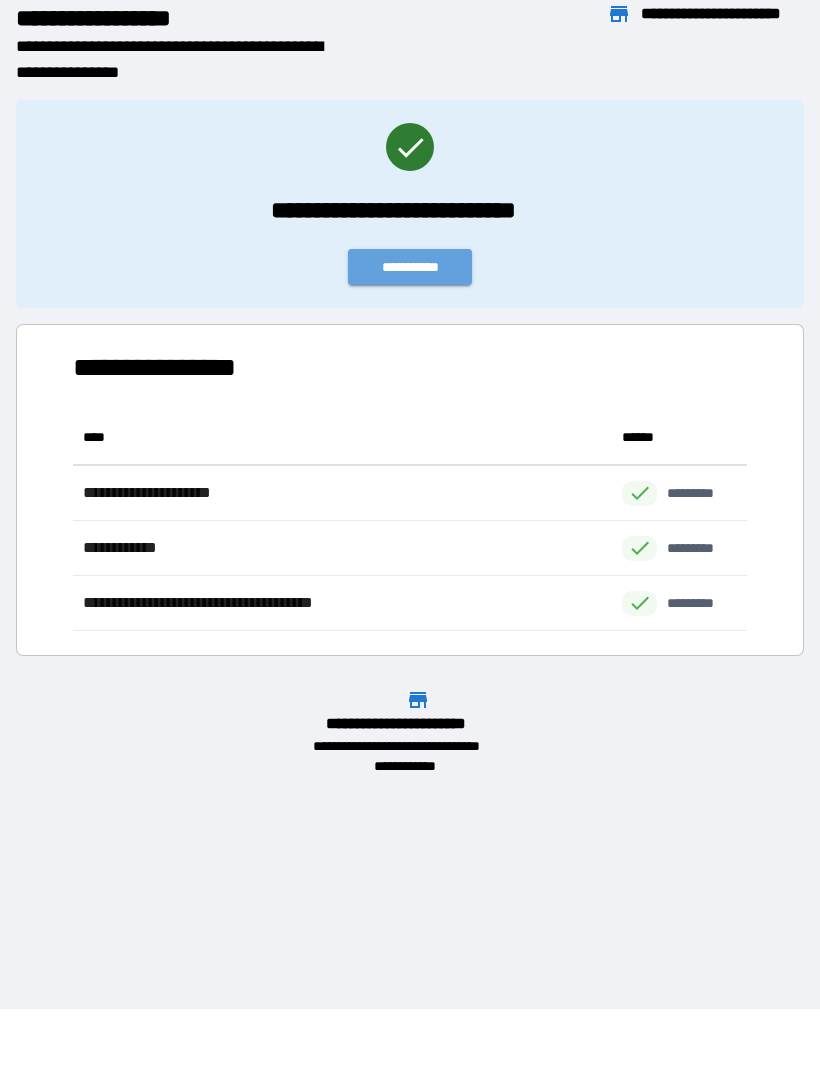 click on "**********" at bounding box center (410, 267) 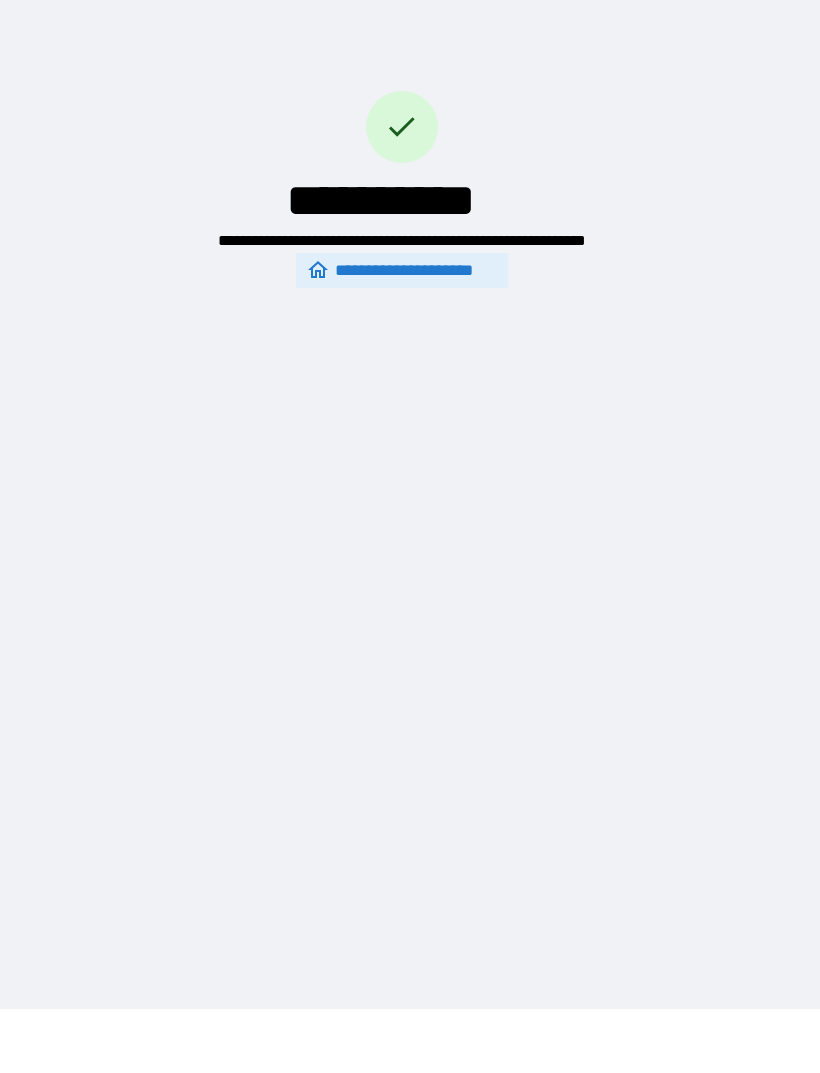 click on "**********" at bounding box center [410, 472] 